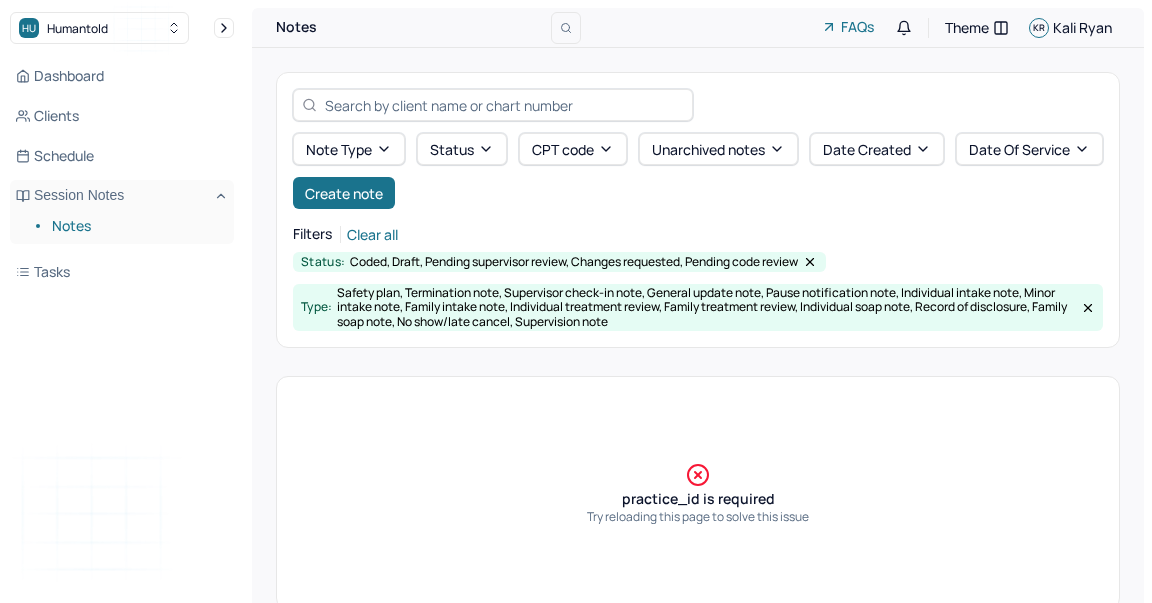 scroll, scrollTop: 36, scrollLeft: 0, axis: vertical 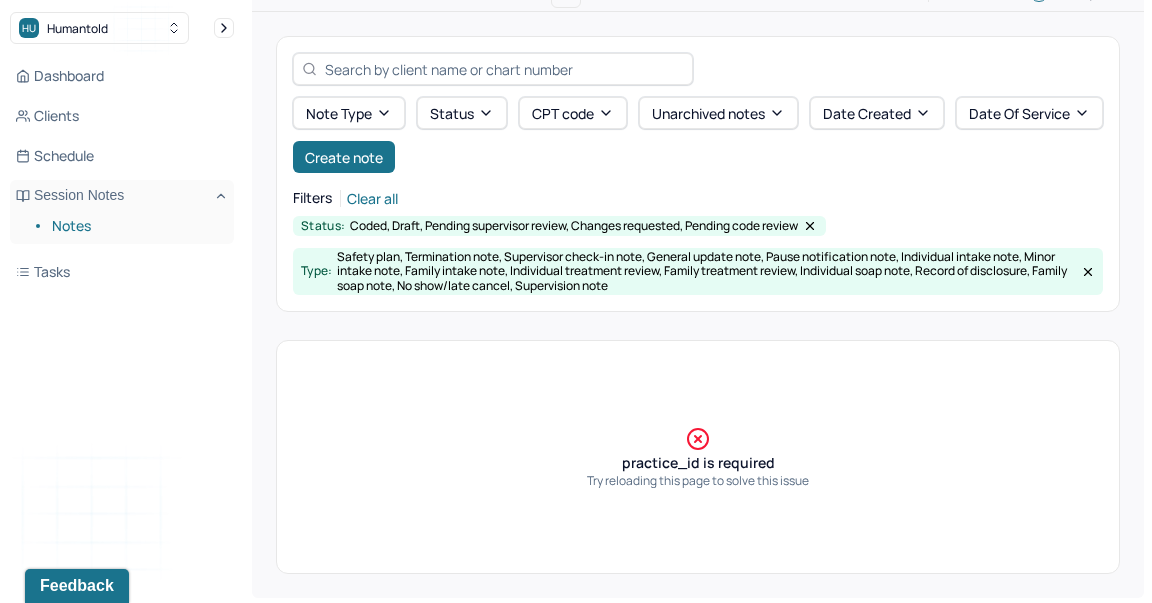 click on "Notes" at bounding box center (135, 226) 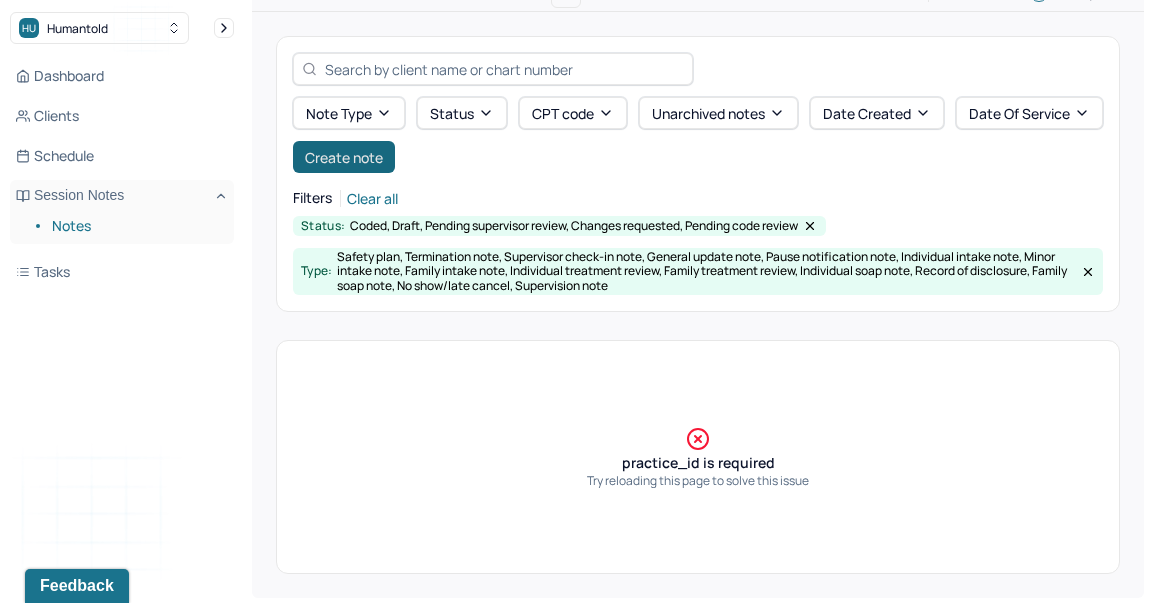 click on "Create note" at bounding box center (344, 157) 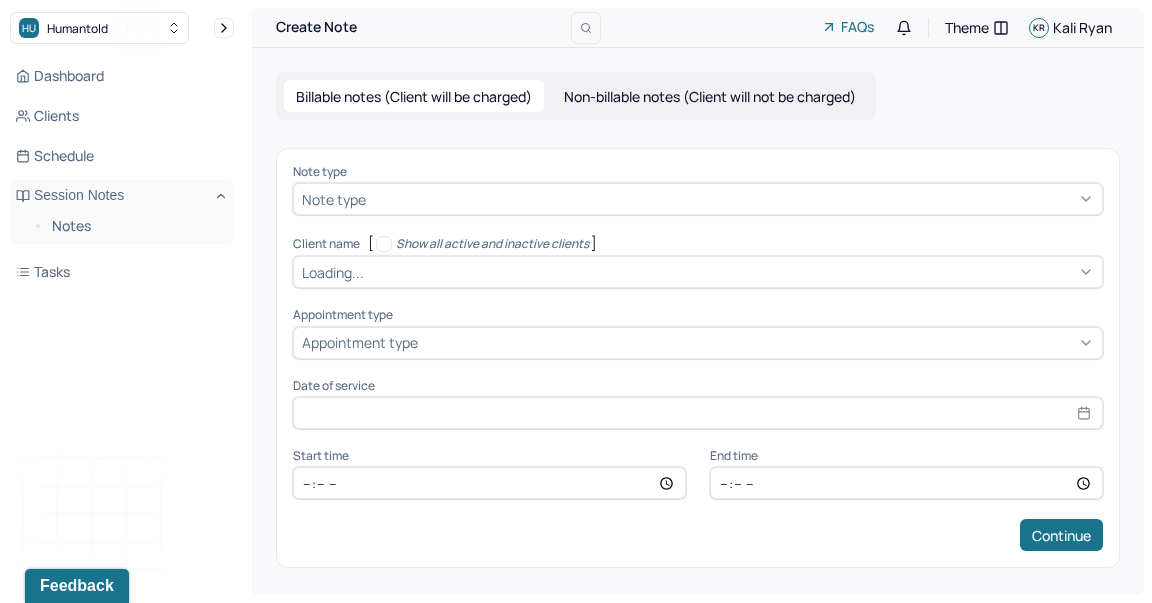 scroll, scrollTop: 0, scrollLeft: 0, axis: both 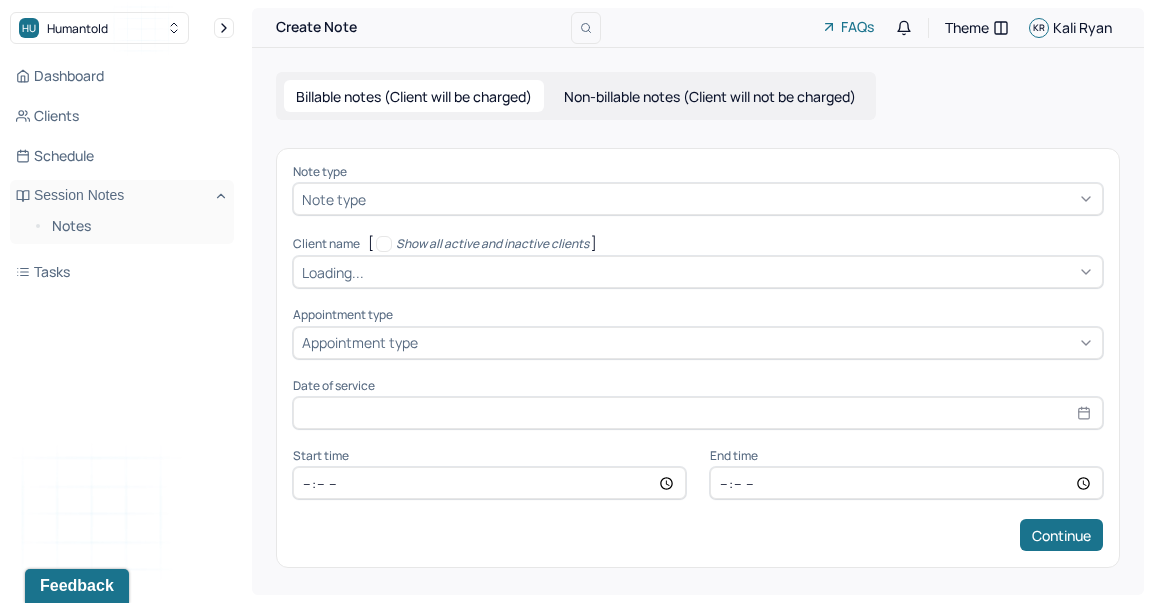 click at bounding box center (732, 199) 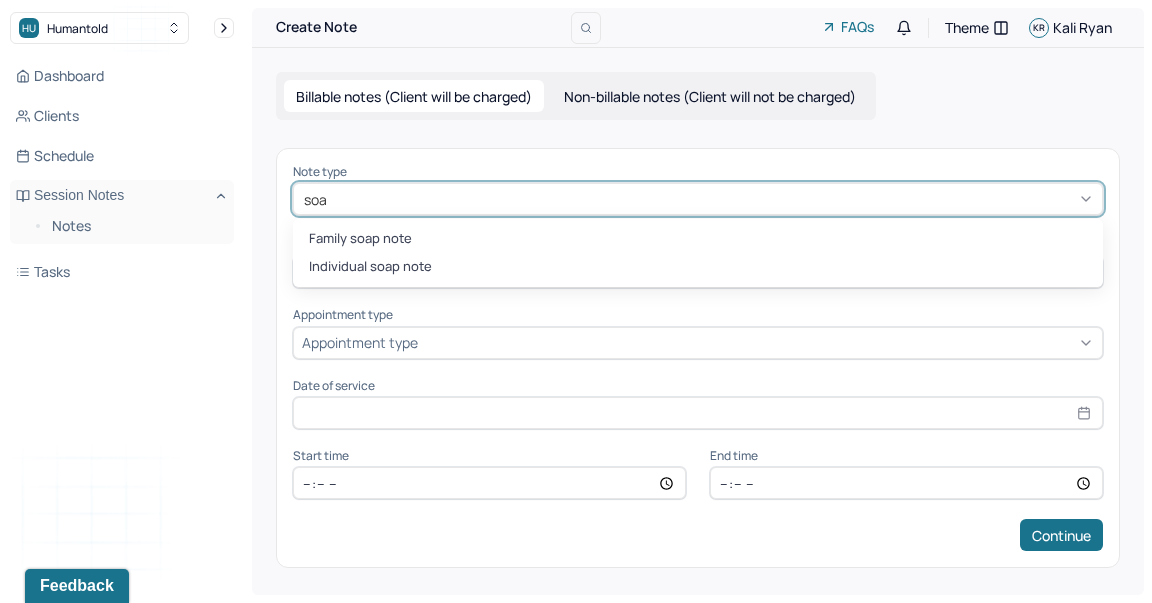 type on "soap" 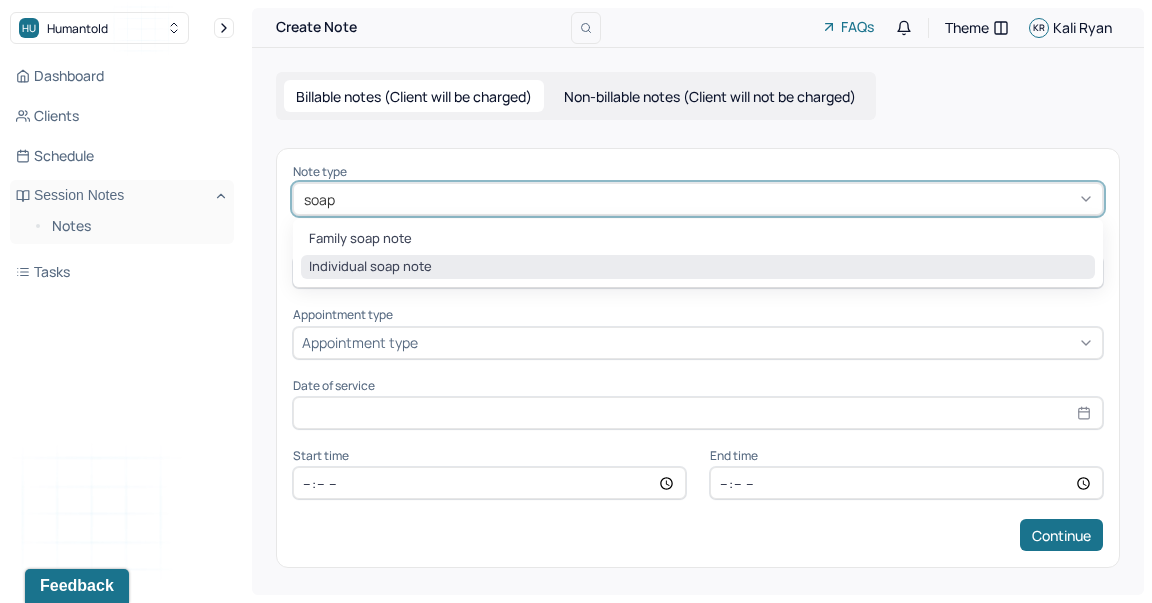 click on "Individual soap note" at bounding box center [698, 267] 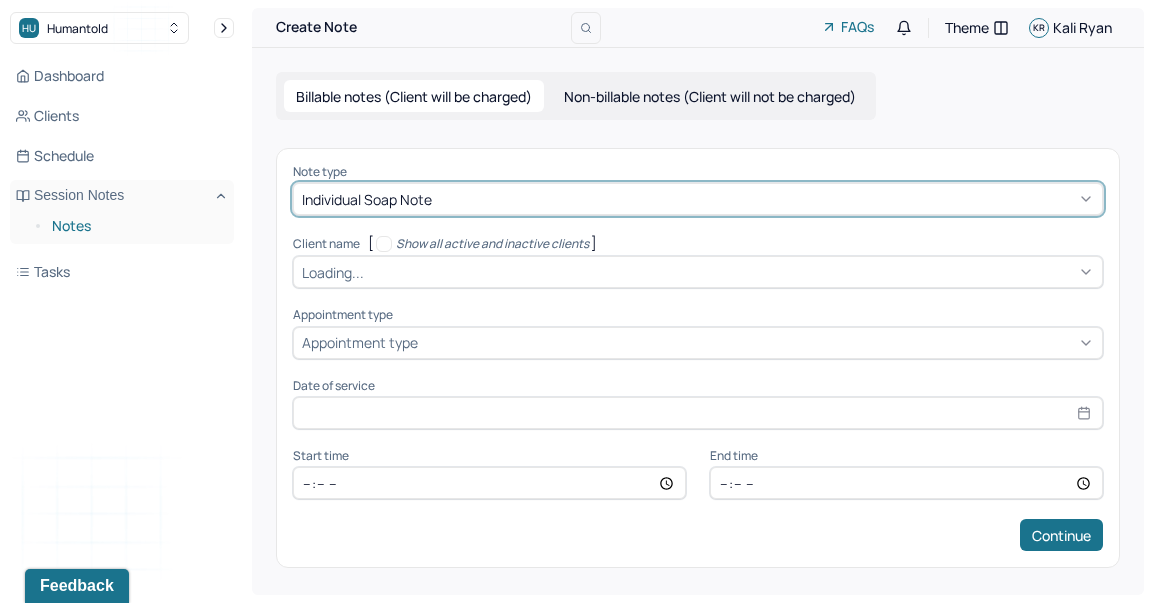 click on "Notes" at bounding box center [135, 226] 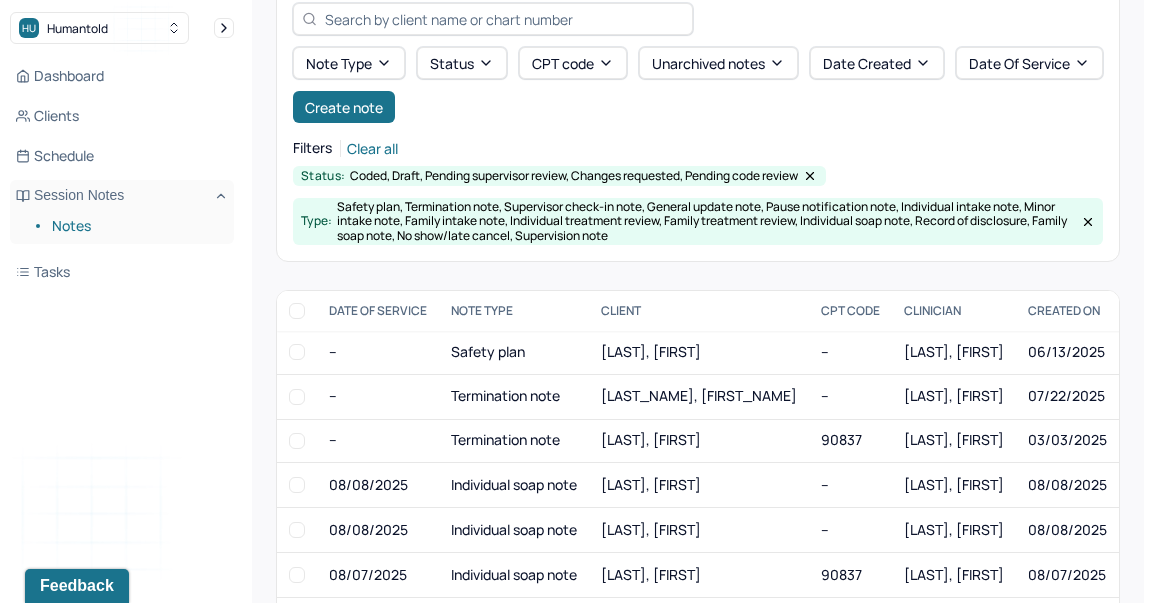 scroll, scrollTop: 87, scrollLeft: 0, axis: vertical 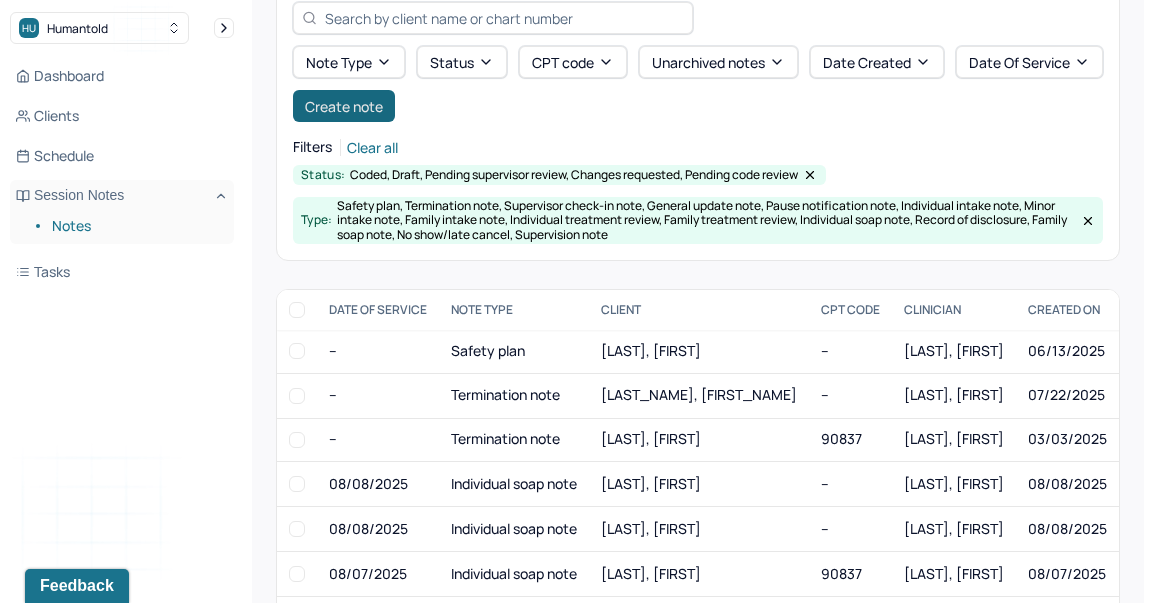 click on "Create note" at bounding box center [344, 106] 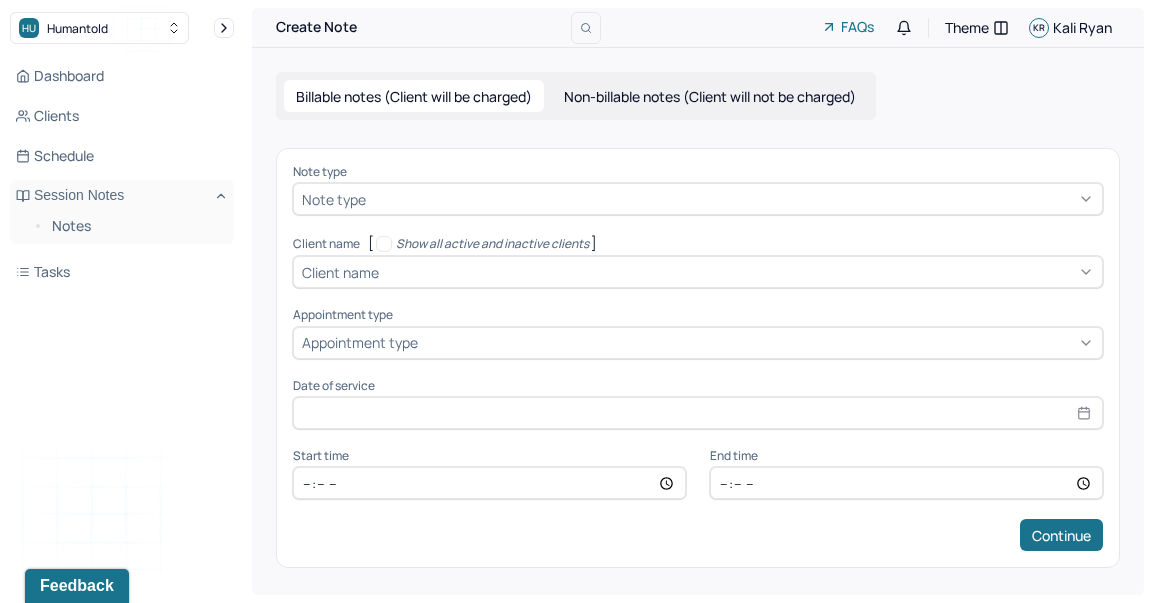 scroll, scrollTop: 0, scrollLeft: 0, axis: both 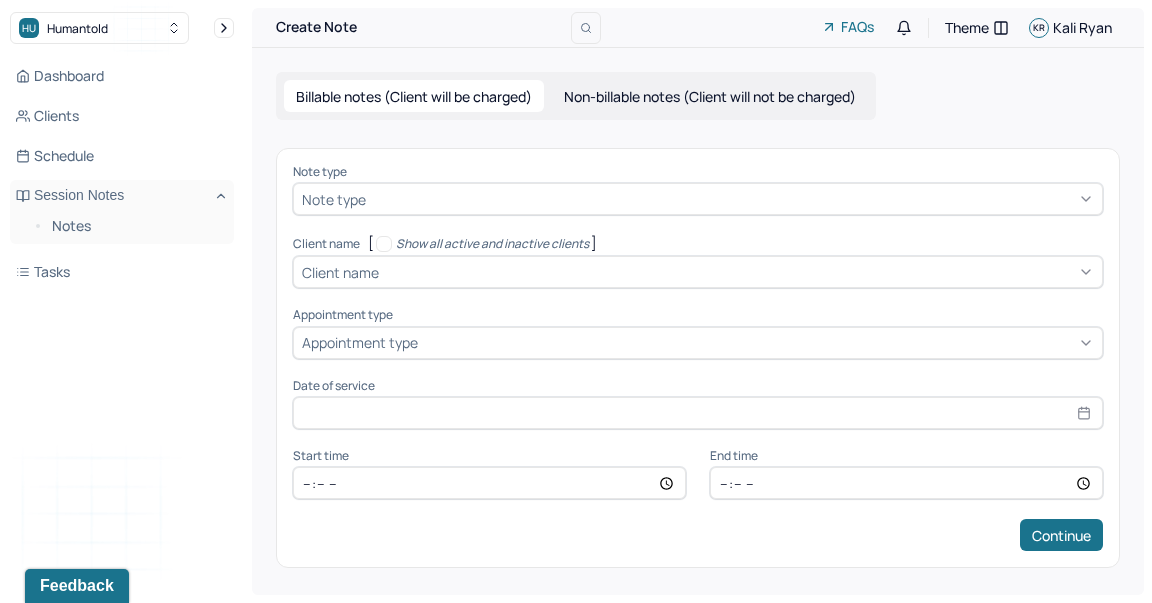 click on "Note type Note type" at bounding box center (698, 190) 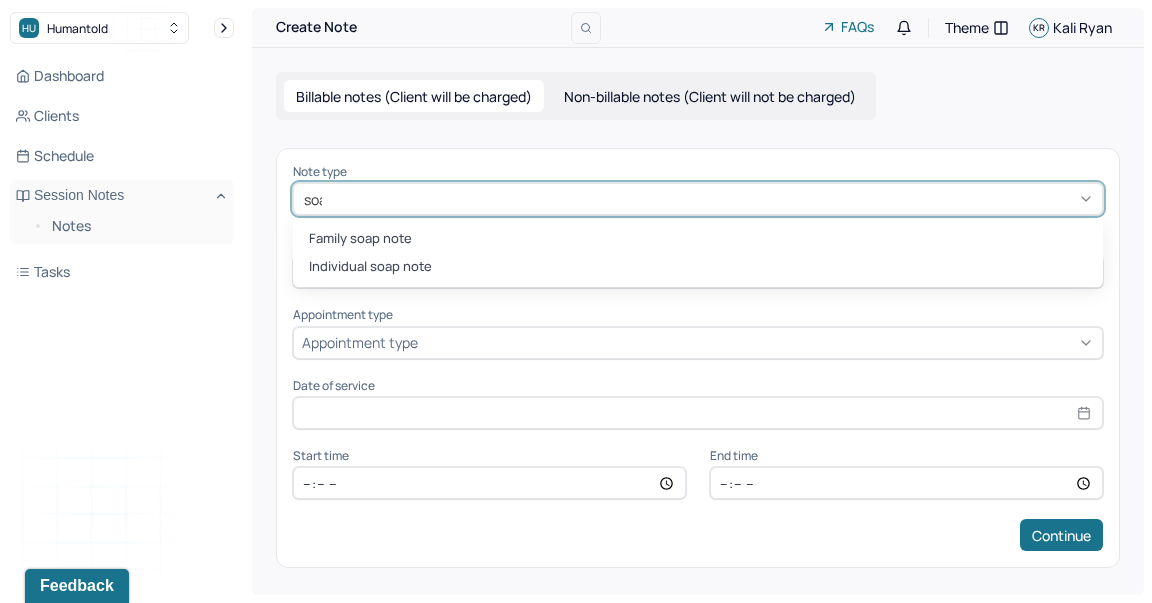 type on "soap" 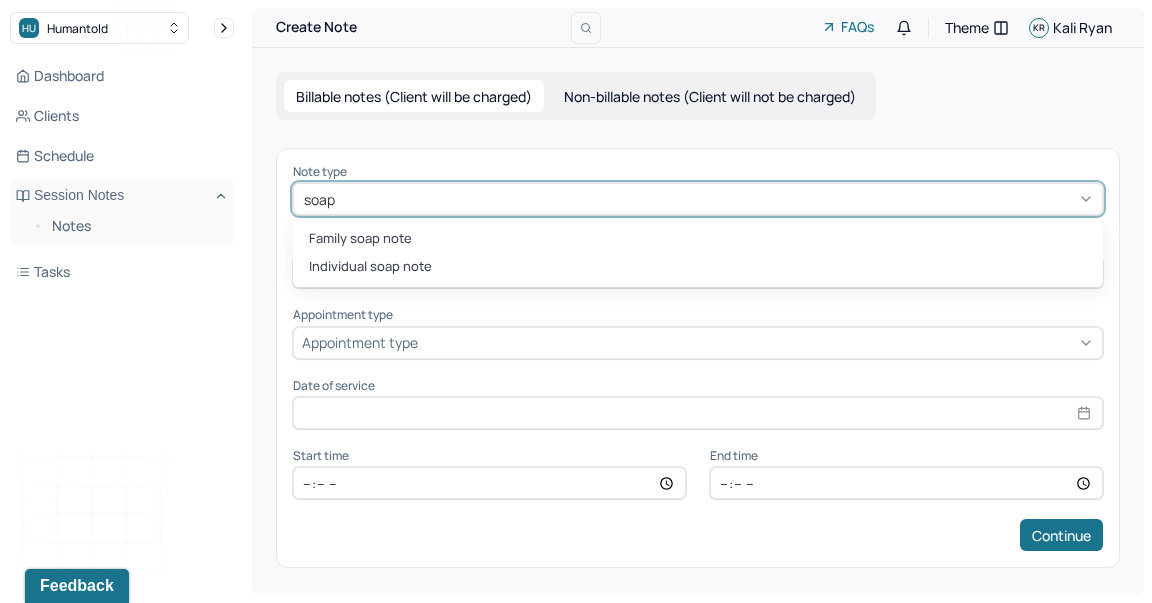 click on "Individual soap note" at bounding box center (698, 267) 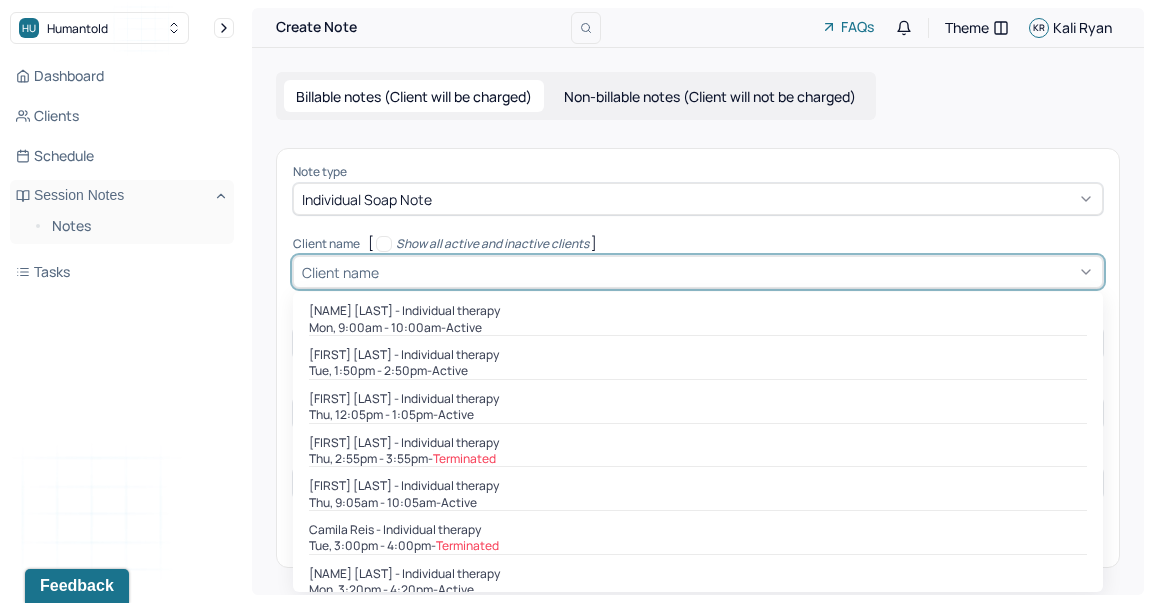 click on "Client name" at bounding box center [698, 272] 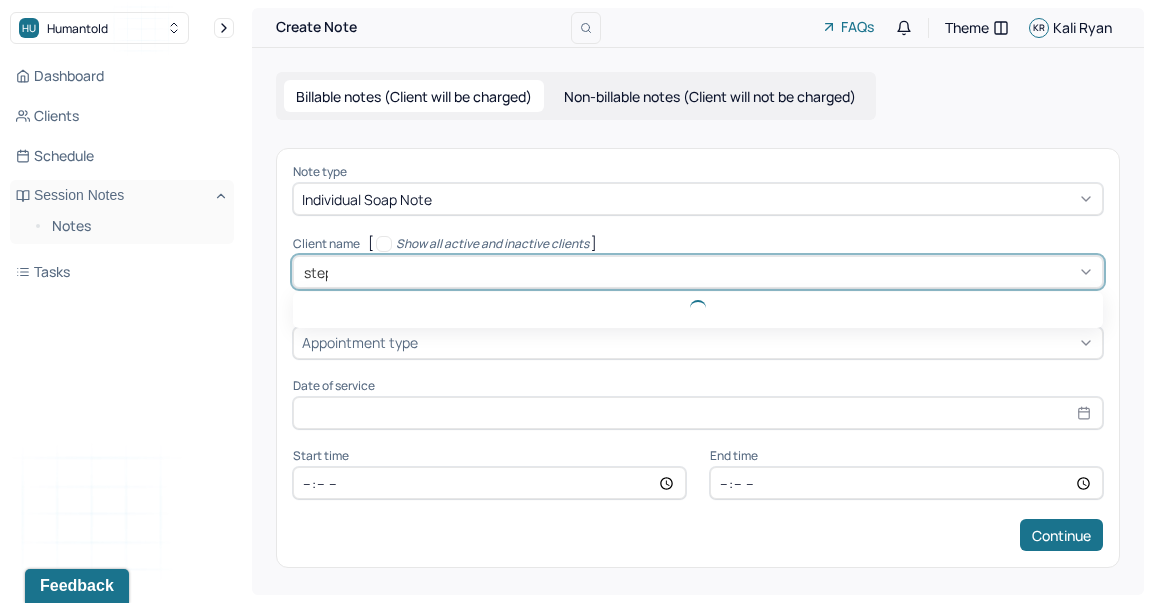 type on "steph" 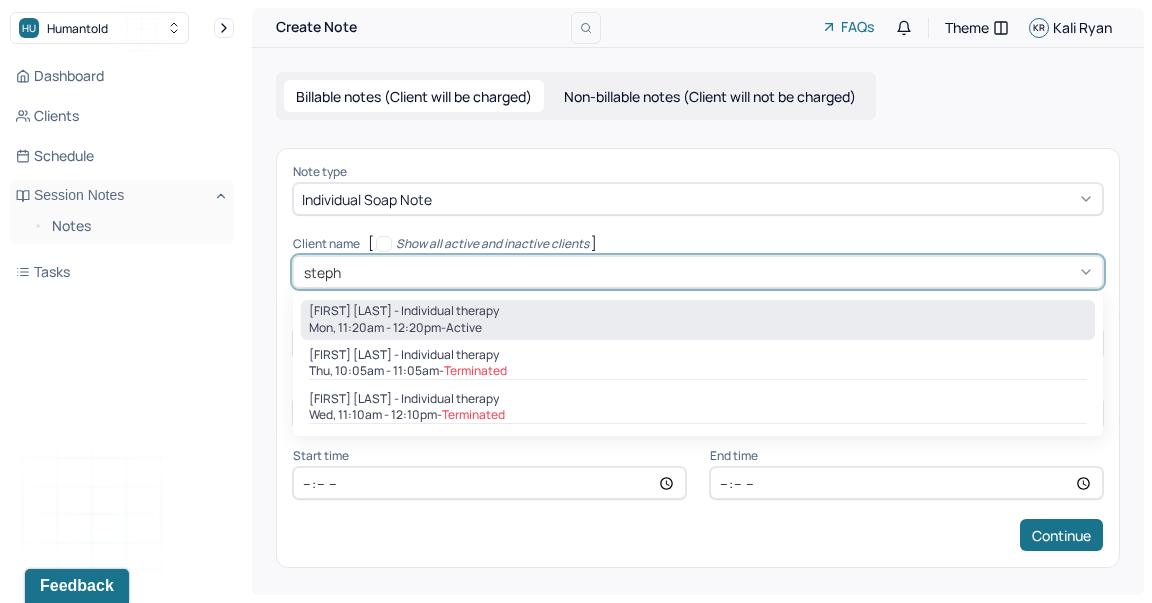 click on "[FIRST] [LAST] - Individual therapy" at bounding box center [404, 311] 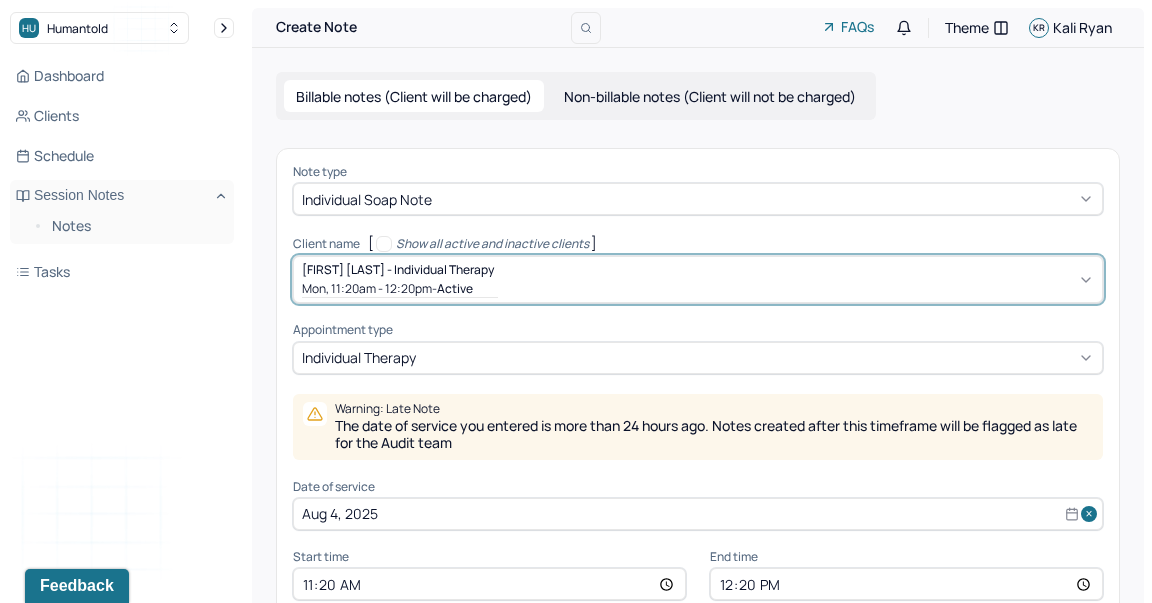 scroll, scrollTop: 94, scrollLeft: 0, axis: vertical 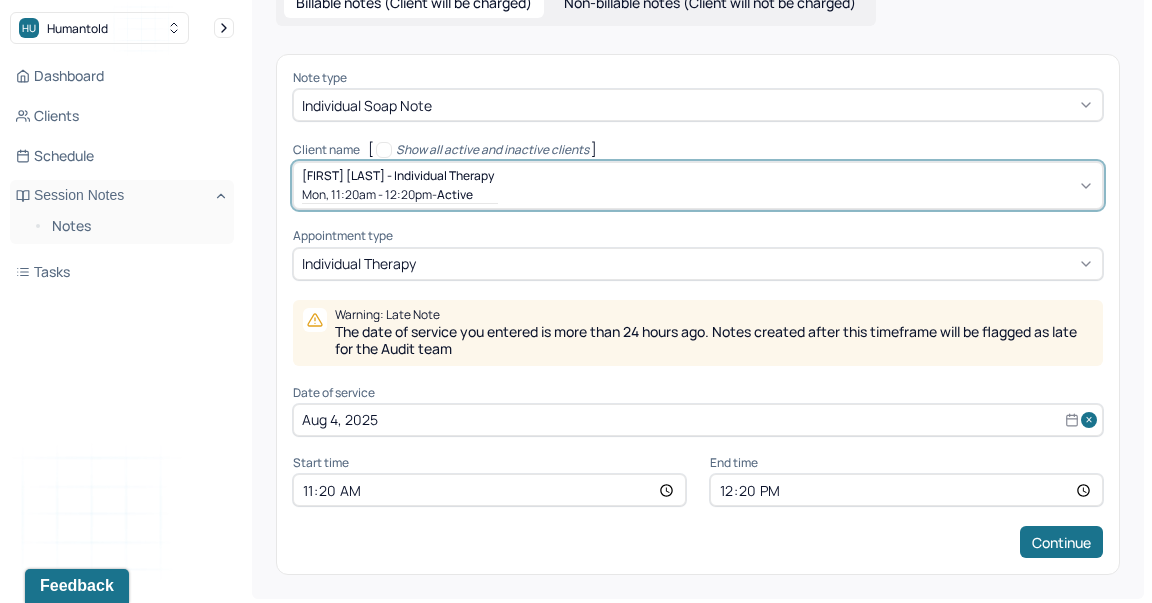 click on "Aug 4, 2025" at bounding box center [698, 420] 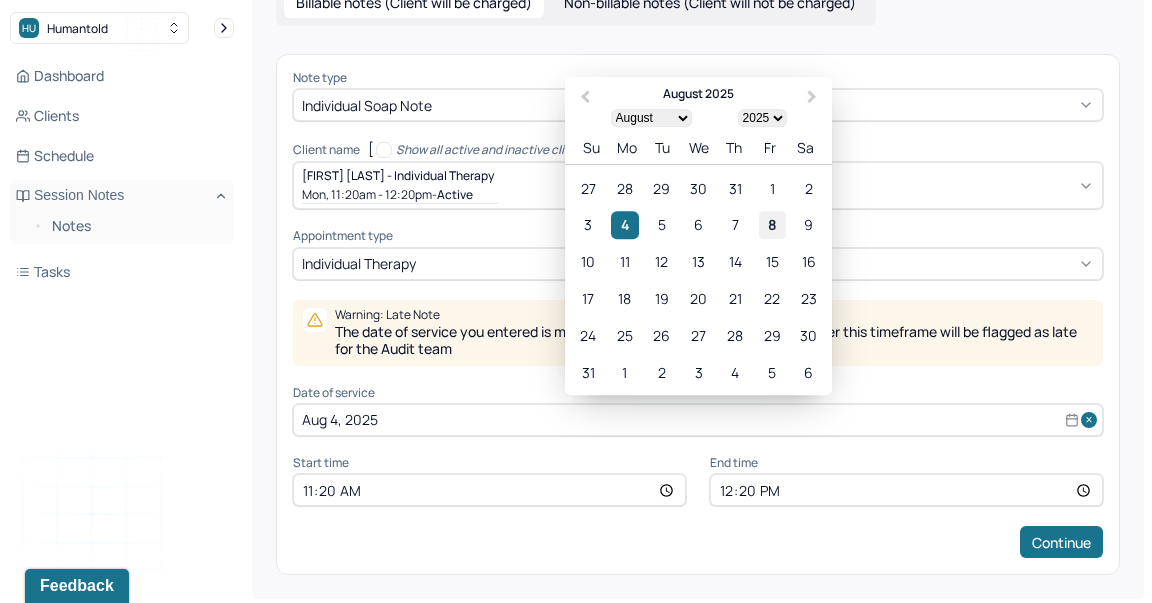 click on "8" at bounding box center (772, 225) 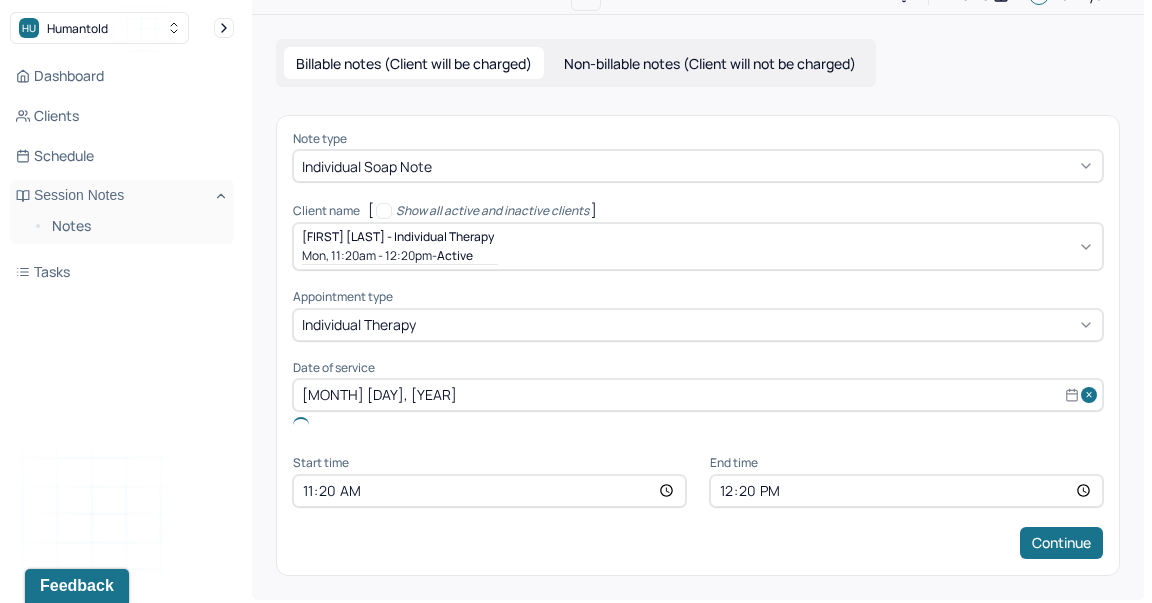 scroll, scrollTop: 8, scrollLeft: 0, axis: vertical 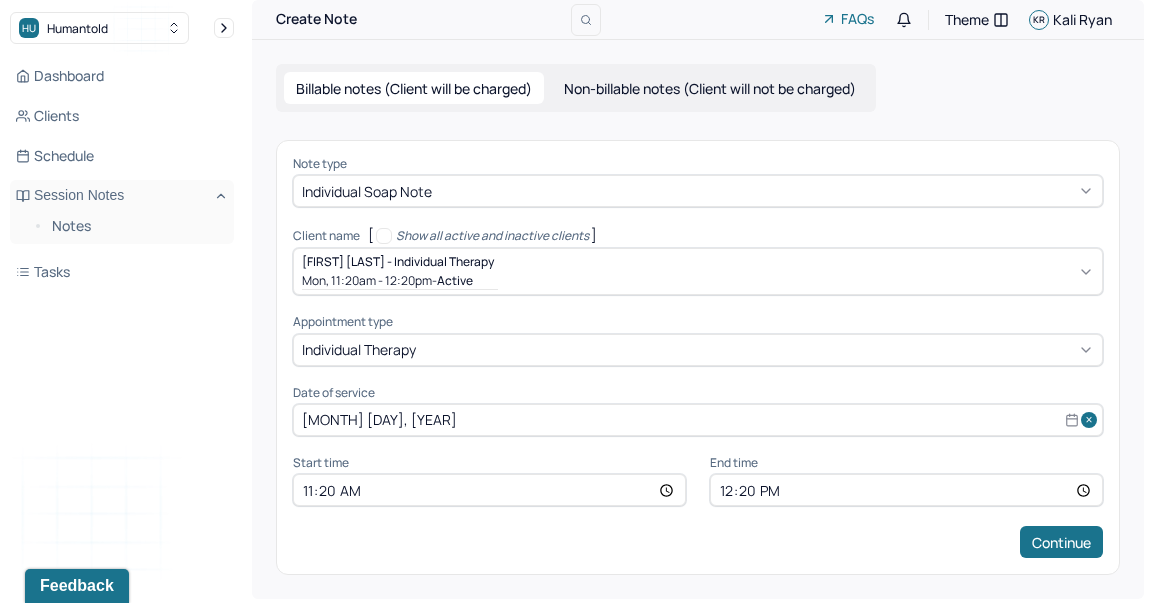 click on "11:20" at bounding box center [489, 490] 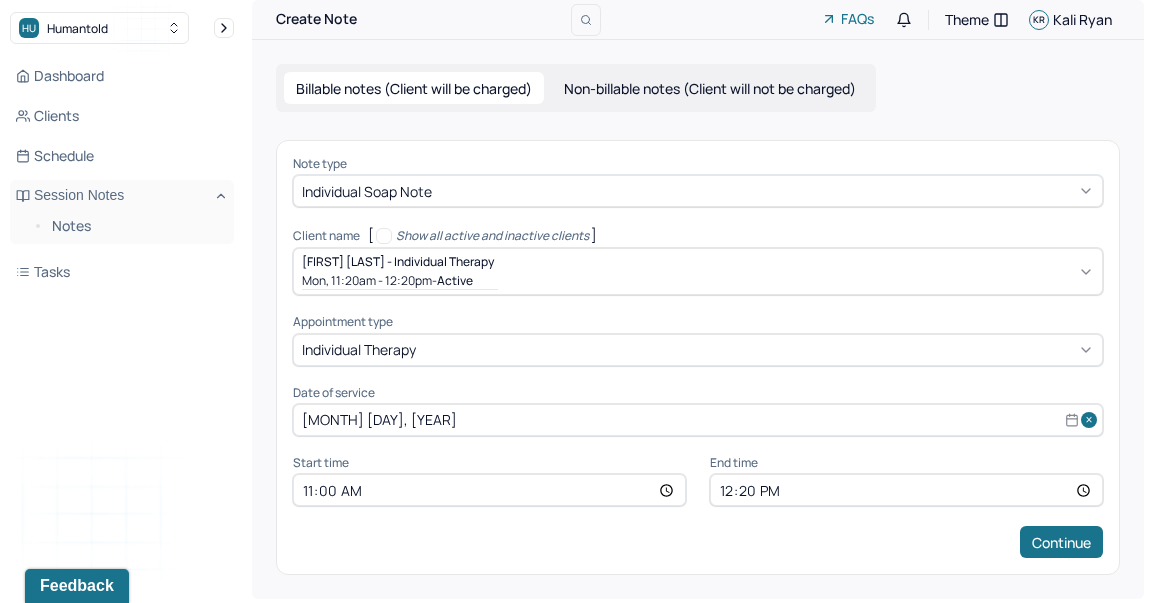 click on "12:20" at bounding box center [906, 490] 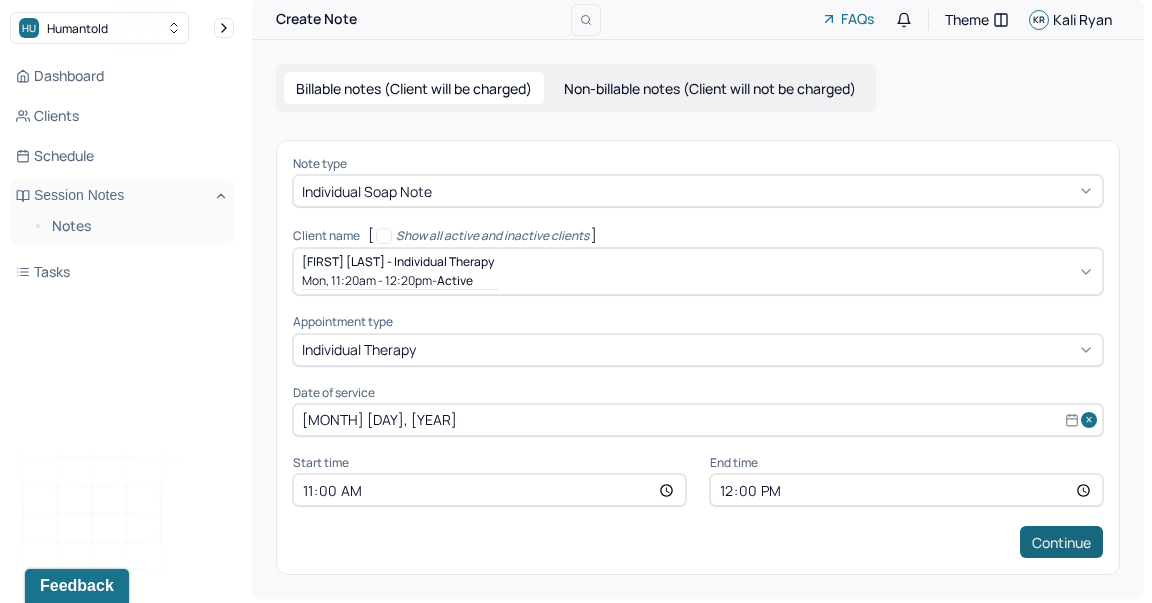 click on "Continue" at bounding box center [1061, 542] 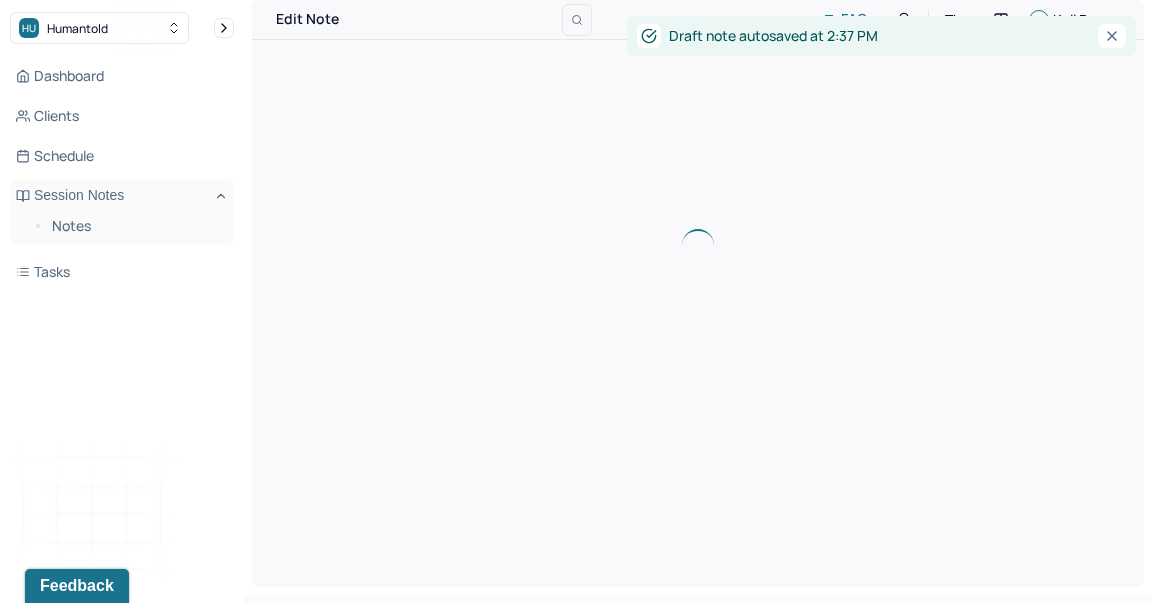 scroll, scrollTop: 0, scrollLeft: 0, axis: both 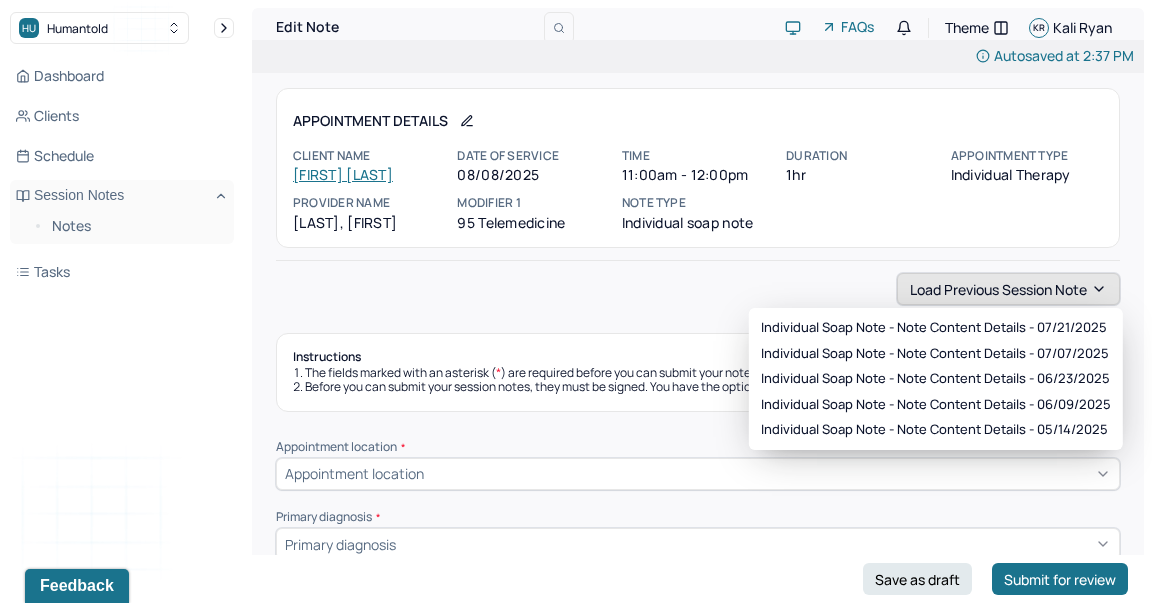 click on "Load previous session note" at bounding box center (1008, 289) 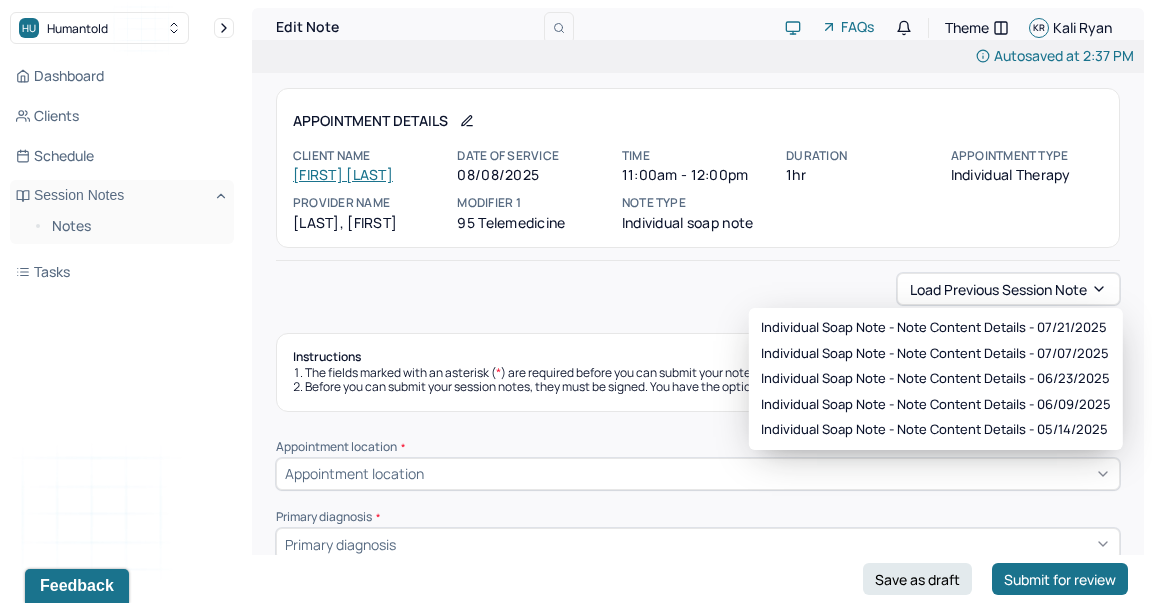 click on "Individual soap note - Note content Details - [DATE] Individual soap note - Note content Details - [DATE] Individual soap note - Note content Details - [DATE] Individual soap note - Note content Details - [DATE] Individual soap note - Note content Details - [DATE]" at bounding box center (936, 379) 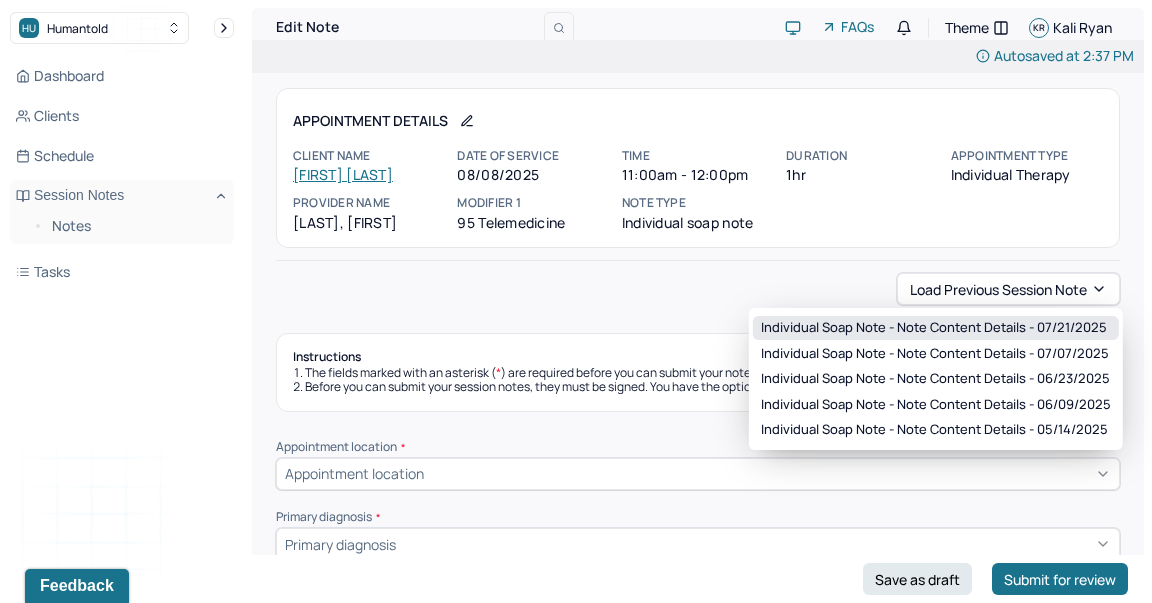 click on "Individual soap note   - Note content Details -   07/21/2025" at bounding box center (934, 328) 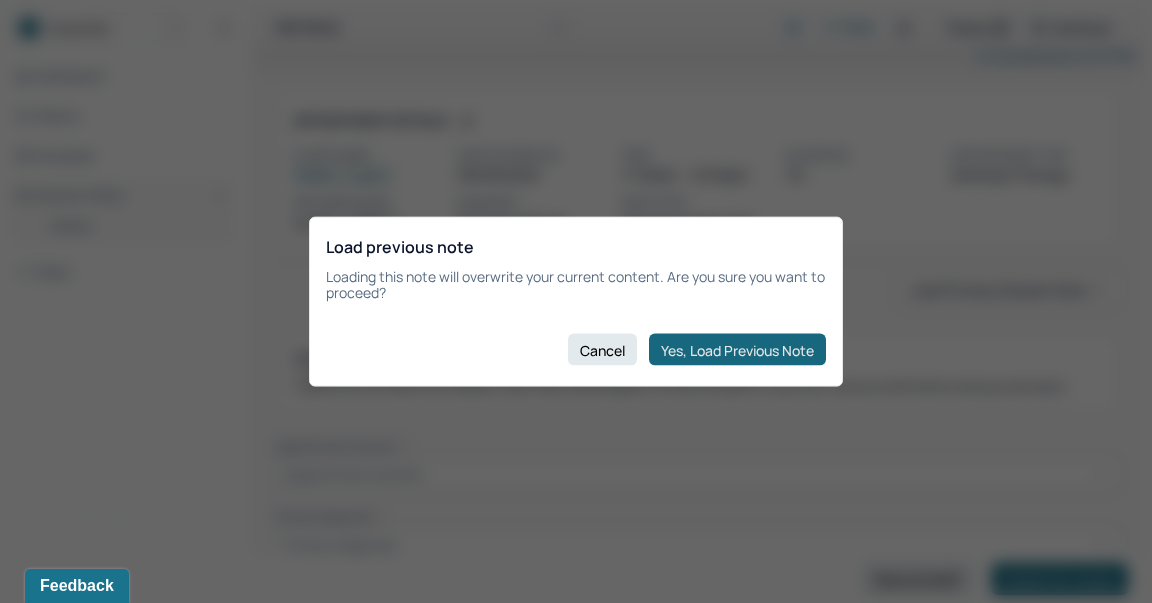 click on "Yes, Load Previous Note" at bounding box center [737, 350] 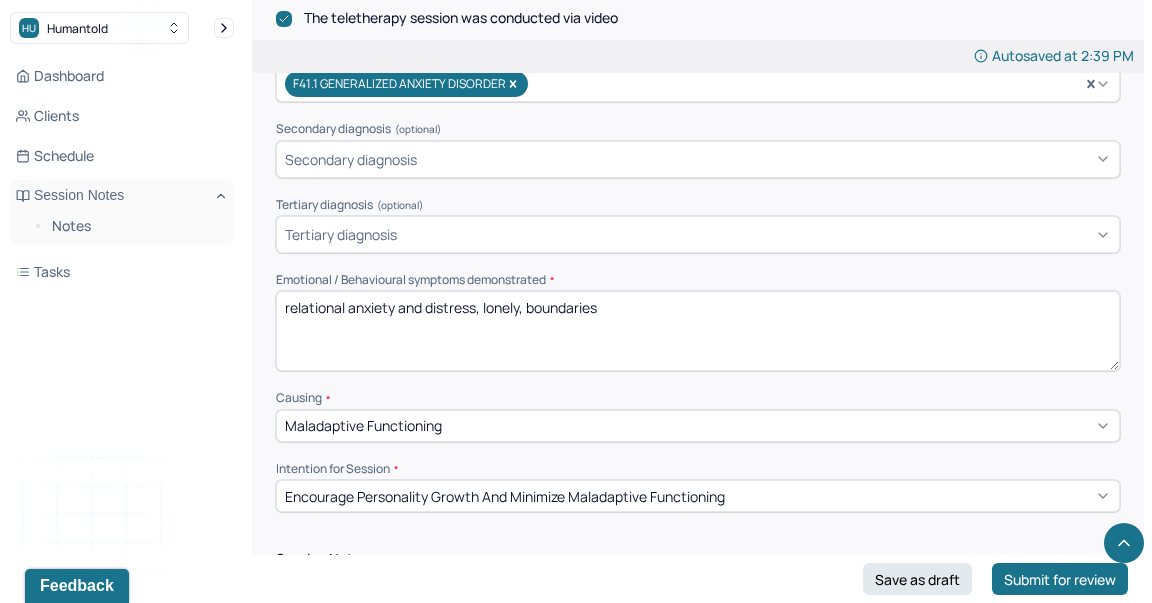 scroll, scrollTop: 696, scrollLeft: 0, axis: vertical 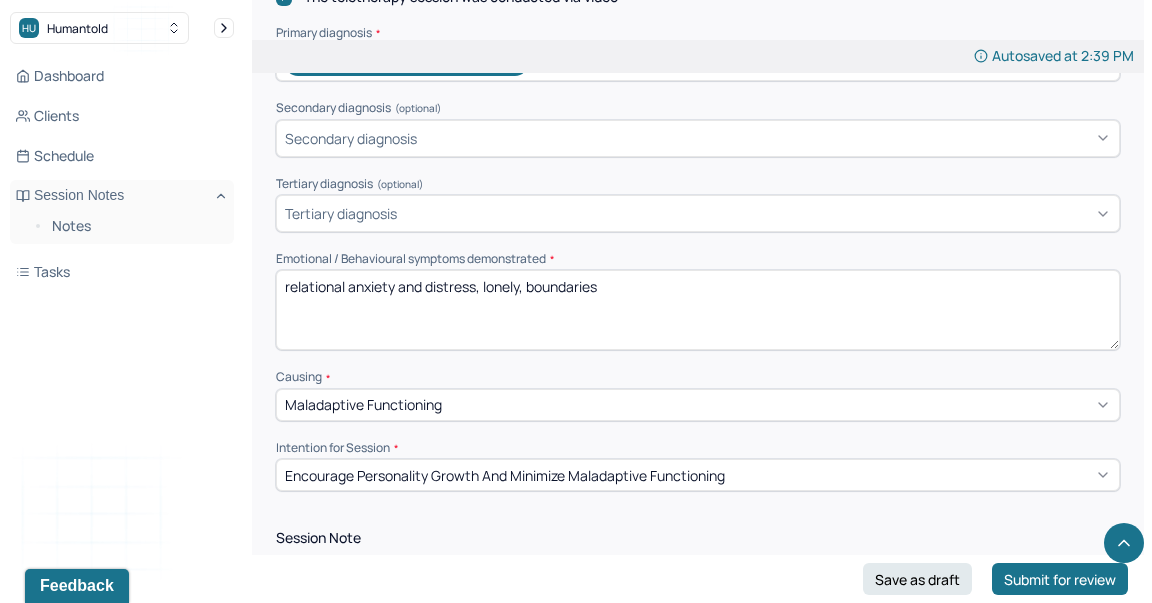 click on "relational anxiety and distress, lonely, boundaries" at bounding box center [698, 310] 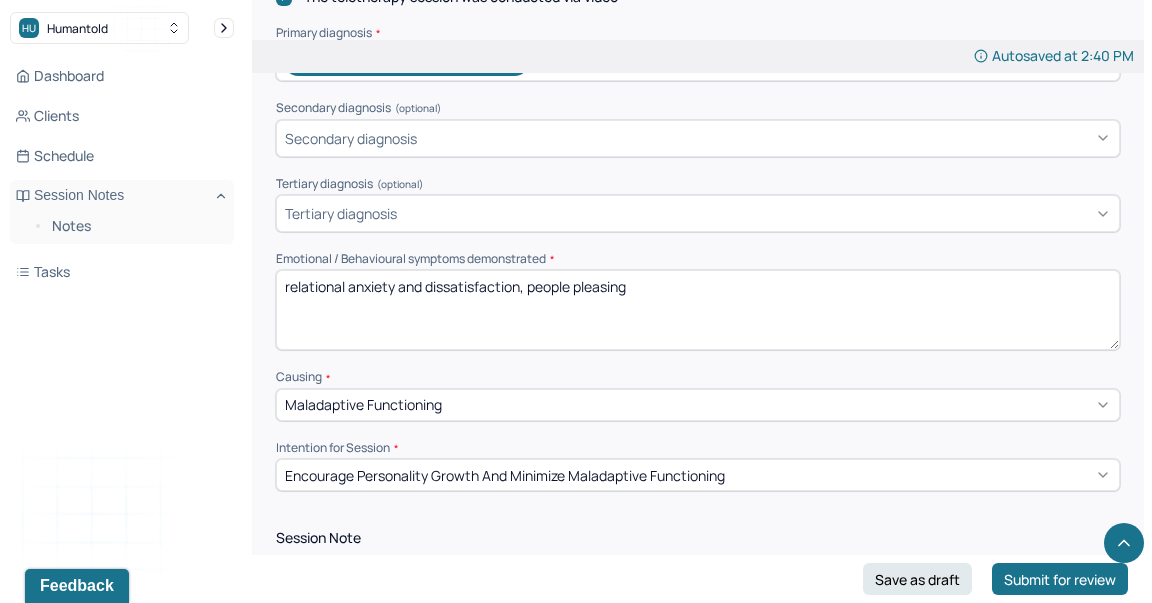 type on "relational anxiety and dissatisfaction, people pleasing" 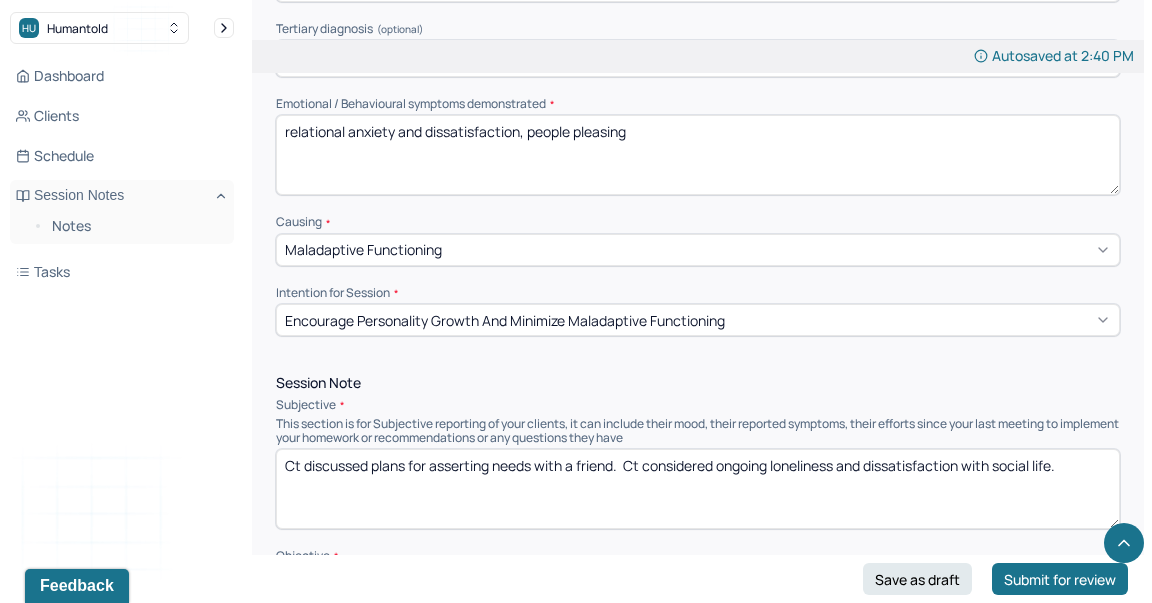 scroll, scrollTop: 852, scrollLeft: 0, axis: vertical 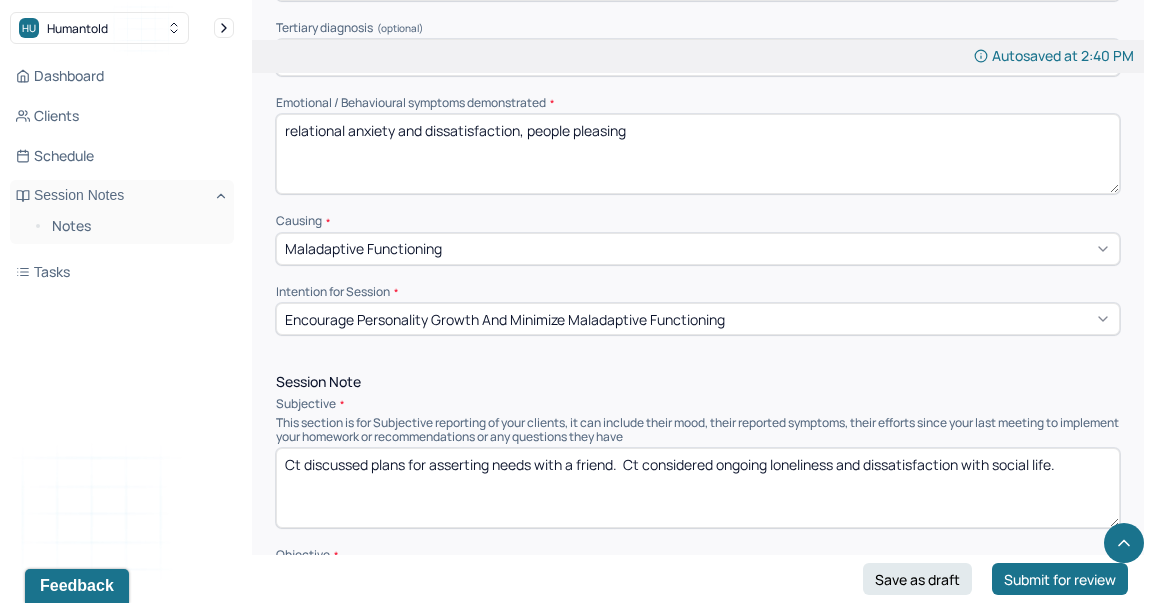 click on "Ct discussed plans for asserting needs with a friend.  Ct considered ongoing loneliness and dissatisfaction with social life." at bounding box center [698, 488] 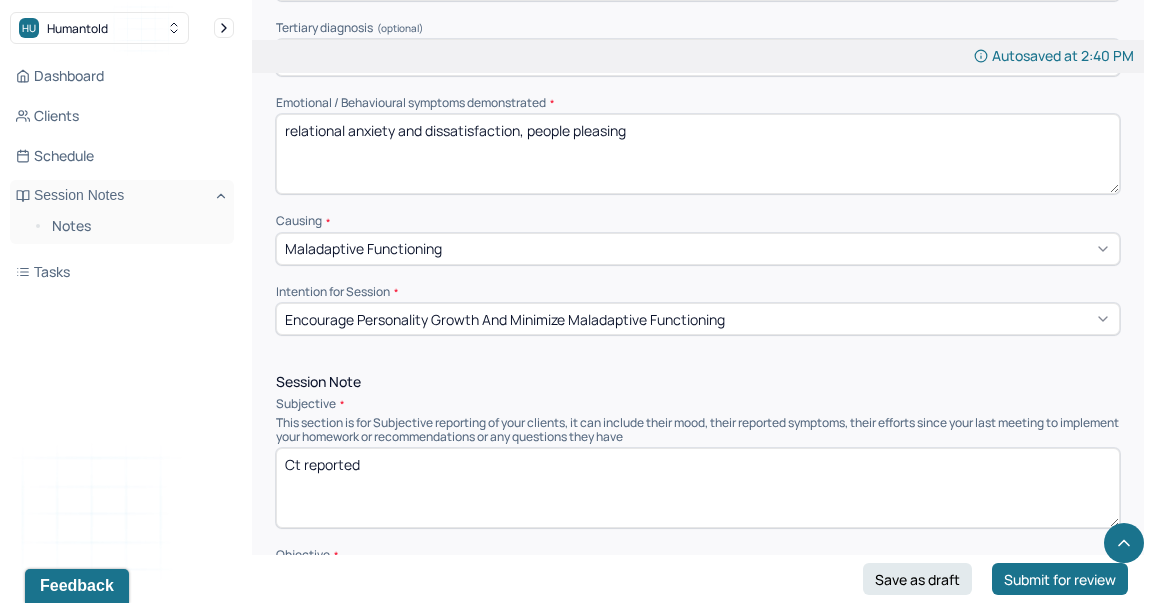 type on "Ct reported" 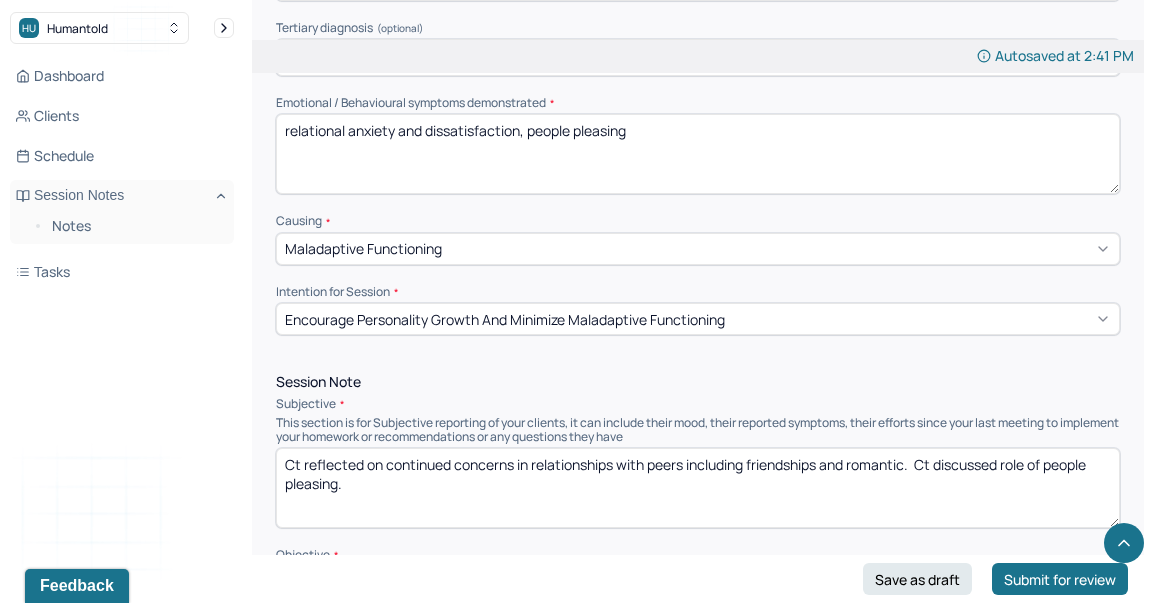 type on "Ct reflected on continued concerns in relationships with peers including friendships and romantic.  Ct discussed role of people pleasing." 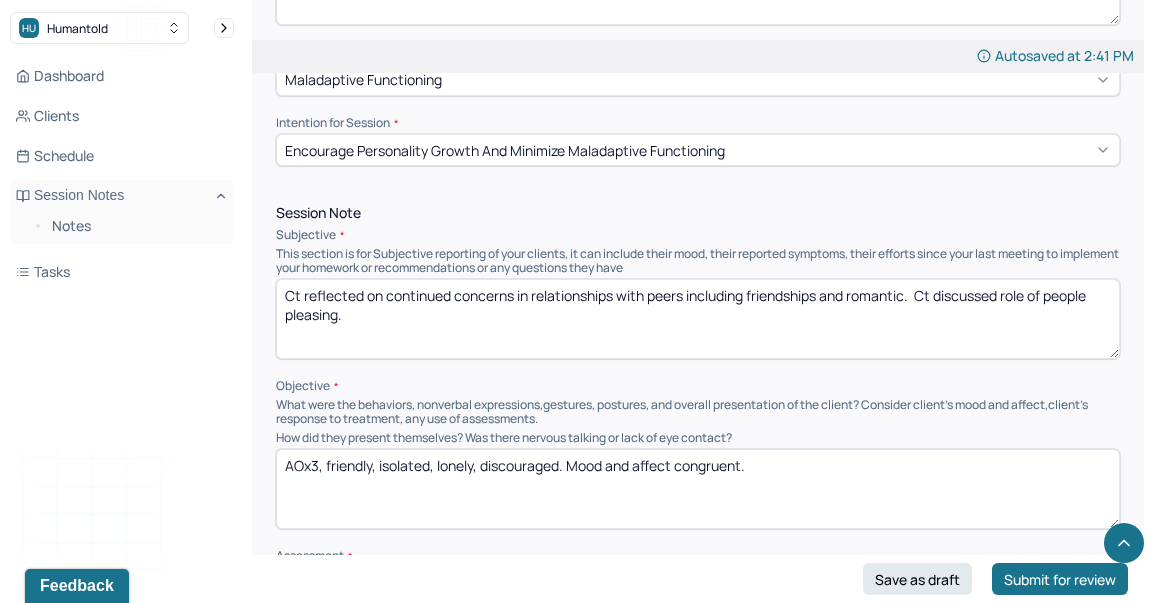 scroll, scrollTop: 1025, scrollLeft: 0, axis: vertical 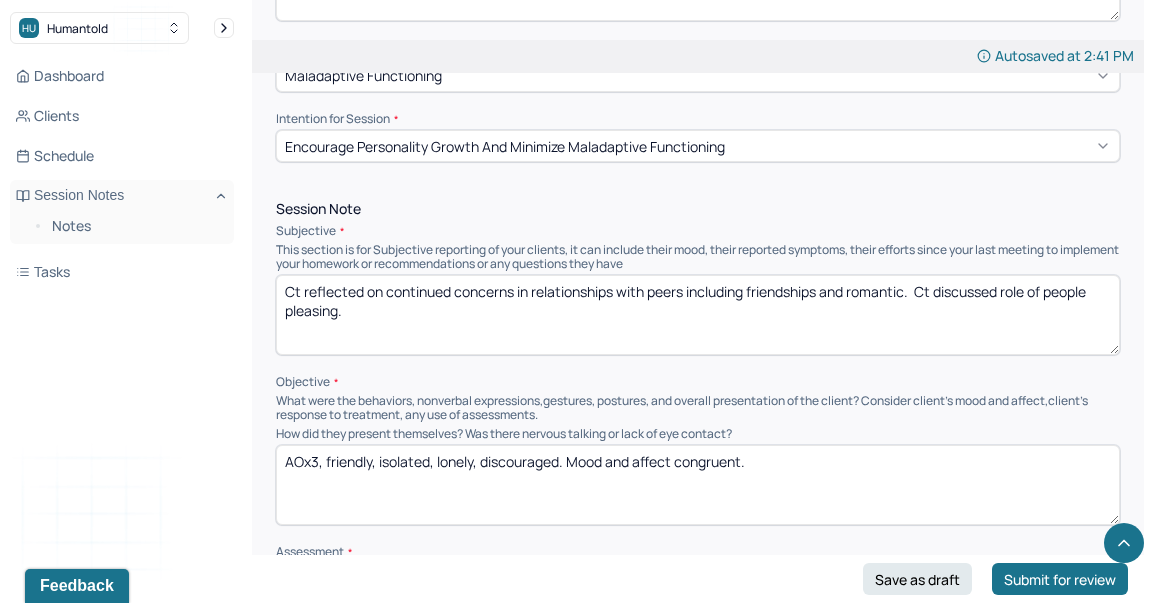 click on "AOx3, friendly, isolated, lonely, discouraged. Mood and affect congruent." at bounding box center [698, 485] 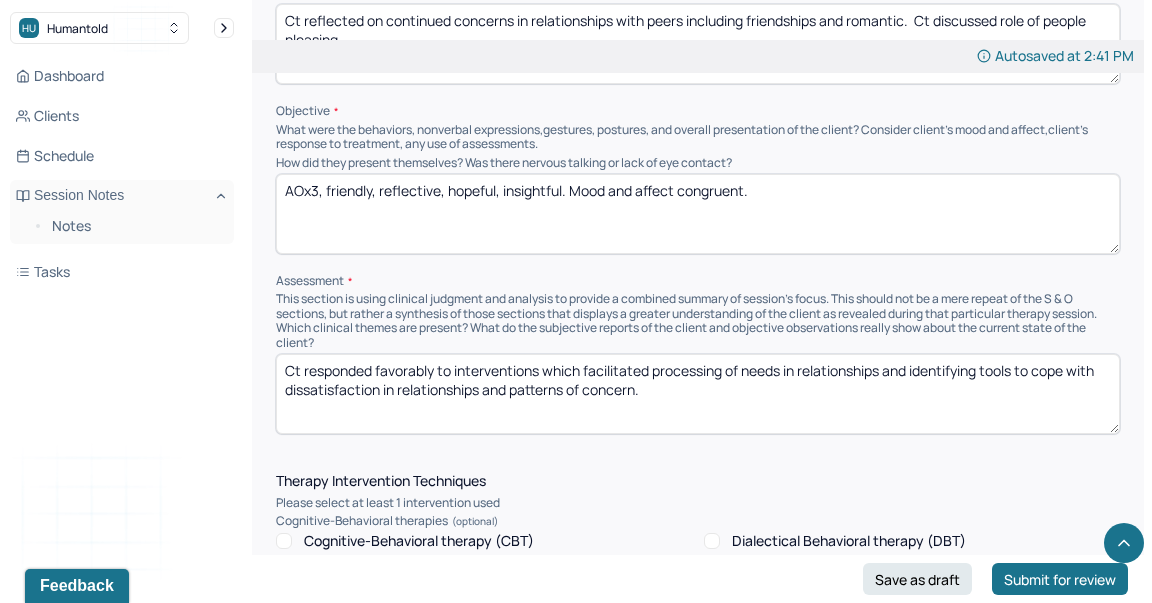 scroll, scrollTop: 1360, scrollLeft: 0, axis: vertical 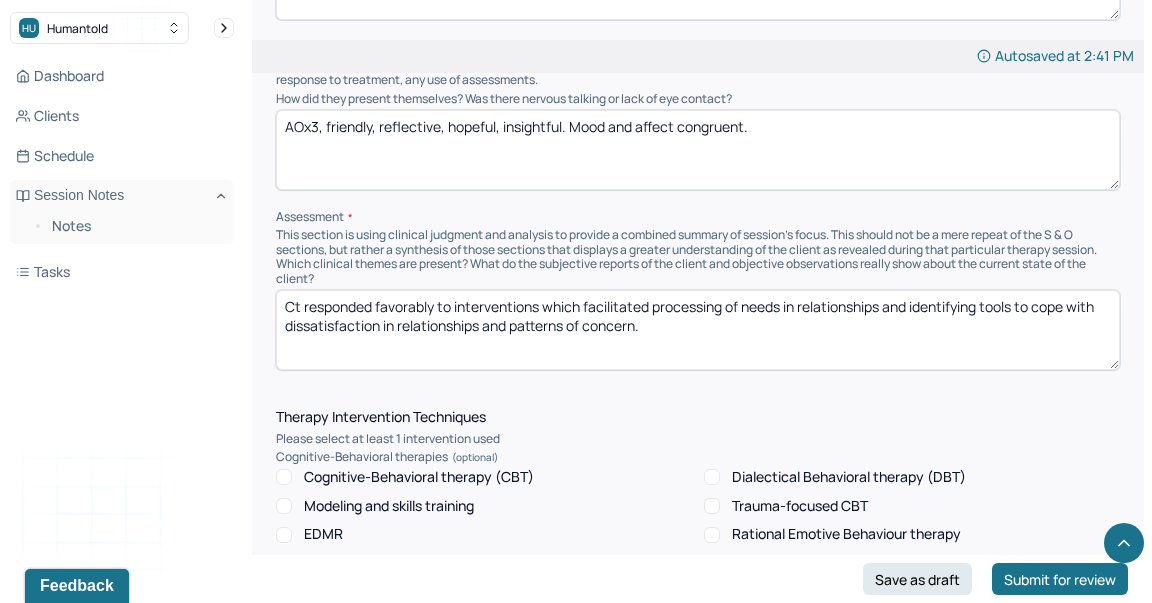 type on "AOx3, friendly, reflective, hopeful, insightful. Mood and affect congruent." 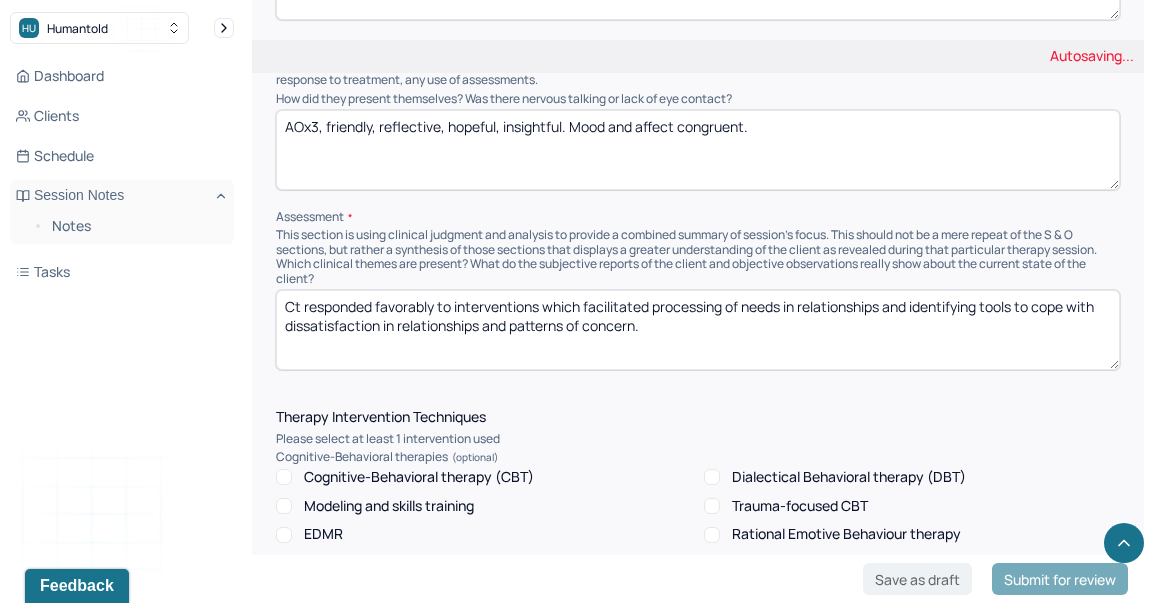 click on "Ct responded favorably to interventions which facilitated processing of needs in relationships and identifying tools to cope with dissatisfaction in relationships and patterns of concern." at bounding box center (698, 330) 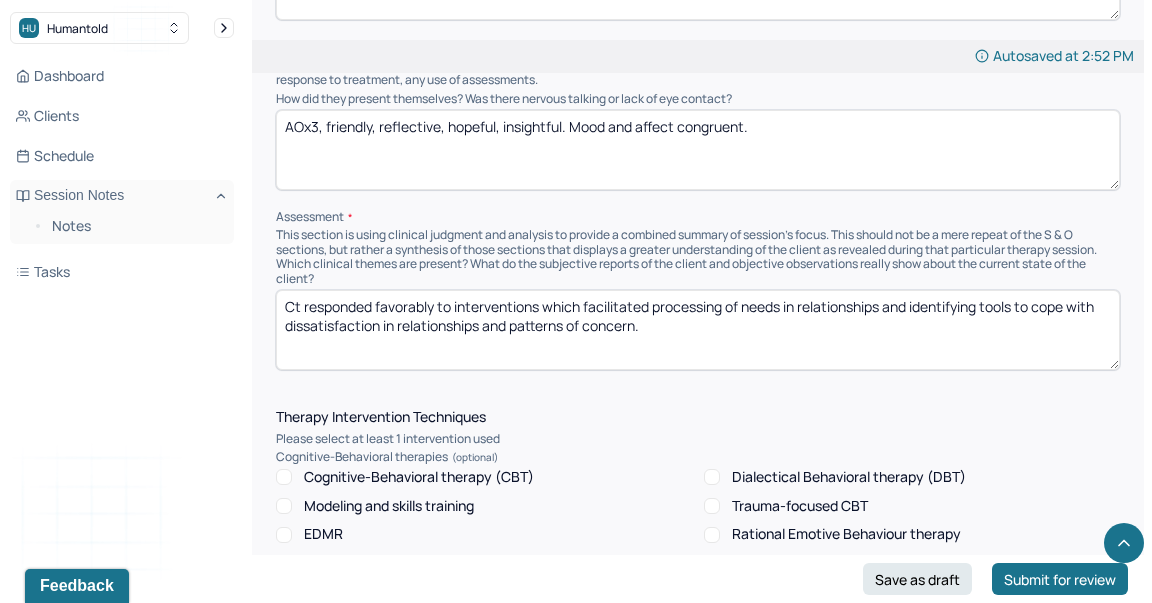 drag, startPoint x: 668, startPoint y: 327, endPoint x: 547, endPoint y: 304, distance: 123.16656 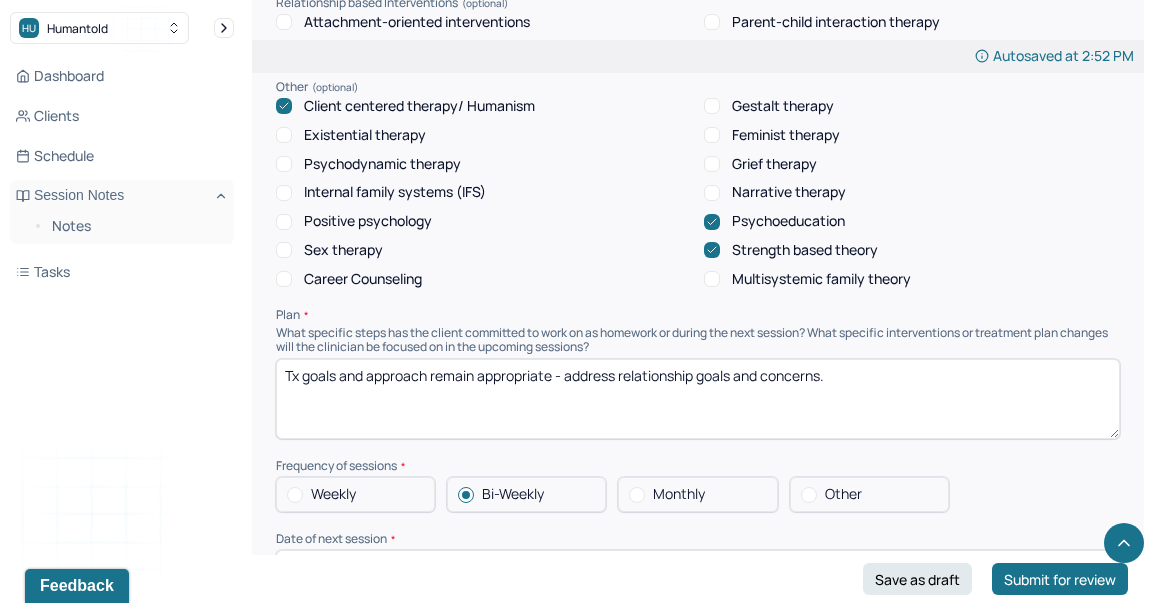 scroll, scrollTop: 2131, scrollLeft: 0, axis: vertical 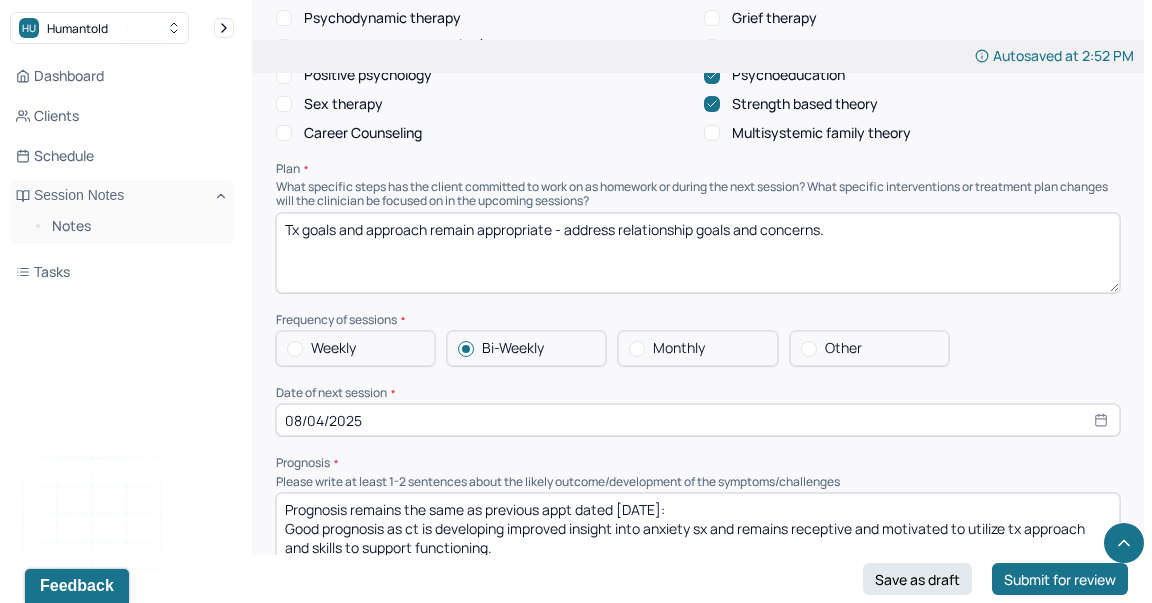 type on "Ct responded favorably to interventions which encouraged deeper introspection into ongoing relational themes and goals, as this remains important for anxiety management and increased well-being" 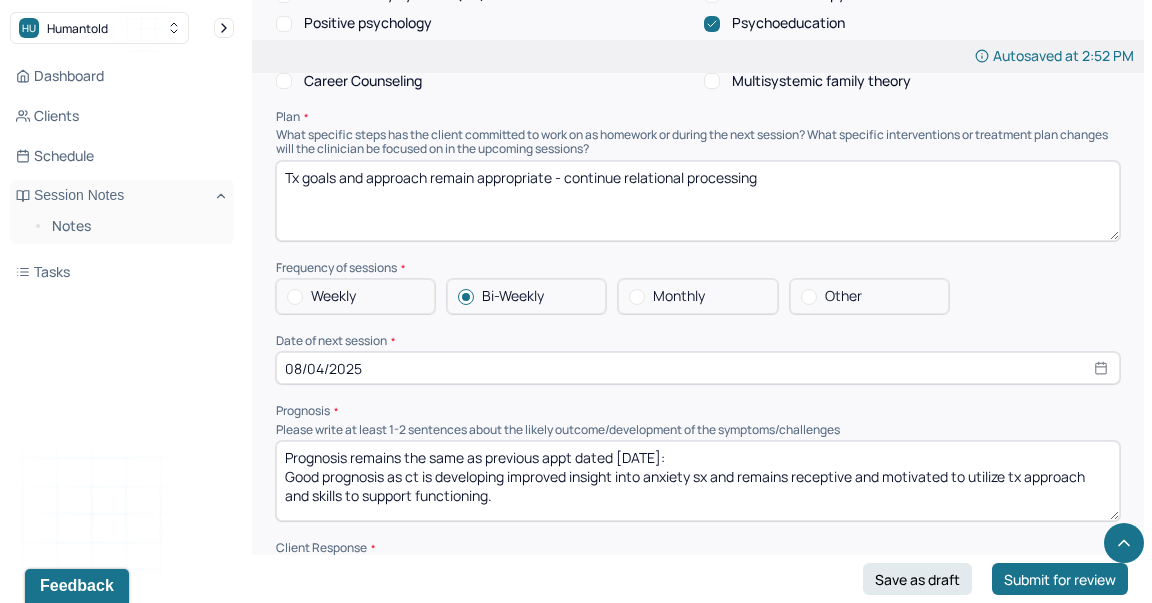 scroll, scrollTop: 2192, scrollLeft: 0, axis: vertical 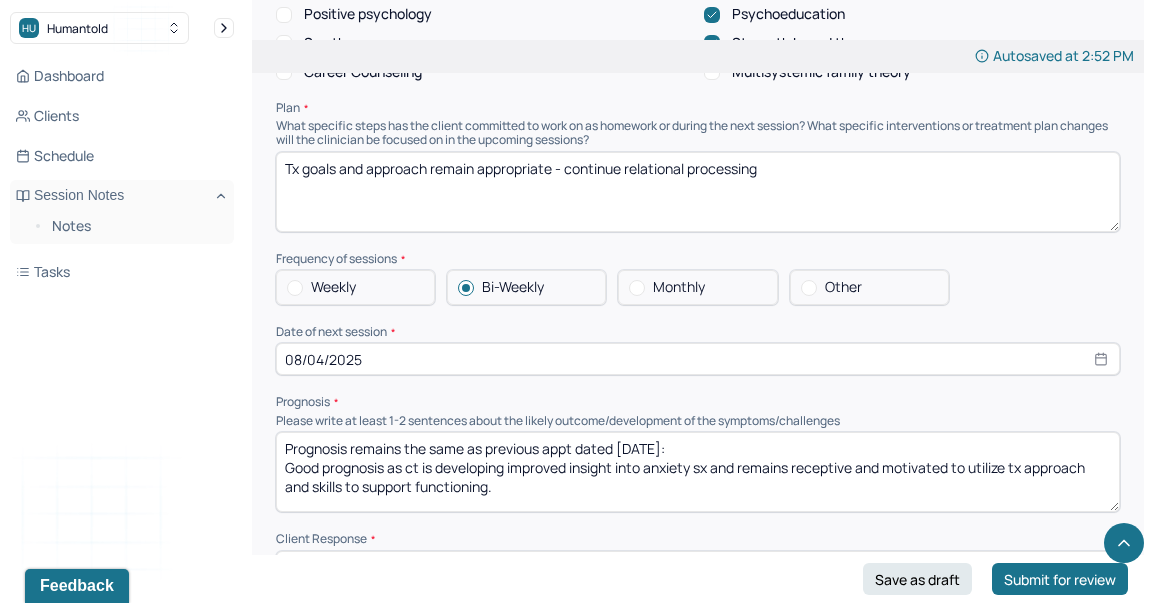type on "Tx goals and approach remain appropriate - continue relational processing" 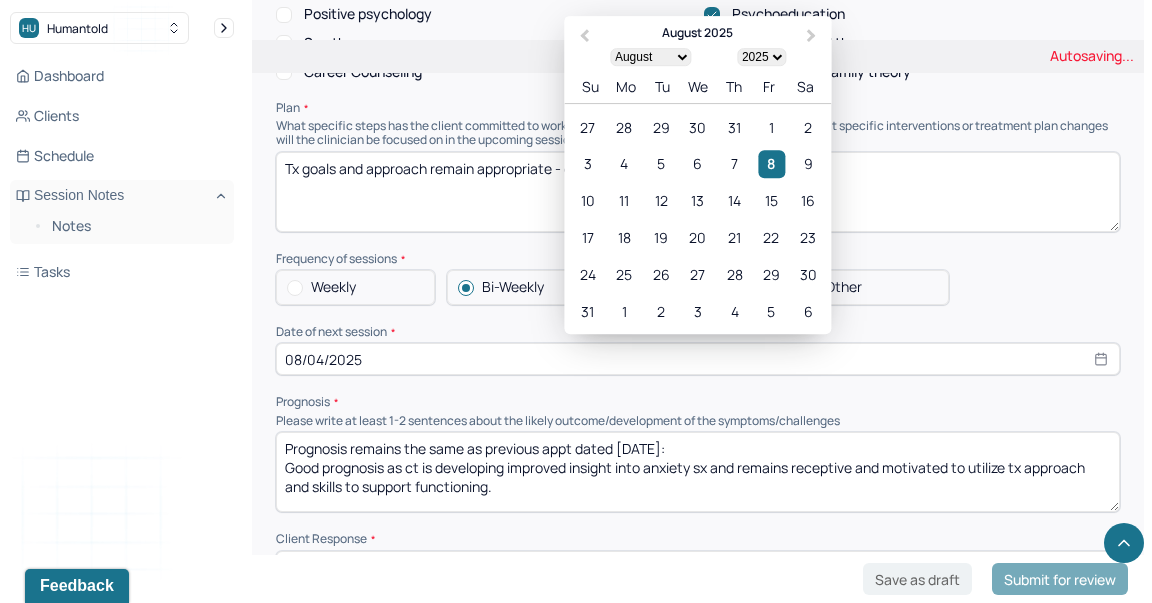 click on "08/04/2025" at bounding box center (698, 359) 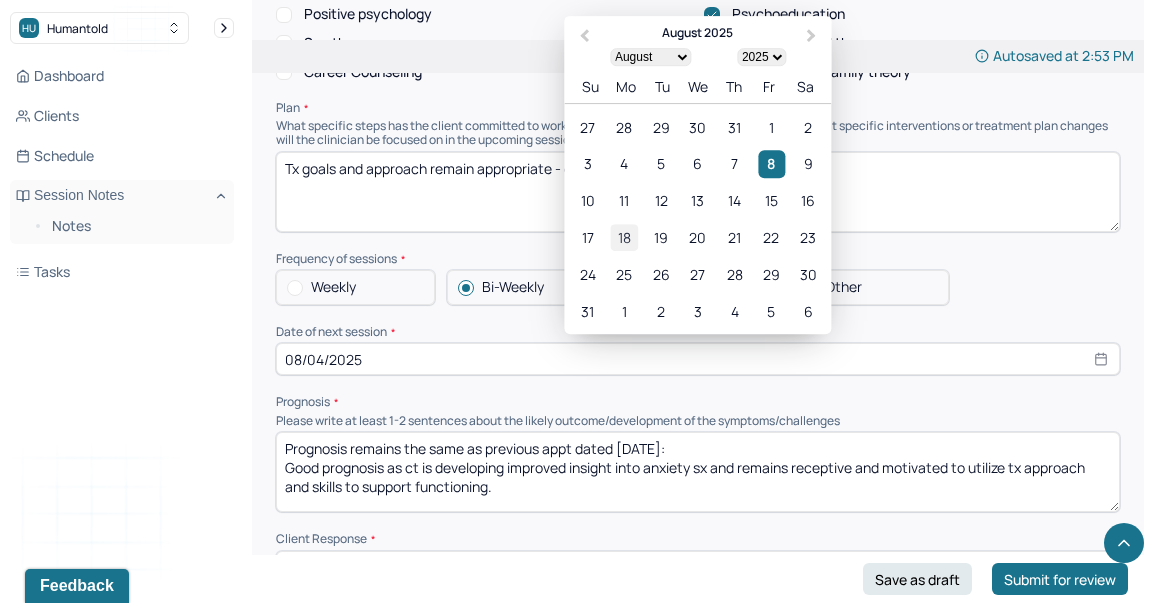 click on "18" at bounding box center [624, 238] 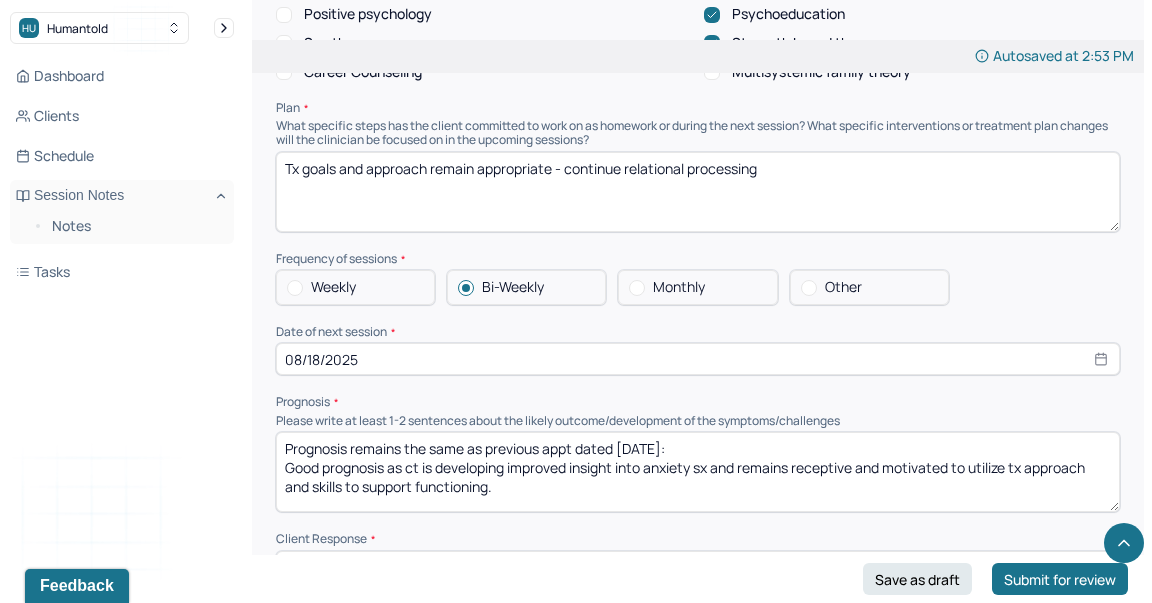 click on "Prognosis remains the same as previous appt dated [DATE]:
Good prognosis as ct is developing improved insight into anxiety sx and remains receptive and motivated to utilize tx approach and skills to support functioning." at bounding box center [698, 472] 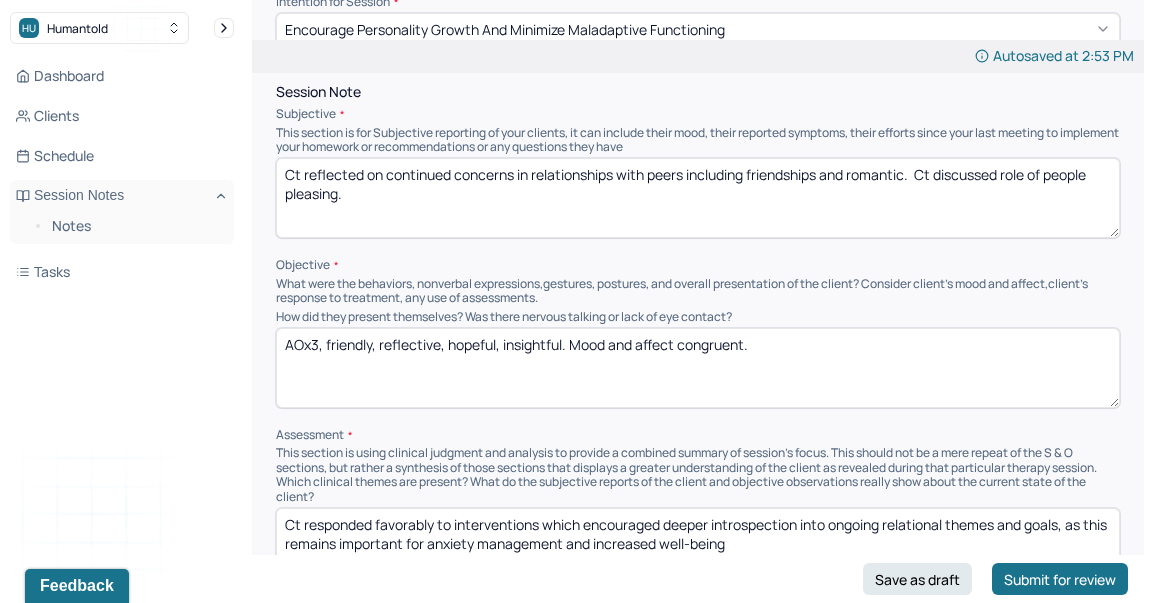 scroll, scrollTop: 0, scrollLeft: 0, axis: both 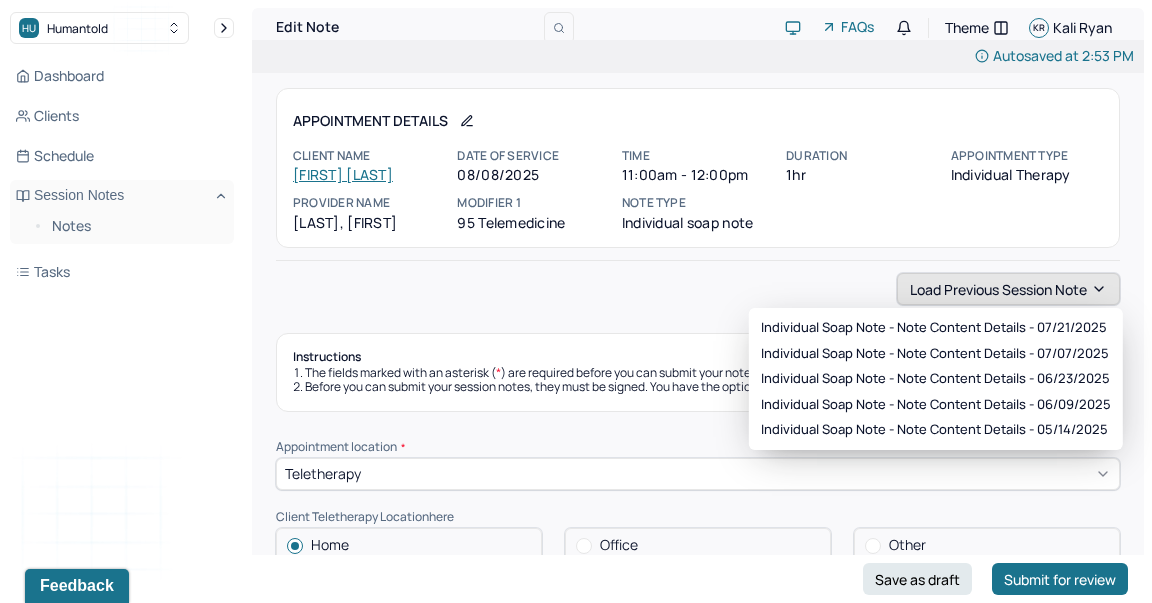 click on "Load previous session note" at bounding box center [1008, 289] 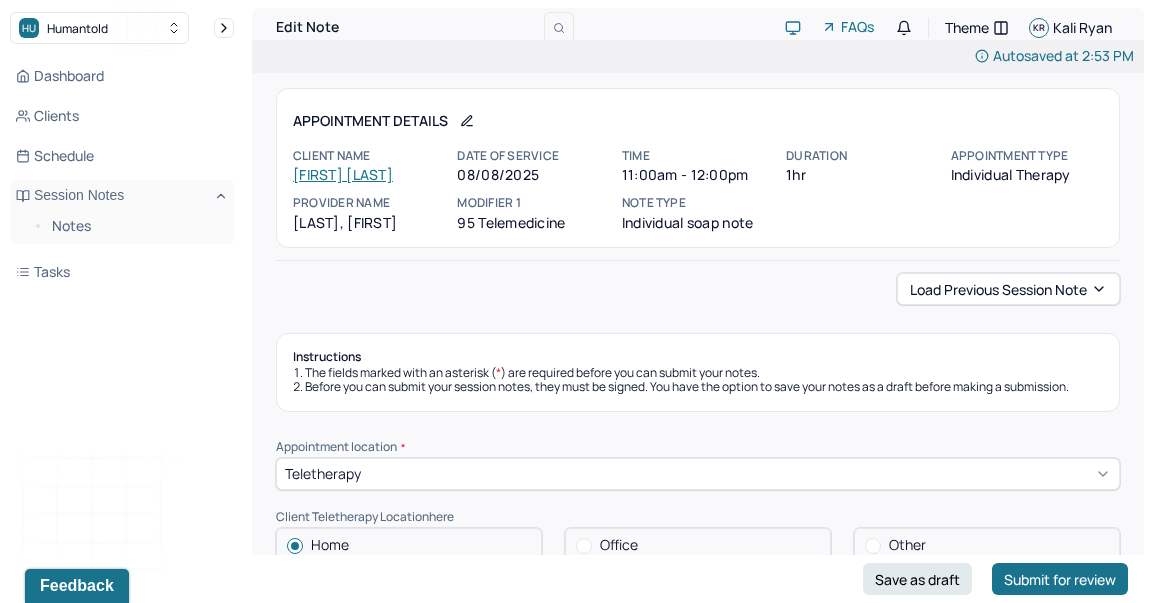 click on "Instructions The fields marked with an asterisk ( * ) are required before you can submit your notes. Before you can submit your session notes, they must be signed. You have the option to save your notes as a draft before making a submission." at bounding box center [698, 372] 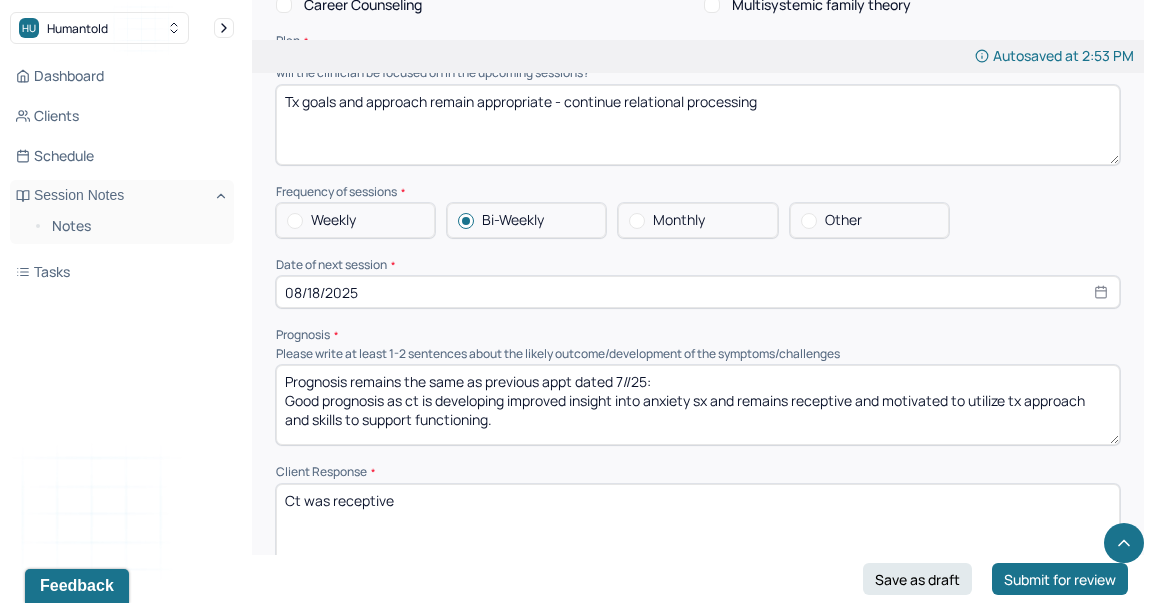 scroll, scrollTop: 2296, scrollLeft: 0, axis: vertical 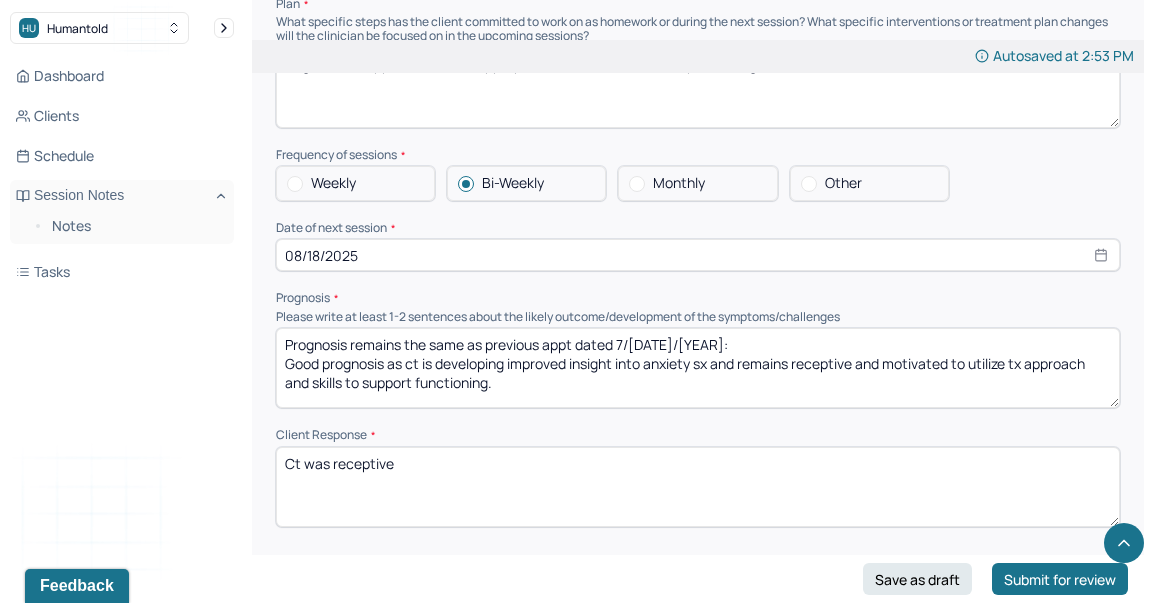 type on "Prognosis remains the same as previous appt dated 7/[DATE]/[YEAR]:
Good prognosis as ct is developing improved insight into anxiety sx and remains receptive and motivated to utilize tx approach and skills to support functioning." 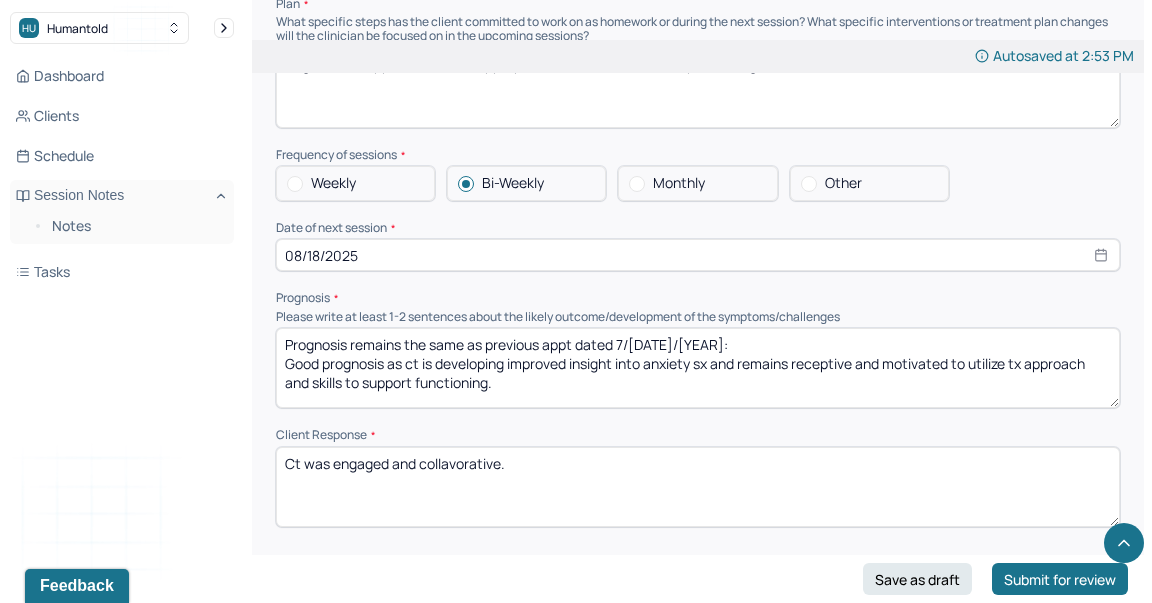 click on "Ct was engaged and collavorative." at bounding box center [698, 487] 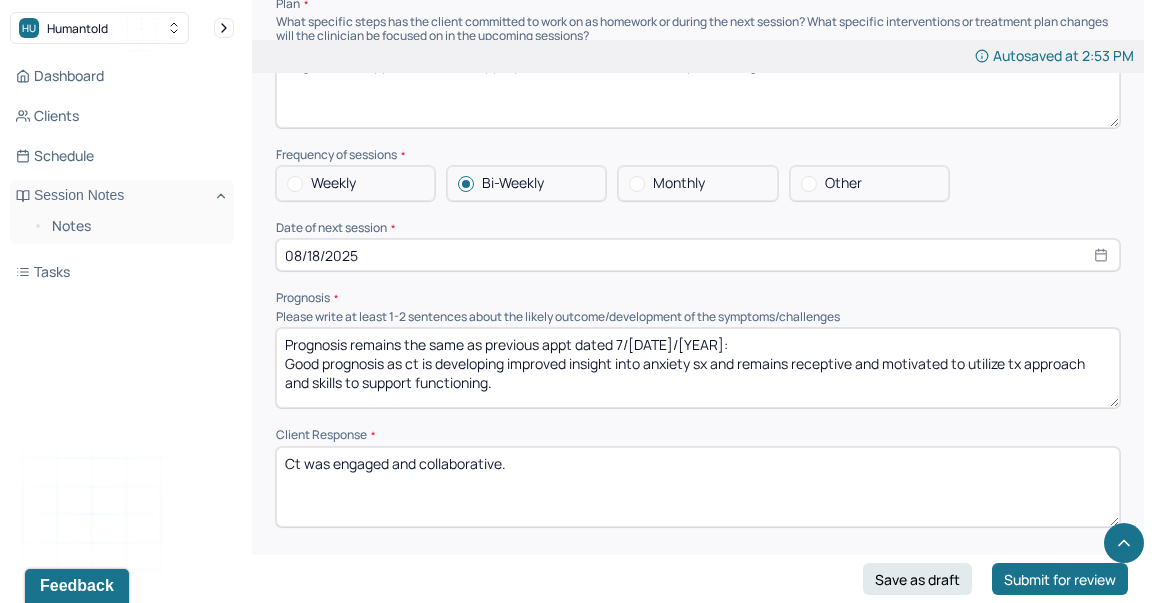 click on "Ct was engaged and collavorative." at bounding box center [698, 487] 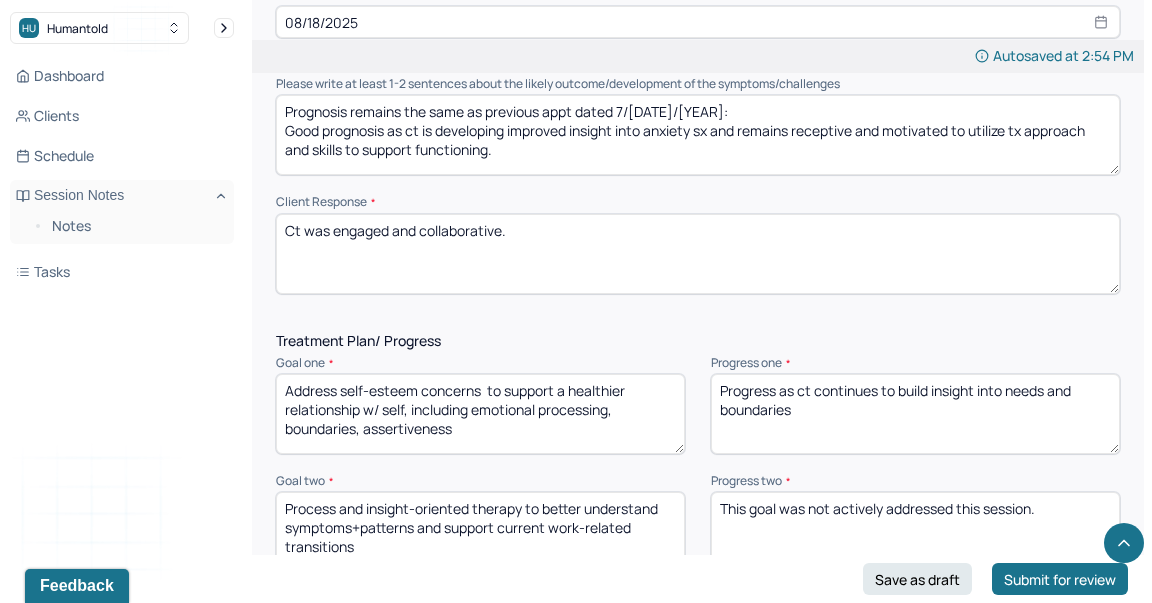 scroll, scrollTop: 2549, scrollLeft: 0, axis: vertical 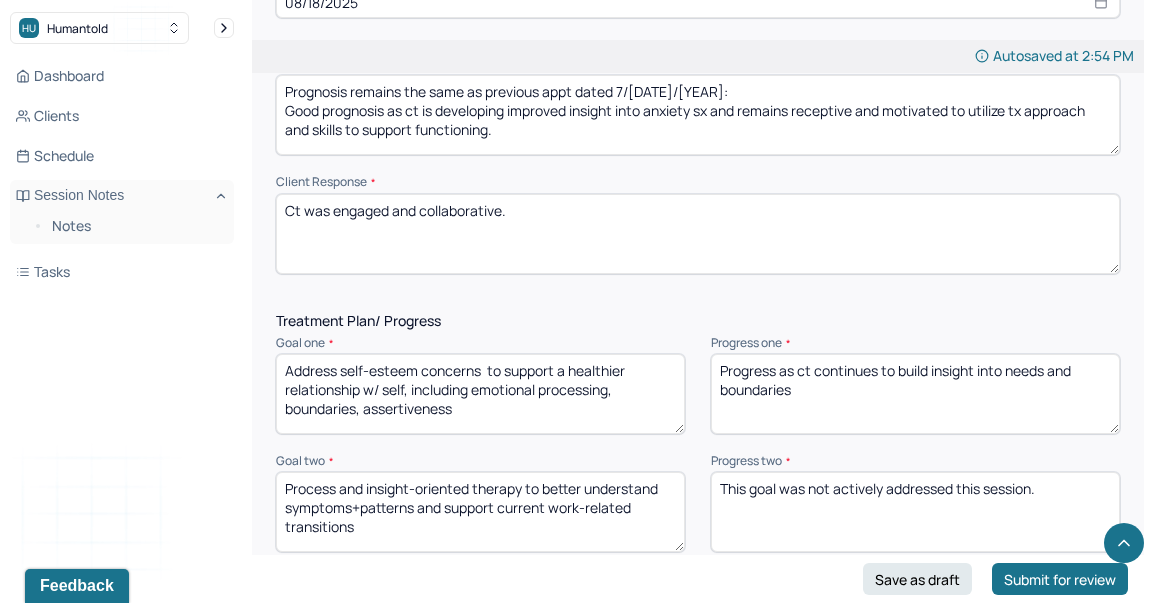 type on "Ct was engaged and collaborative." 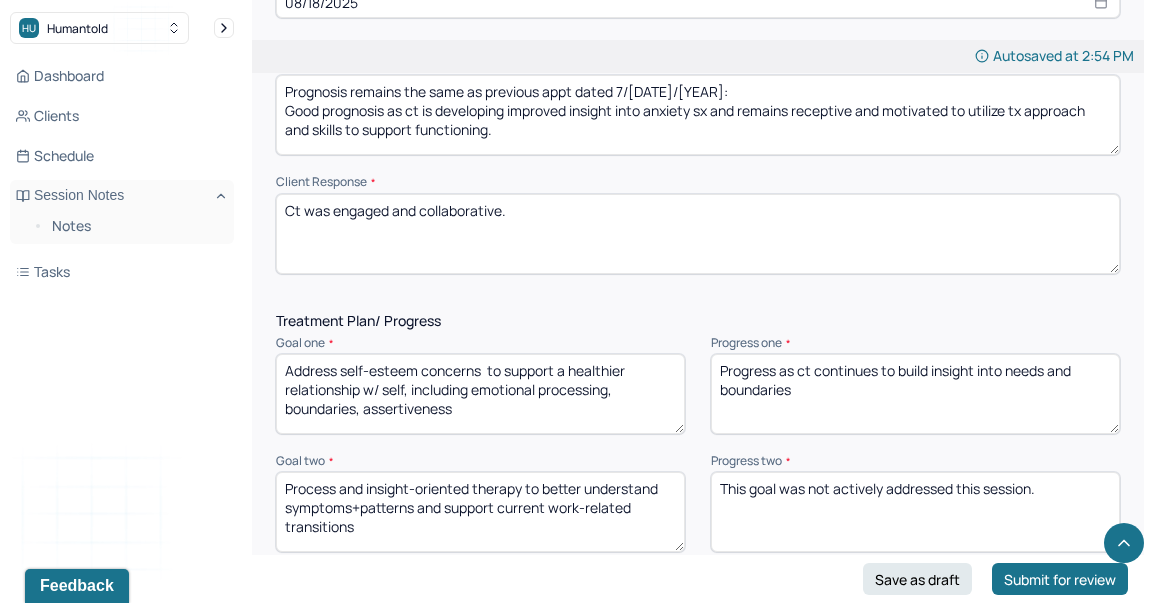 click on "Progress as ct continues to build insight into needs and boundaries" at bounding box center (915, 394) 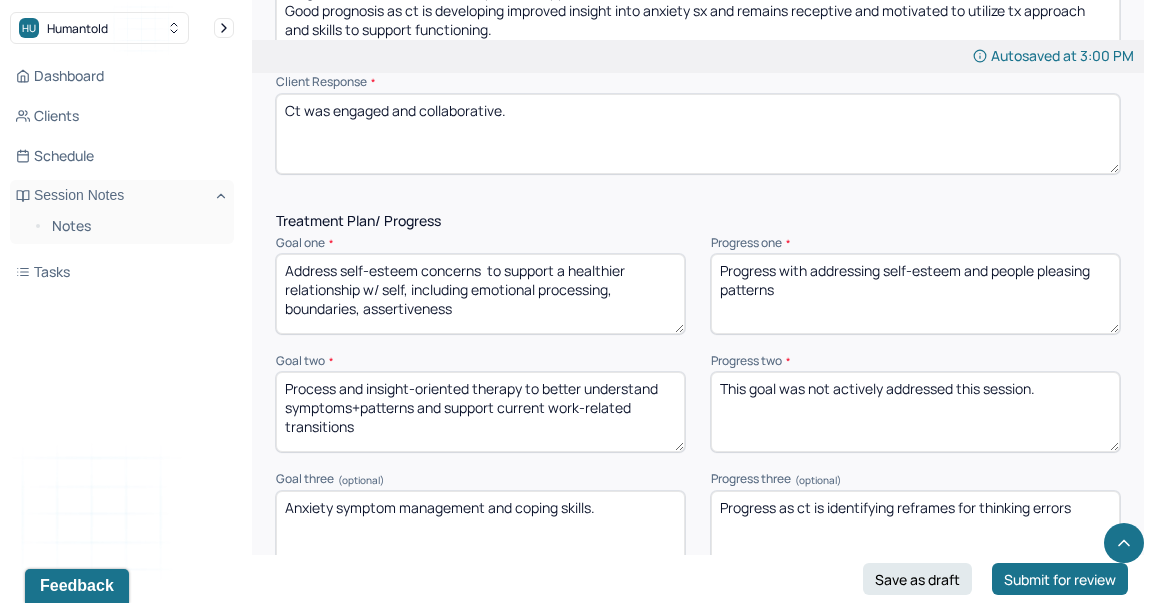 scroll, scrollTop: 2764, scrollLeft: 0, axis: vertical 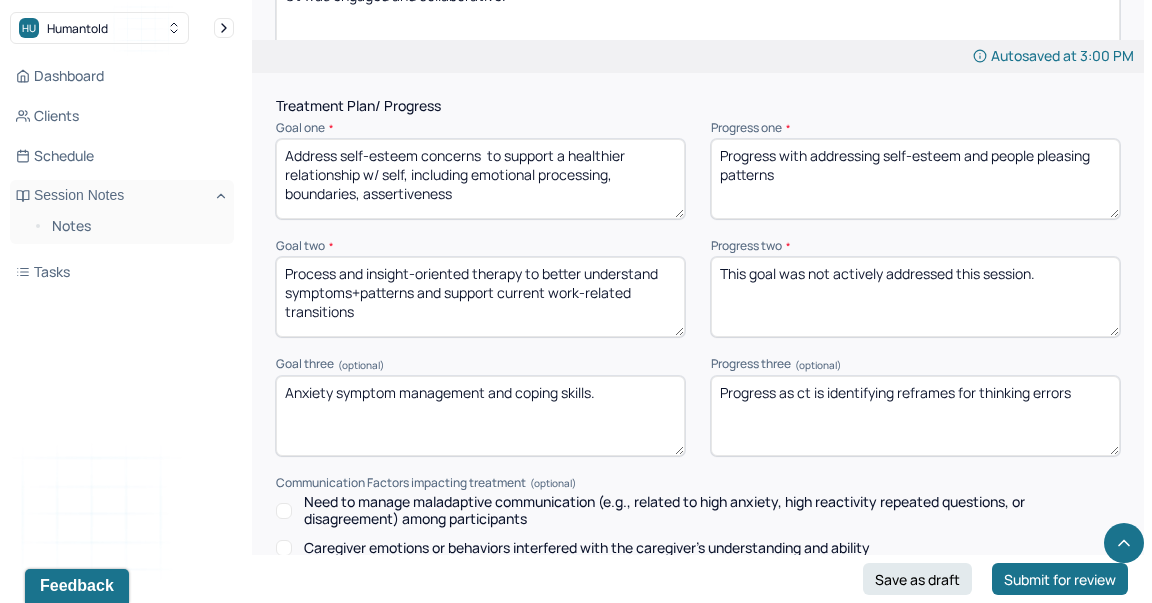 type on "Progress with addressing self-esteem and people pleasing patterns" 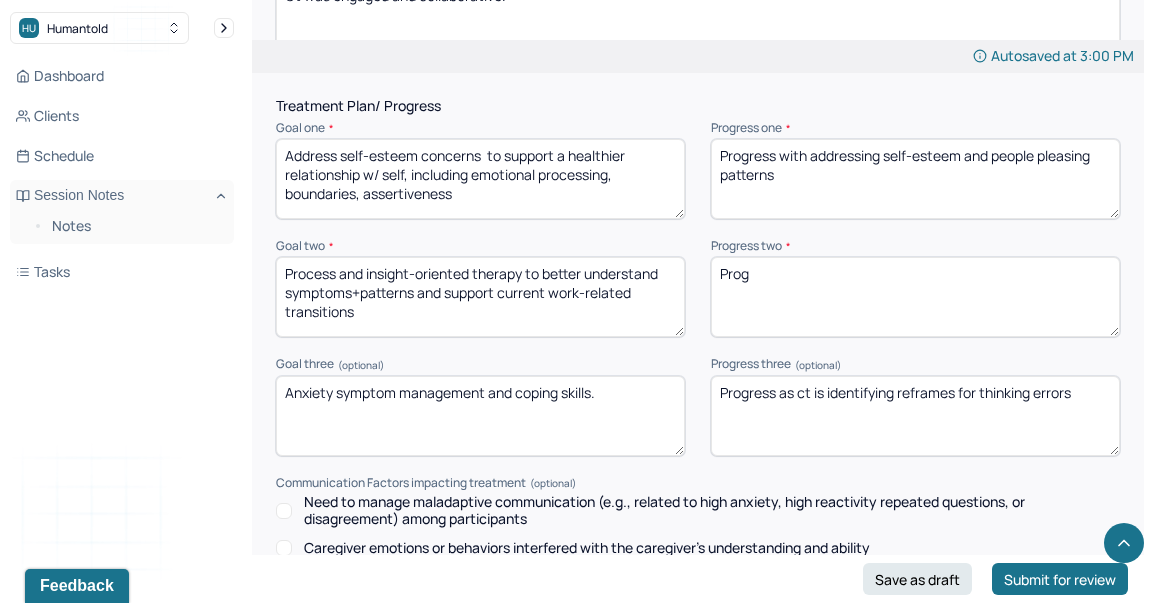 type on "T" 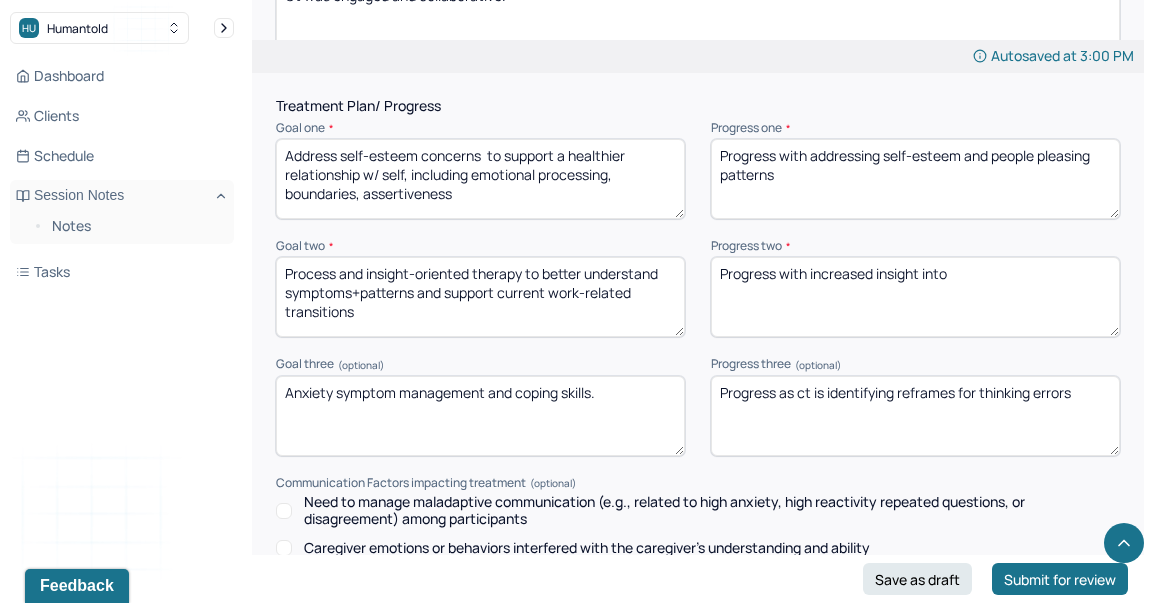 click on "Progress as ct is identifying reframes for thinking errors" at bounding box center (915, 416) 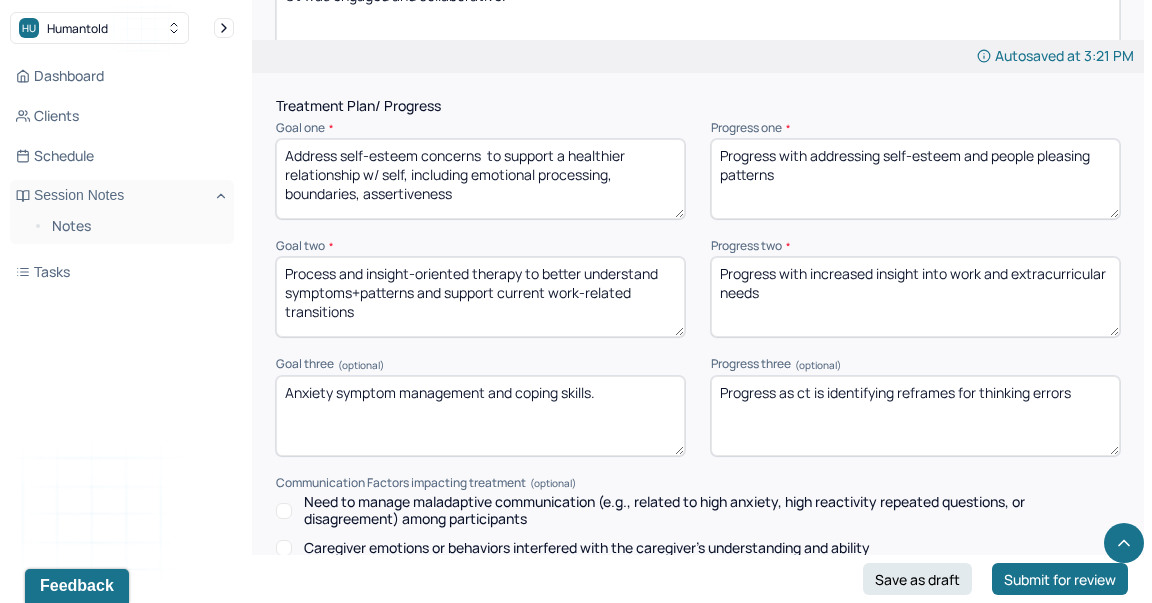 click on "Progress with increased insight into work and extracurricular needs" at bounding box center (915, 297) 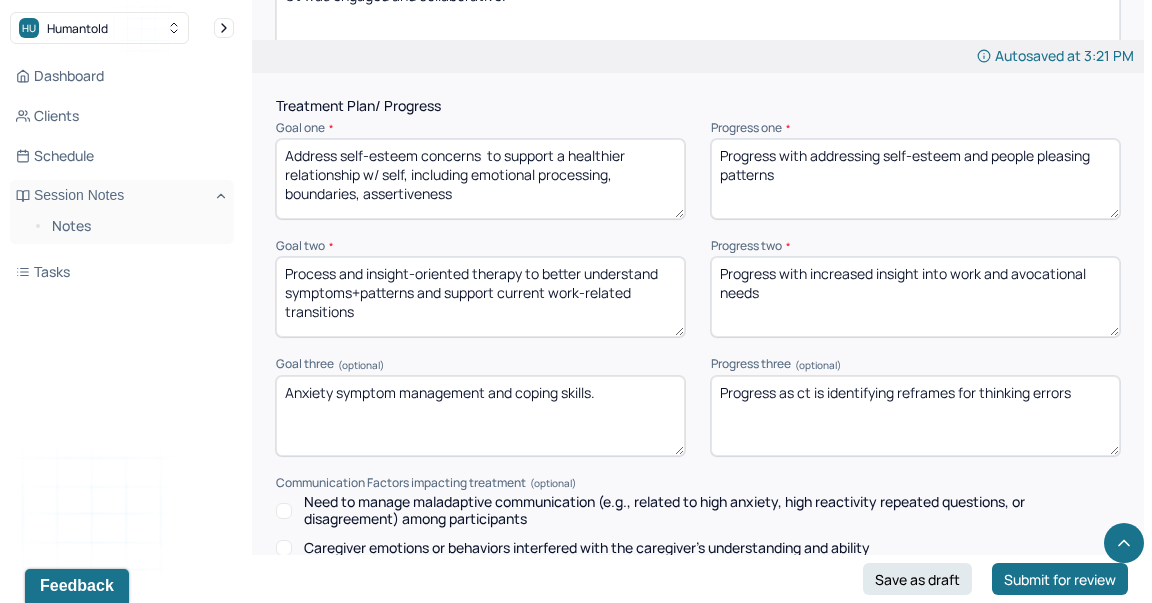 type on "Progress with increased insight into work and avocational needs" 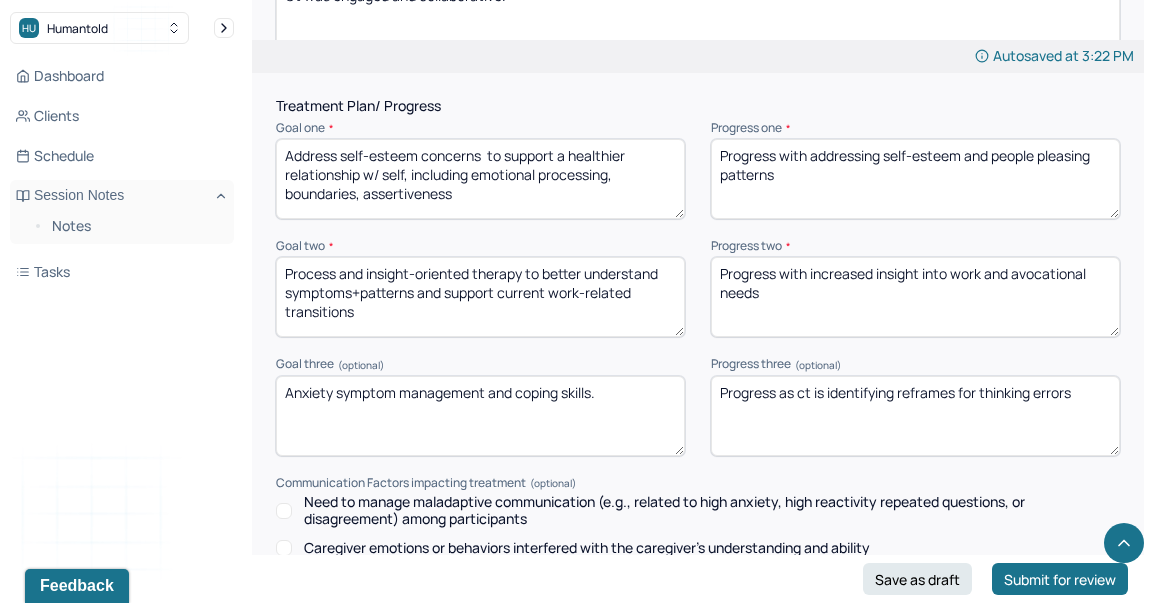click on "Progress as ct is identifying reframes for thinking errors" at bounding box center [915, 416] 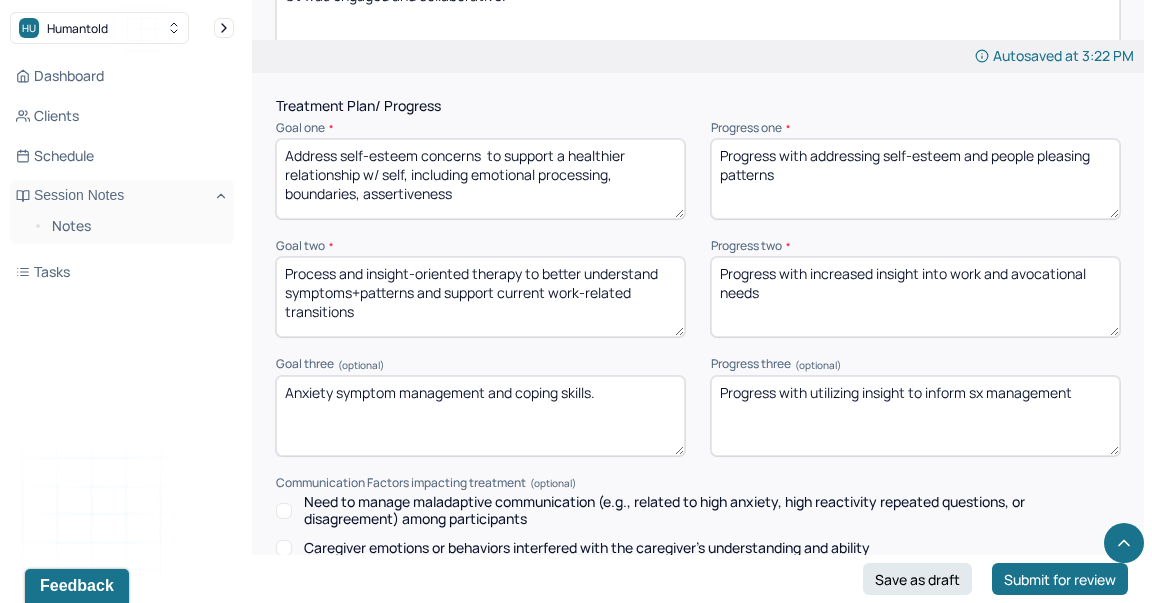 scroll, scrollTop: 3194, scrollLeft: 0, axis: vertical 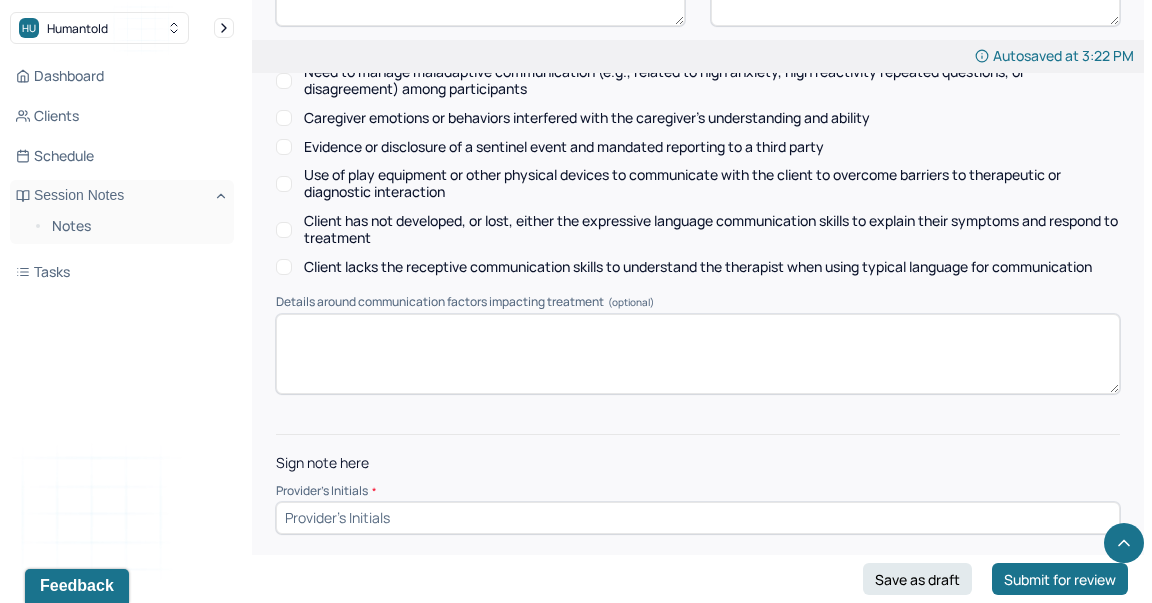 type on "Progress with utilizing insight to inform sx management" 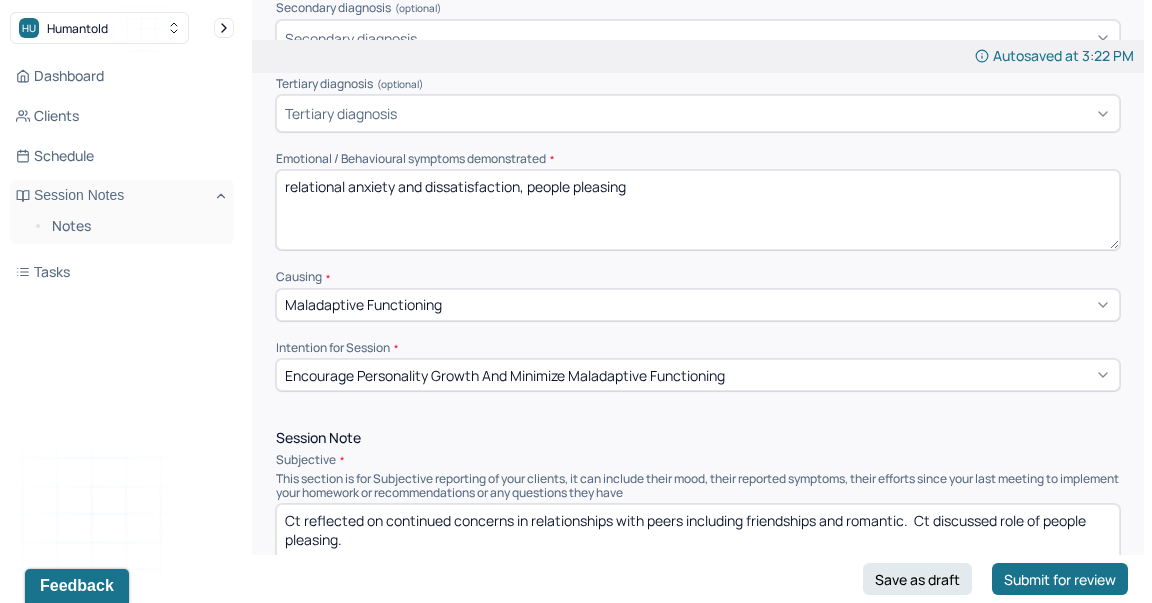 scroll, scrollTop: 0, scrollLeft: 0, axis: both 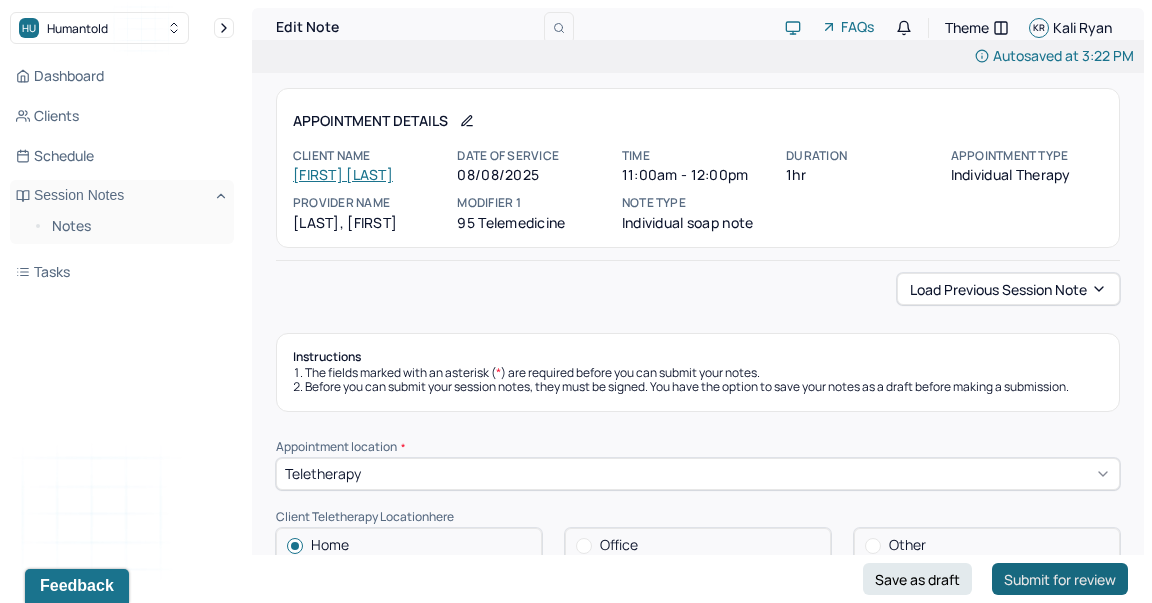 type on "KR" 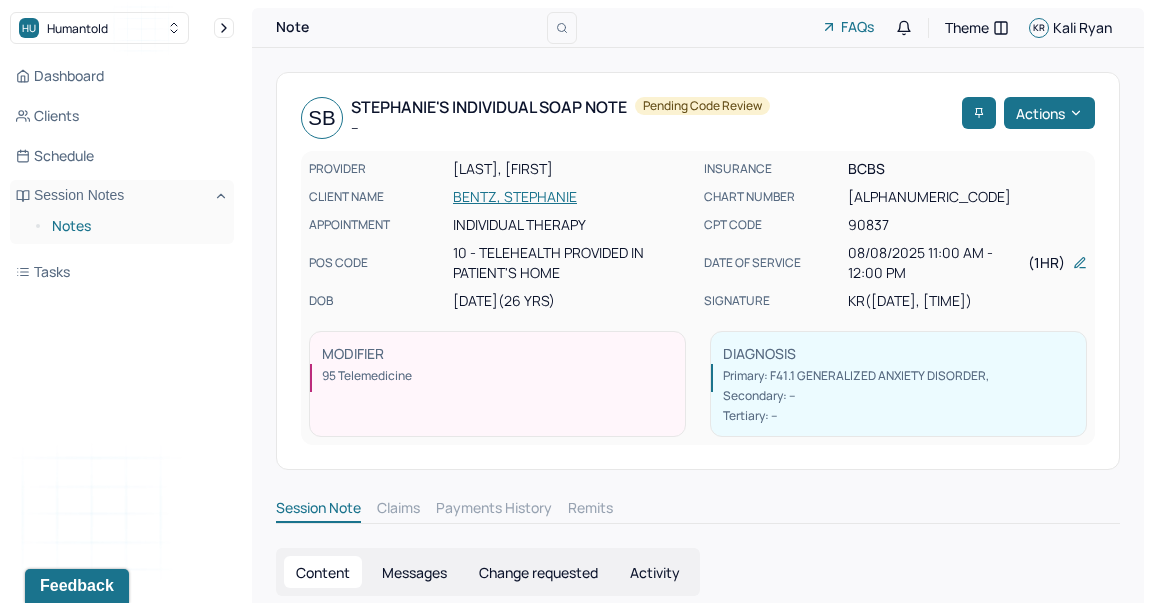 click on "Notes" at bounding box center (135, 226) 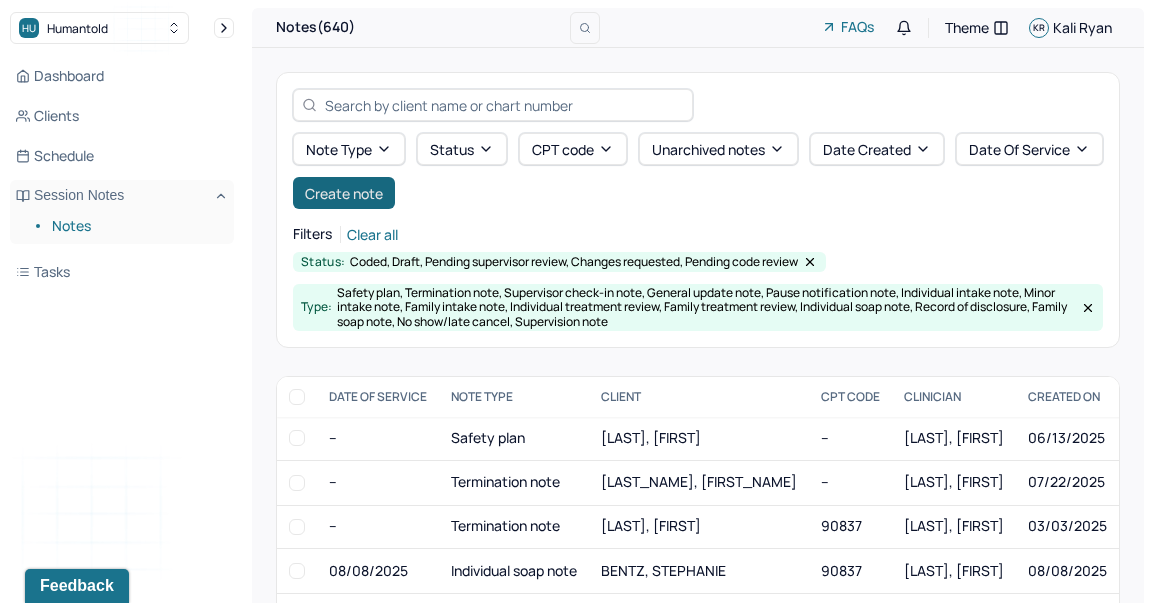 click on "Create note" at bounding box center (344, 193) 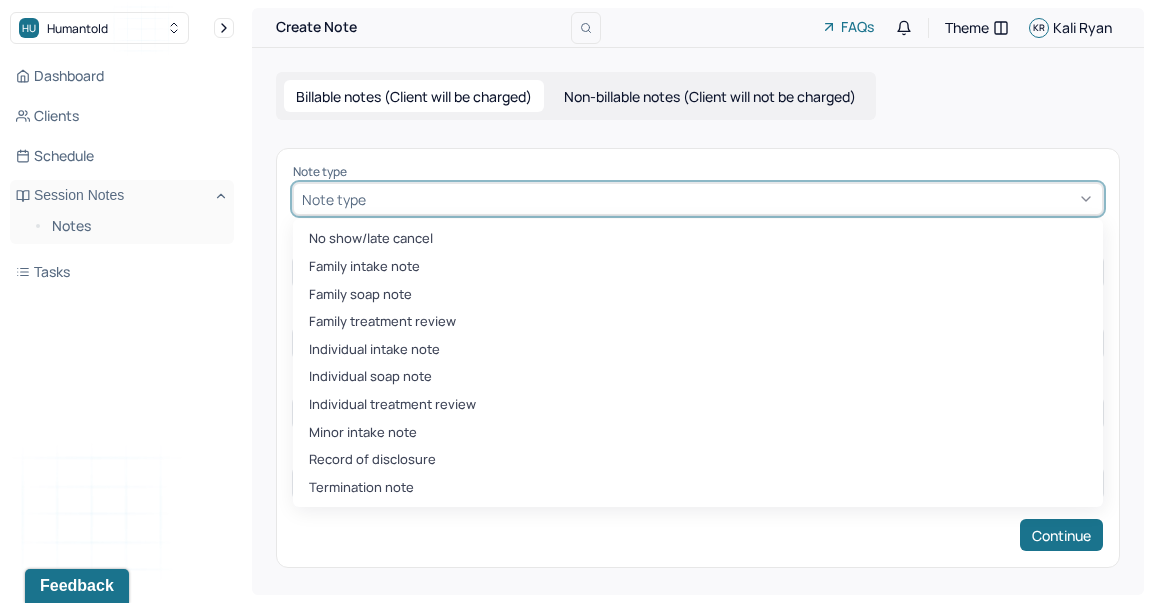 click at bounding box center [732, 199] 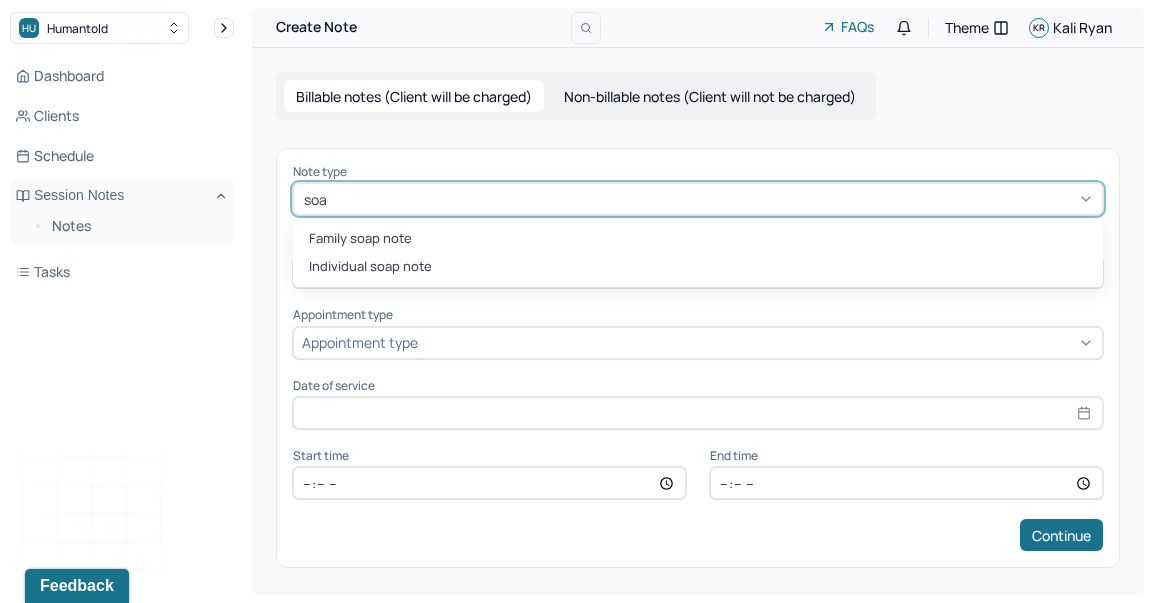 type on "soap" 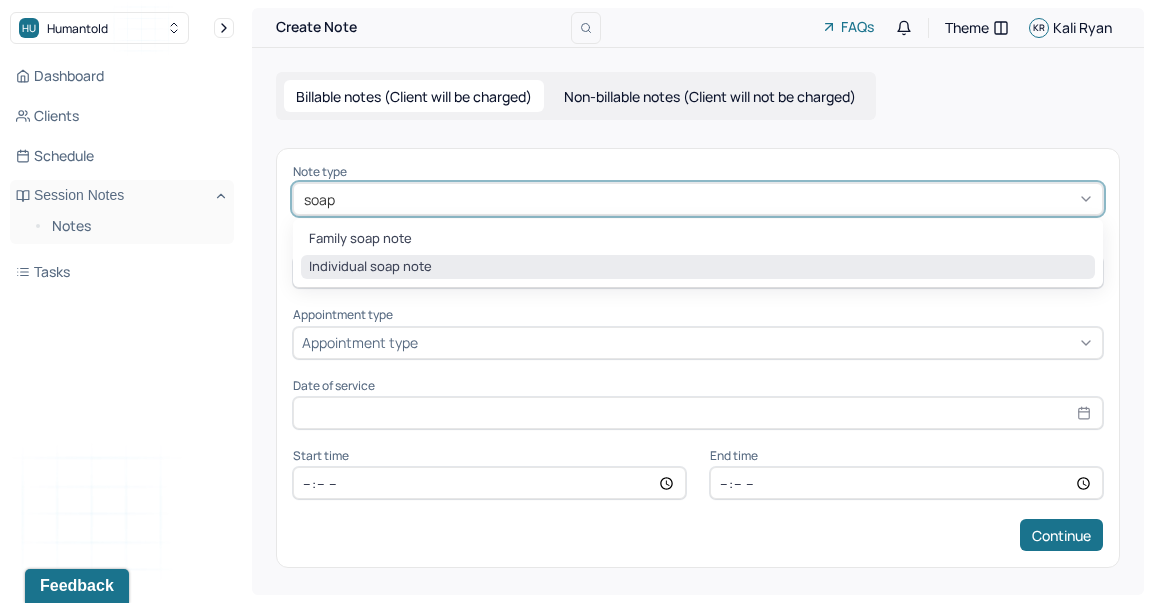 click on "Individual soap note" at bounding box center (698, 267) 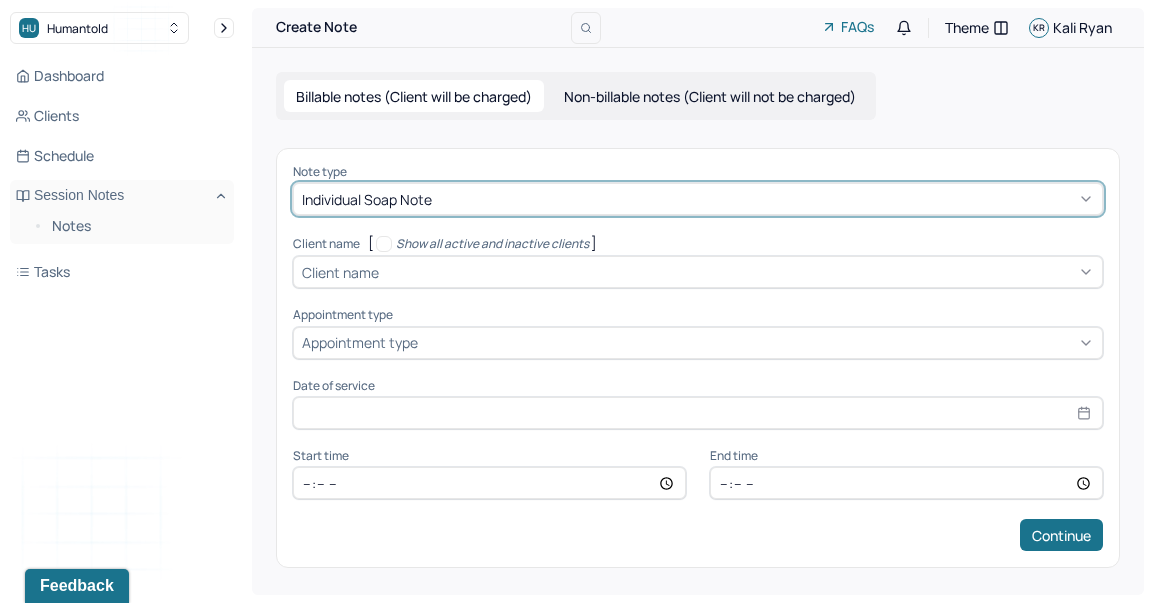 click at bounding box center (738, 272) 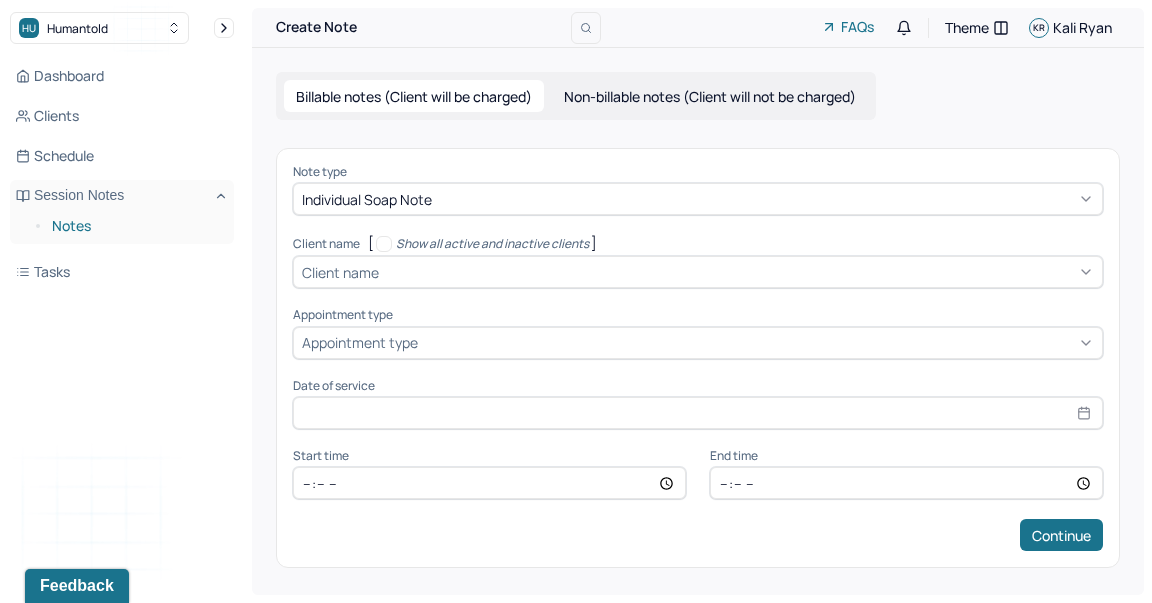 click on "Notes" at bounding box center [135, 226] 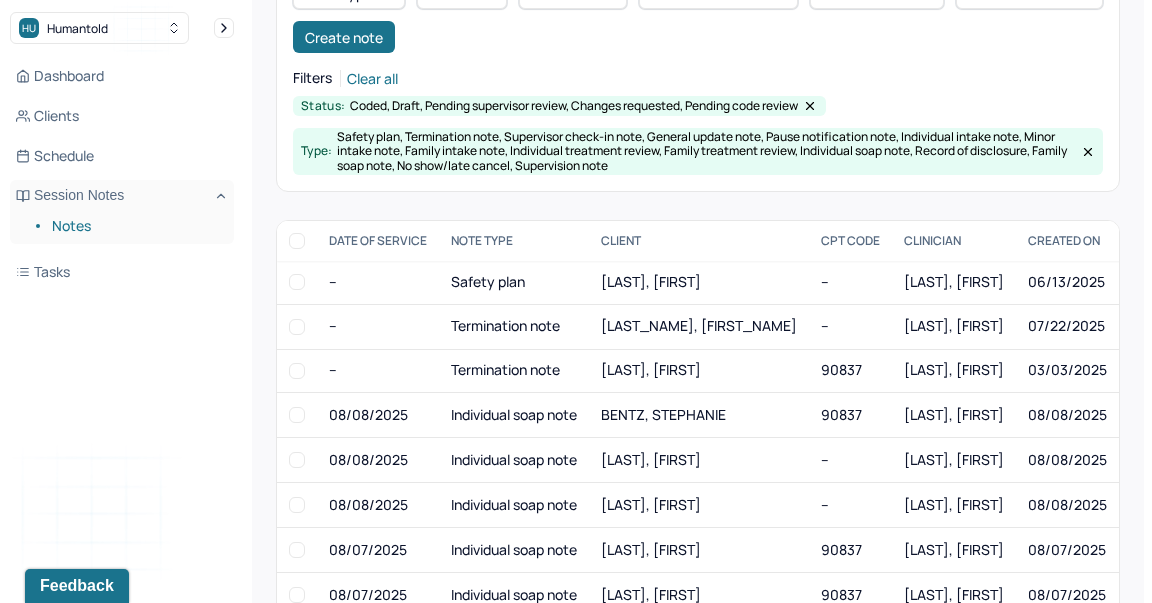 scroll, scrollTop: 276, scrollLeft: 0, axis: vertical 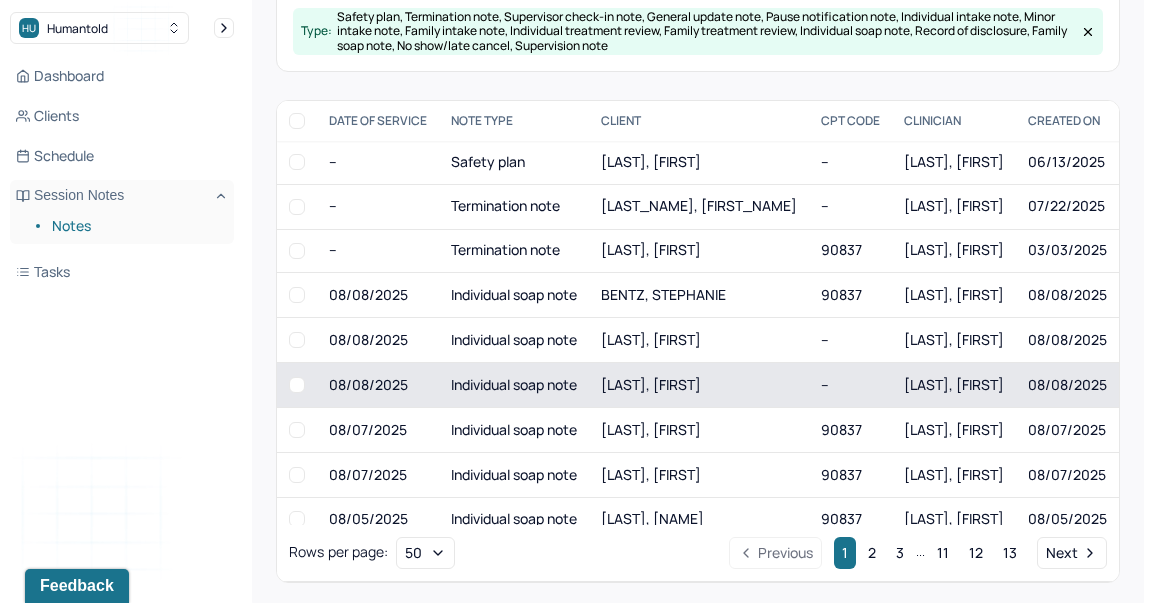 click on "[LAST], [FIRST]" at bounding box center (699, 384) 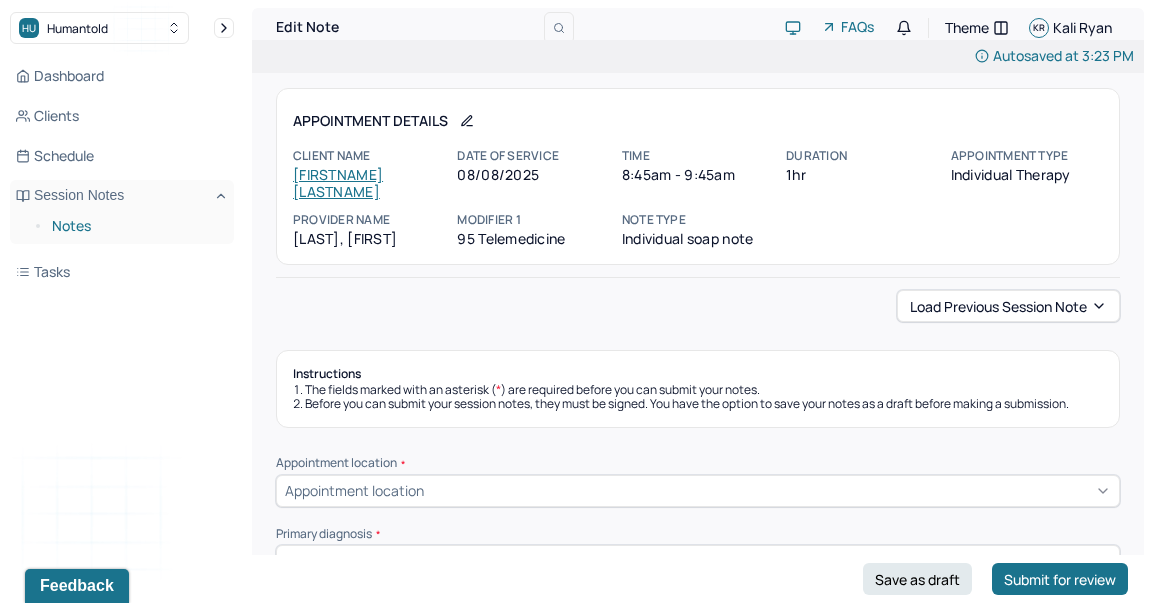 click on "Notes" at bounding box center (135, 226) 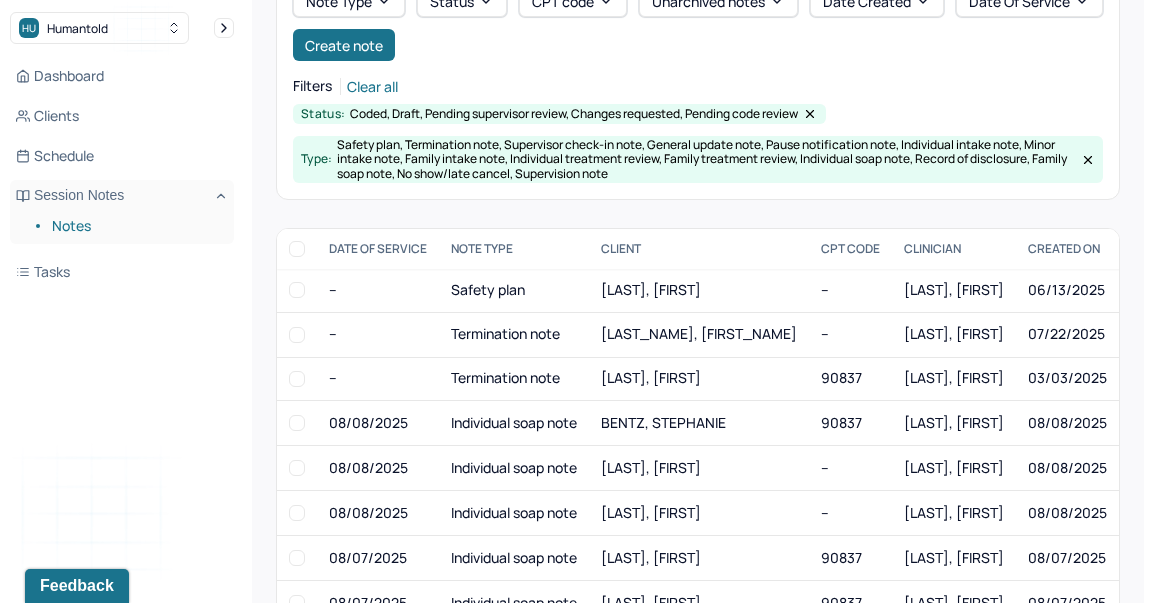 scroll, scrollTop: 286, scrollLeft: 0, axis: vertical 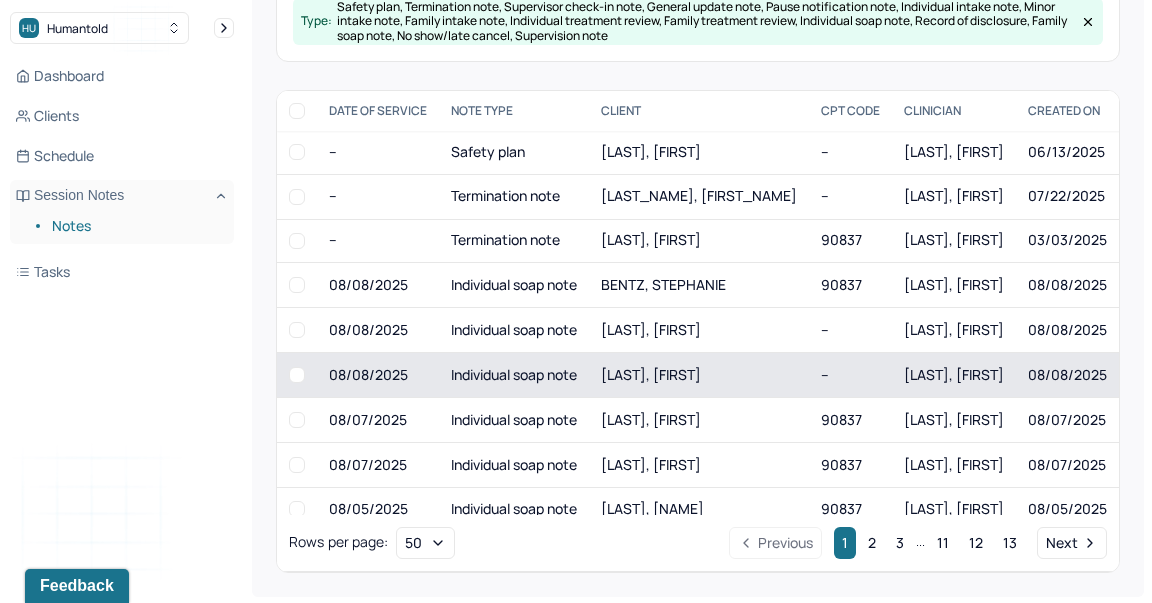 click on "[LAST], [FIRST]" at bounding box center (651, 374) 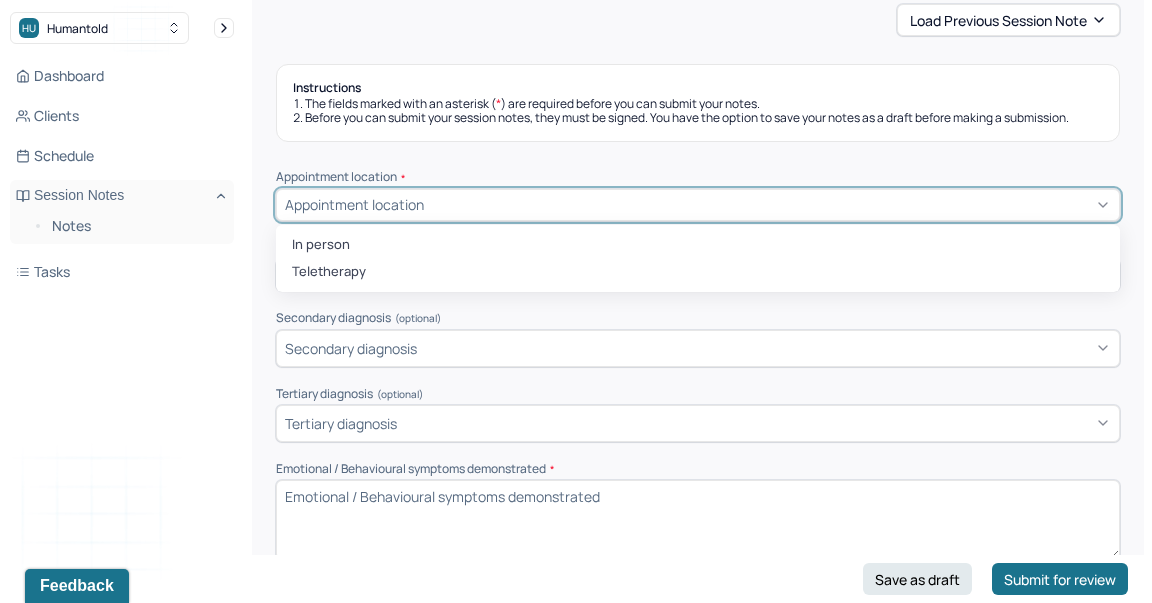 click on "Appointment location" at bounding box center [354, 204] 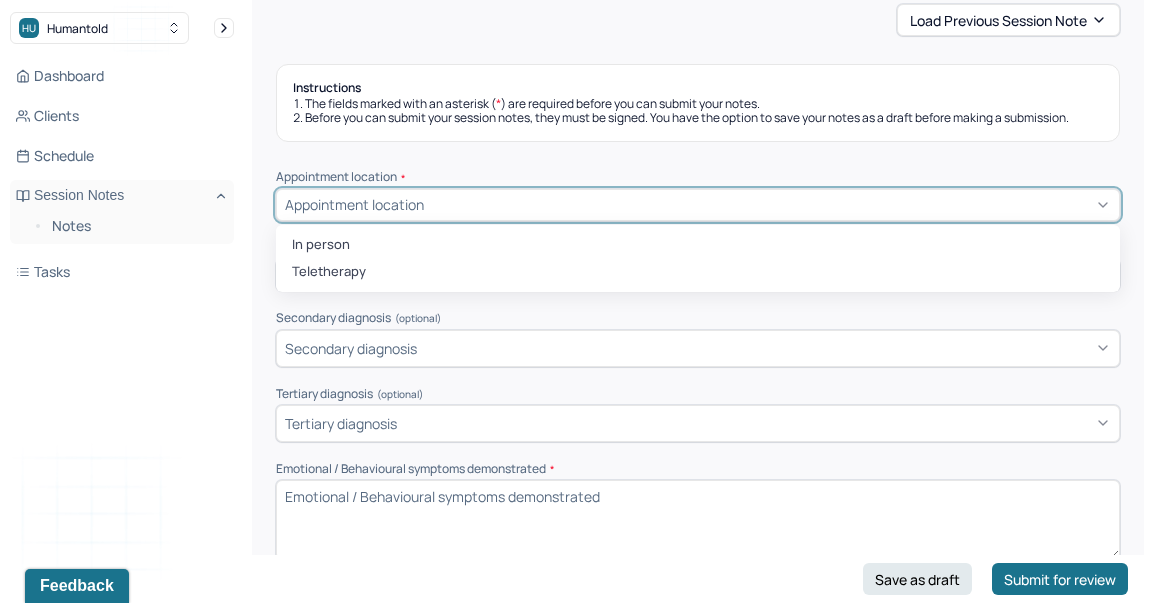 click on "Appointment location * In person, 1 of 2. 2 results available. Use Up and Down to choose options, press Enter to select the currently focused option, press Escape to exit the menu, press Tab to select the option and exit the menu. Appointment location In person Teletherapy" at bounding box center (698, 195) 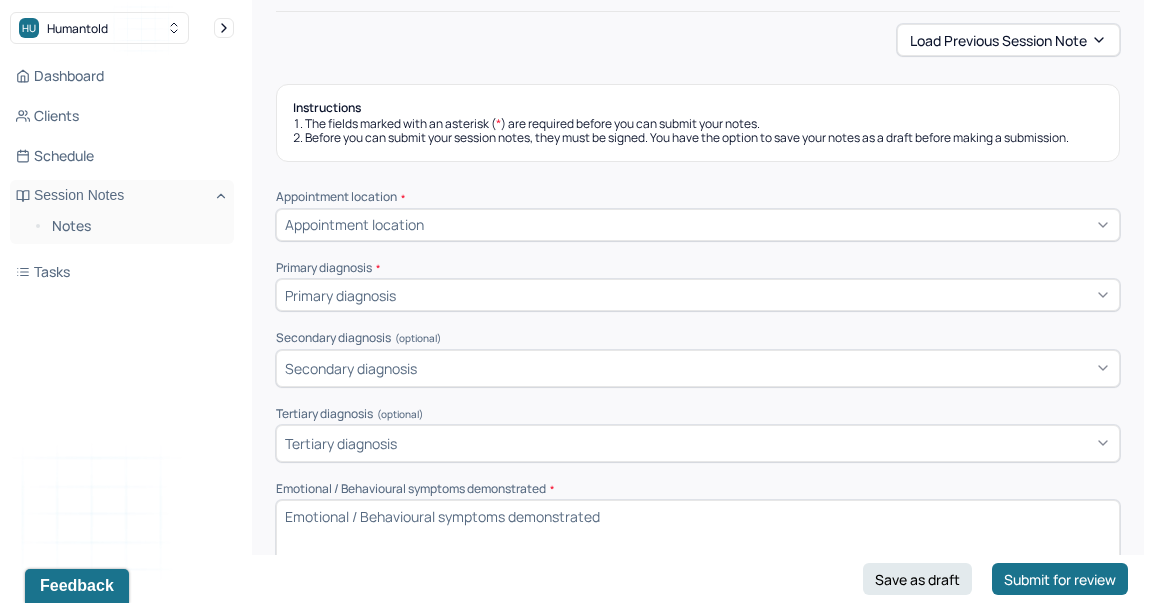 scroll, scrollTop: 232, scrollLeft: 0, axis: vertical 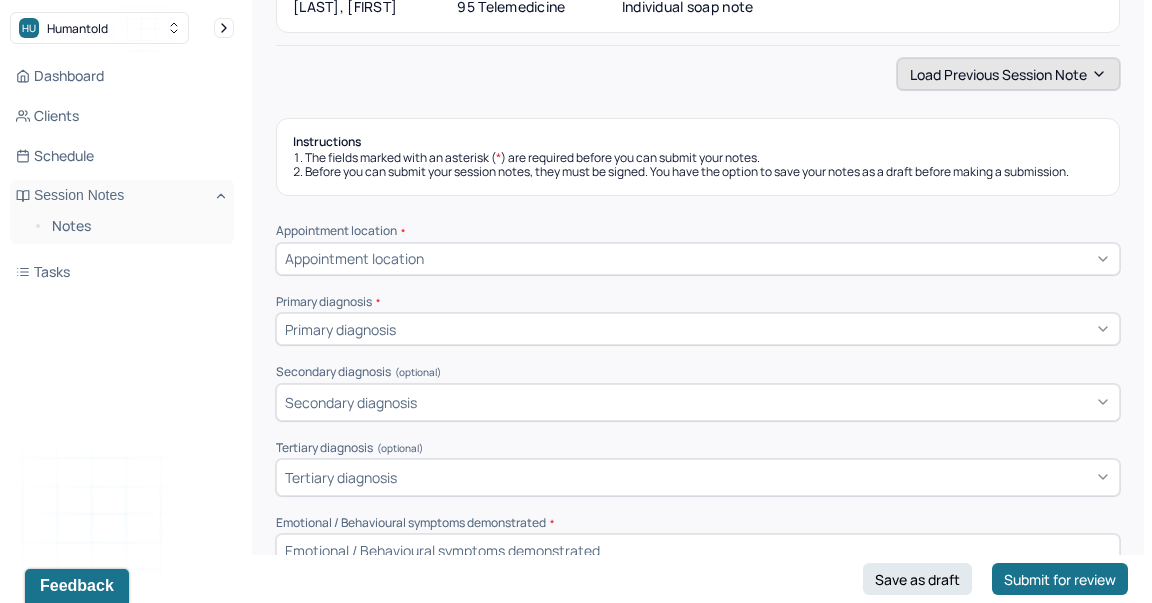 click on "Load previous session note" at bounding box center [1008, 74] 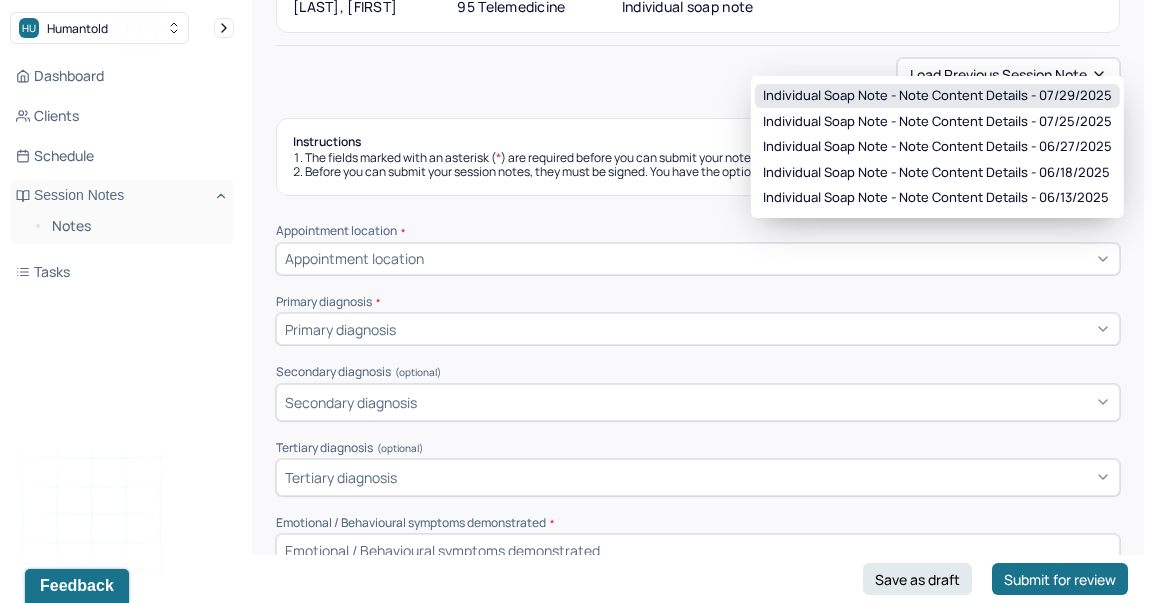 click on "Individual soap note   - Note content Details -   07/29/2025" at bounding box center (937, 96) 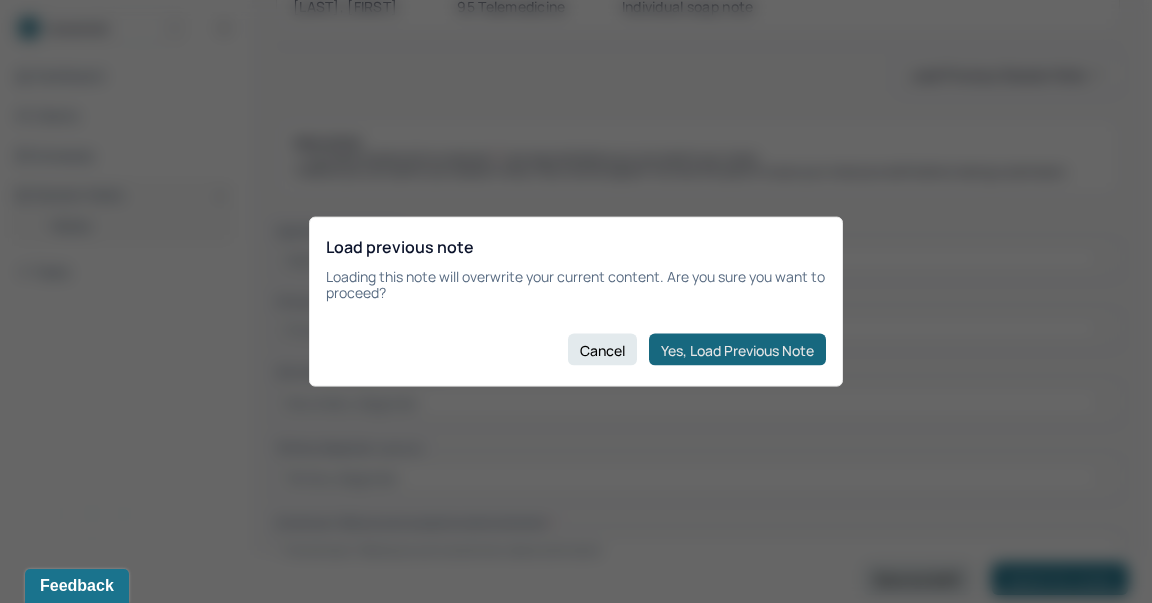 click on "Yes, Load Previous Note" at bounding box center [737, 350] 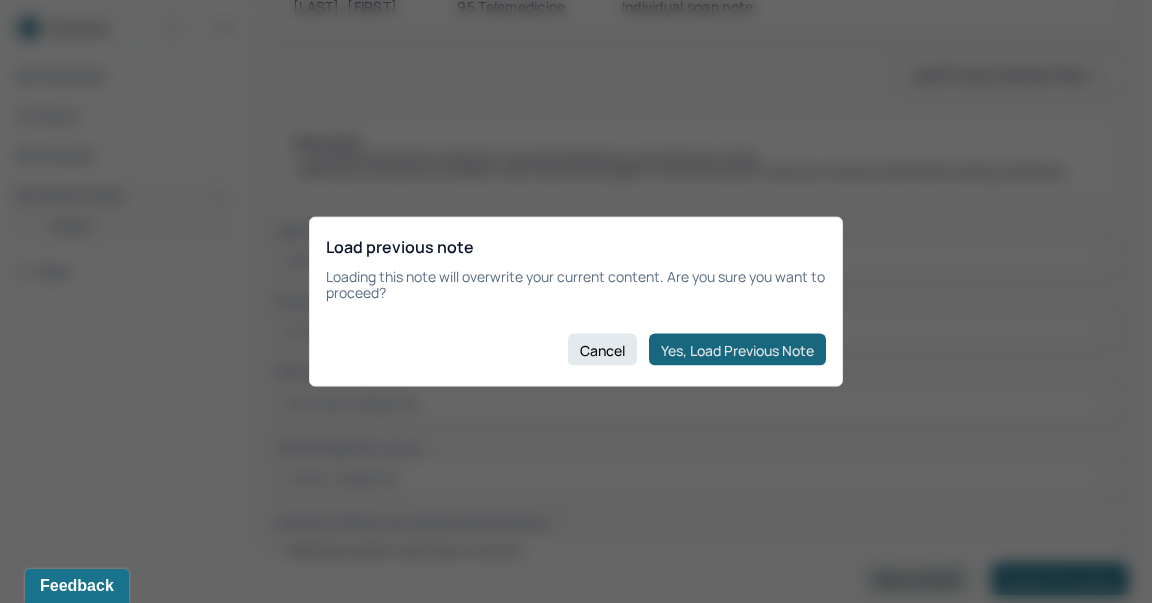type on "AOx3, friendly, optimistic, reflective. Mood and affect congruent." 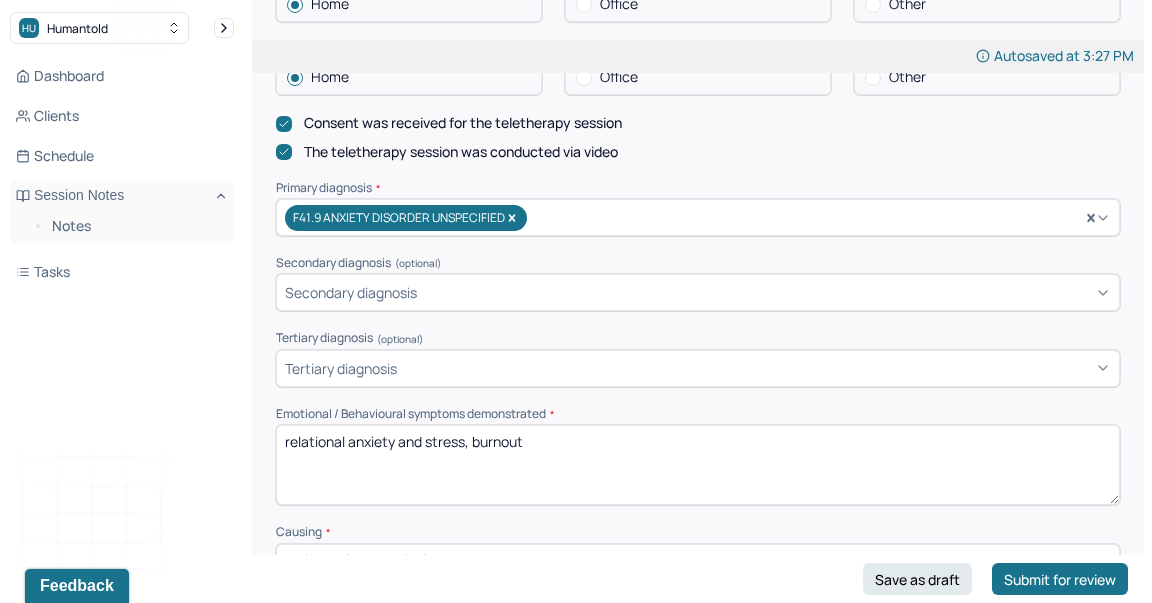 scroll, scrollTop: 559, scrollLeft: 0, axis: vertical 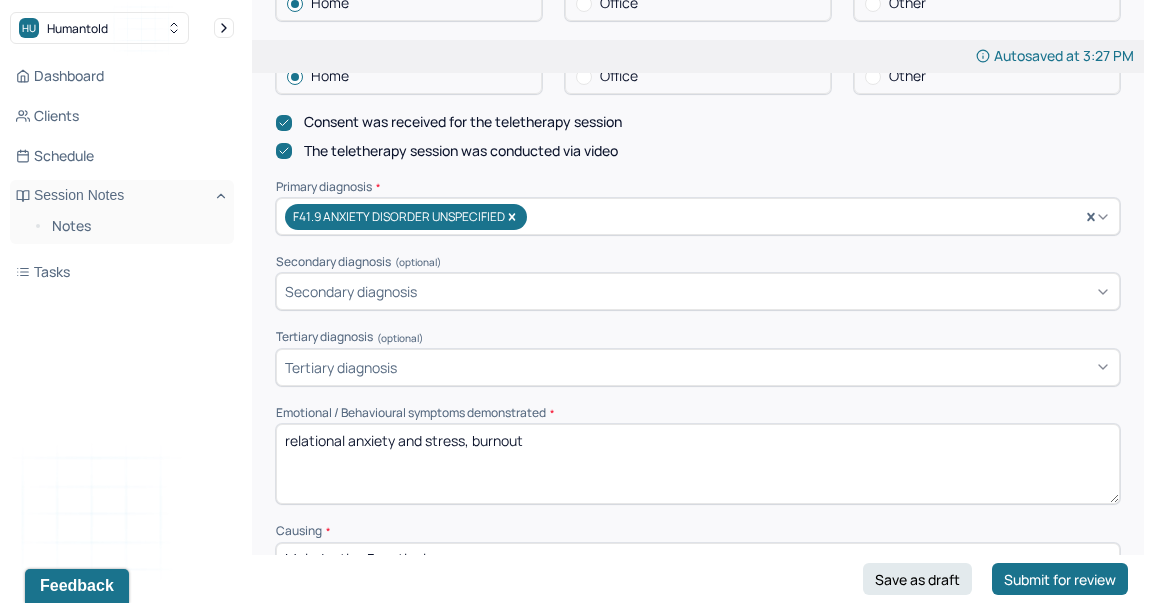 click on "Emotional / Behavioural symptoms demonstrated *" at bounding box center (698, 413) 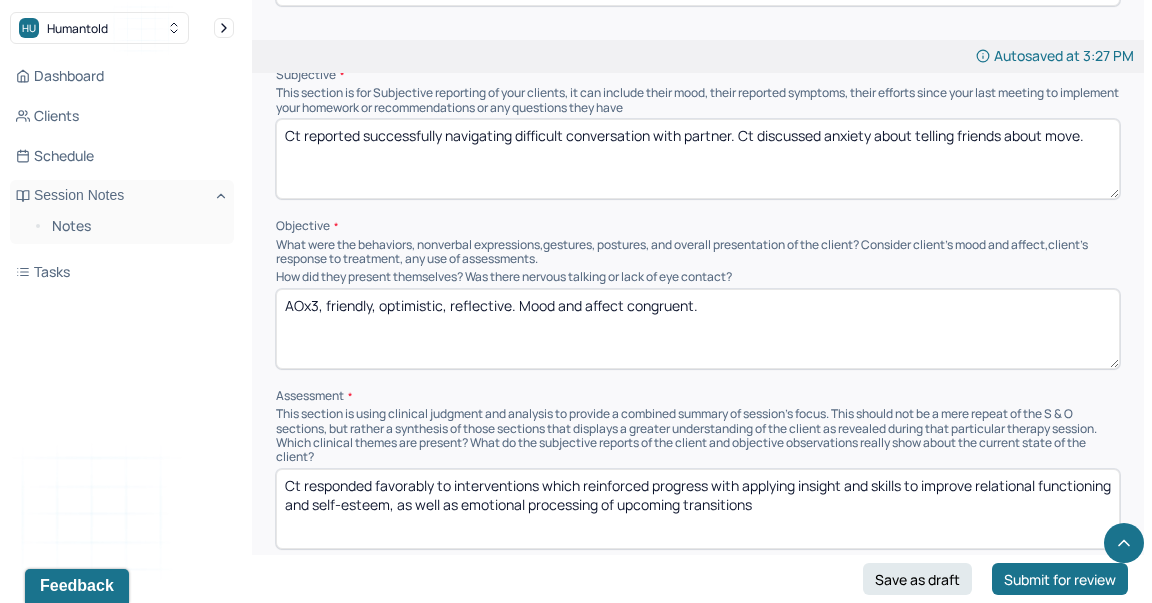 scroll, scrollTop: 1191, scrollLeft: 0, axis: vertical 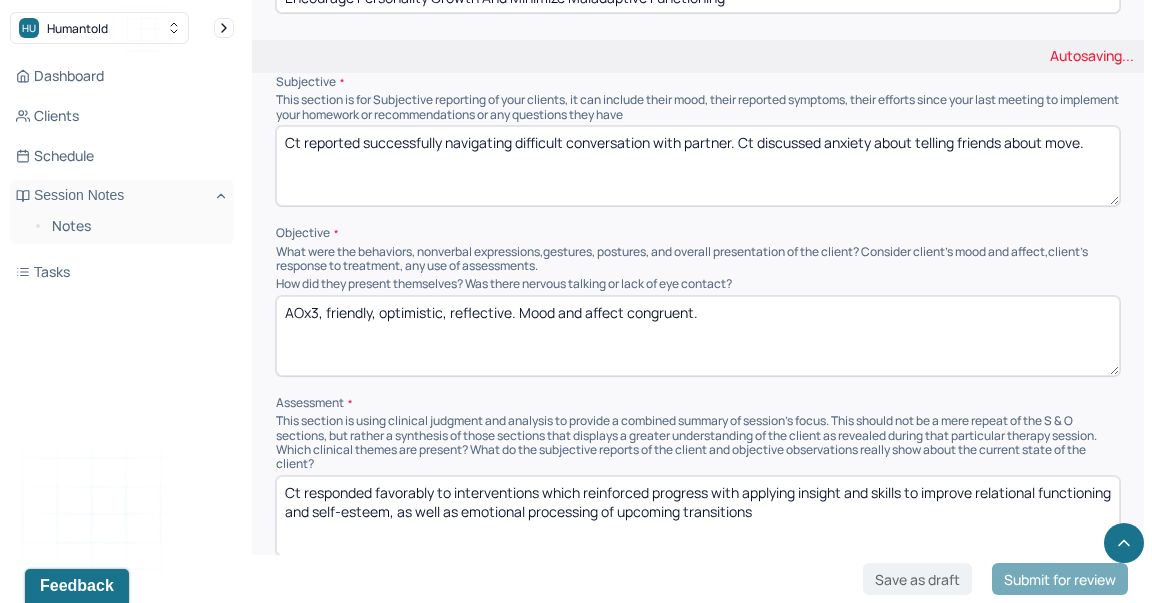 type on "relational conflict, self-esteem and assertiveness" 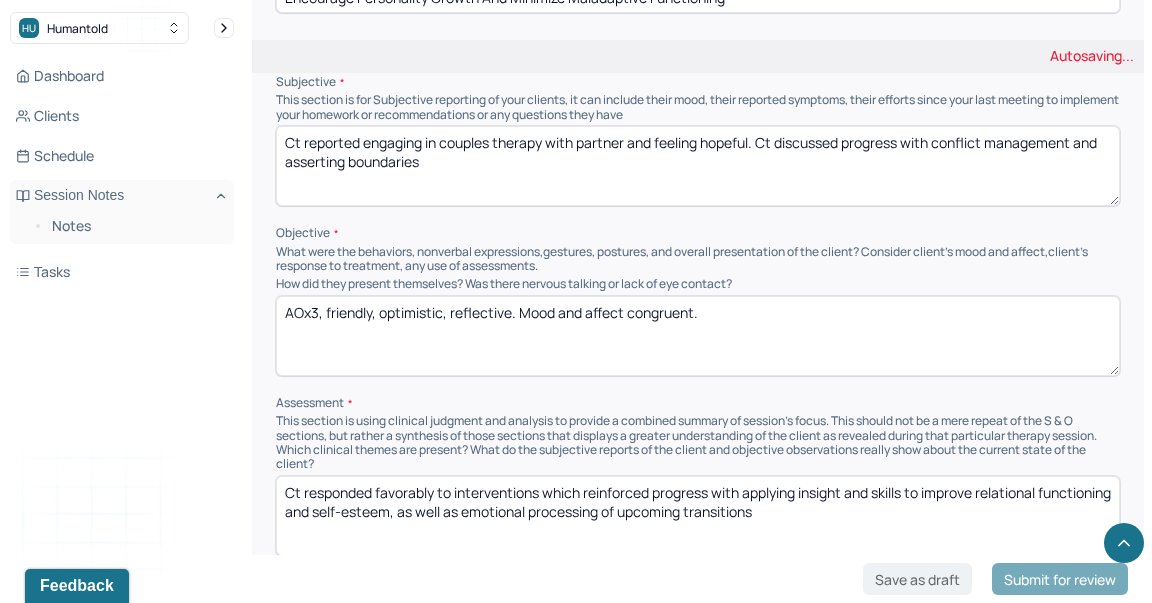 type on "Ct reported engaging in couples therapy with partner and feeling hopeful. Ct discussed progress with conflict management and asserting boundaries" 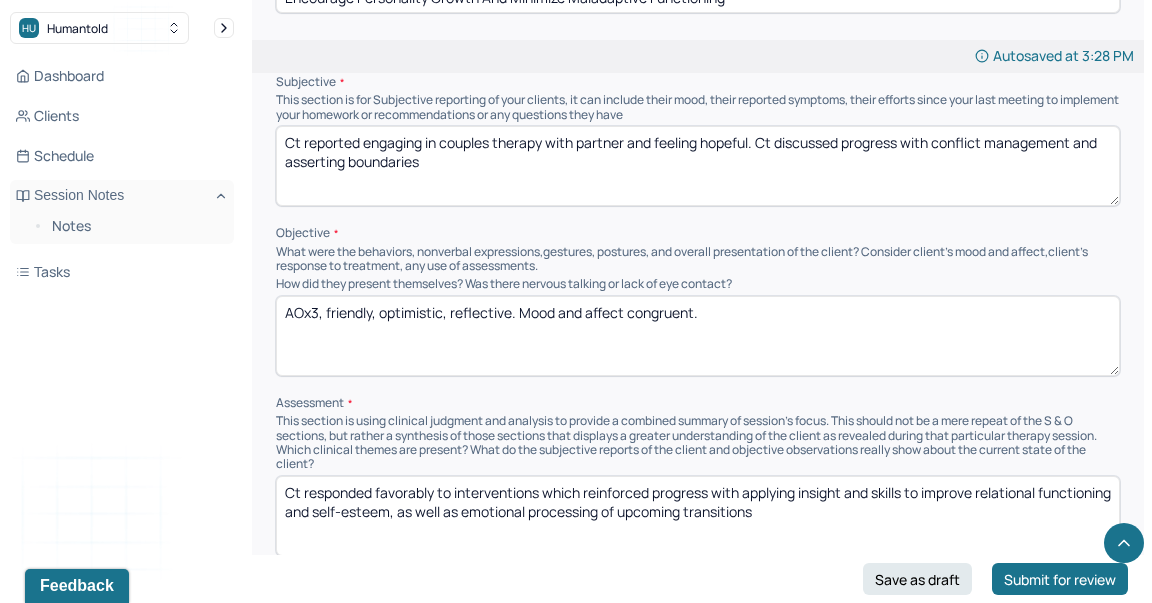 drag, startPoint x: 515, startPoint y: 286, endPoint x: 376, endPoint y: 287, distance: 139.0036 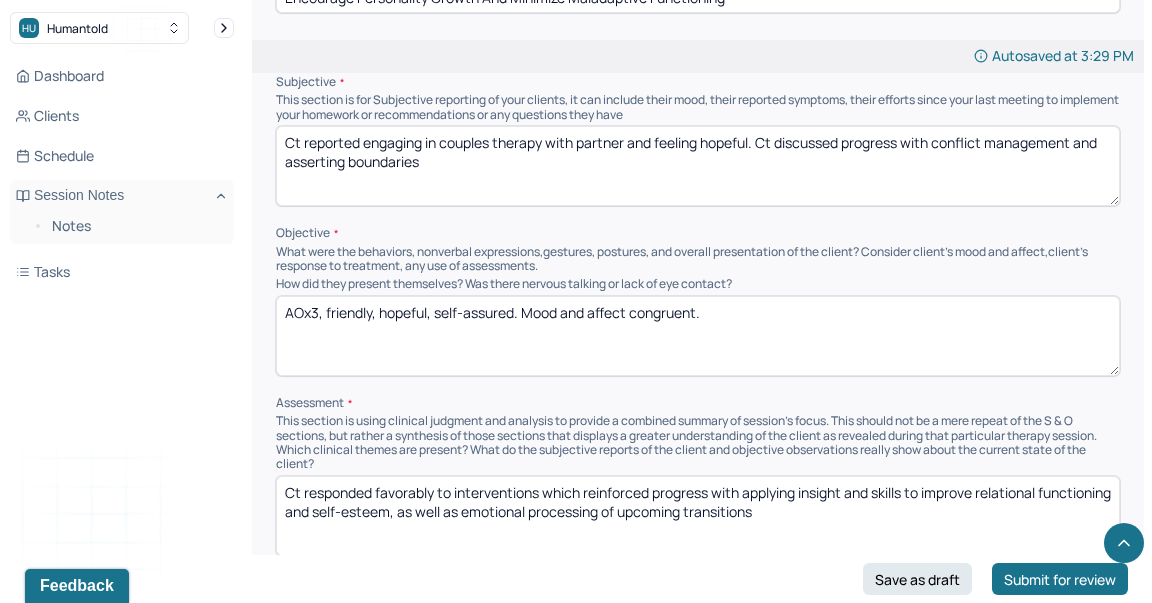 type on "AOx3, friendly, hopeful, self-assured. Mood and affect congruent." 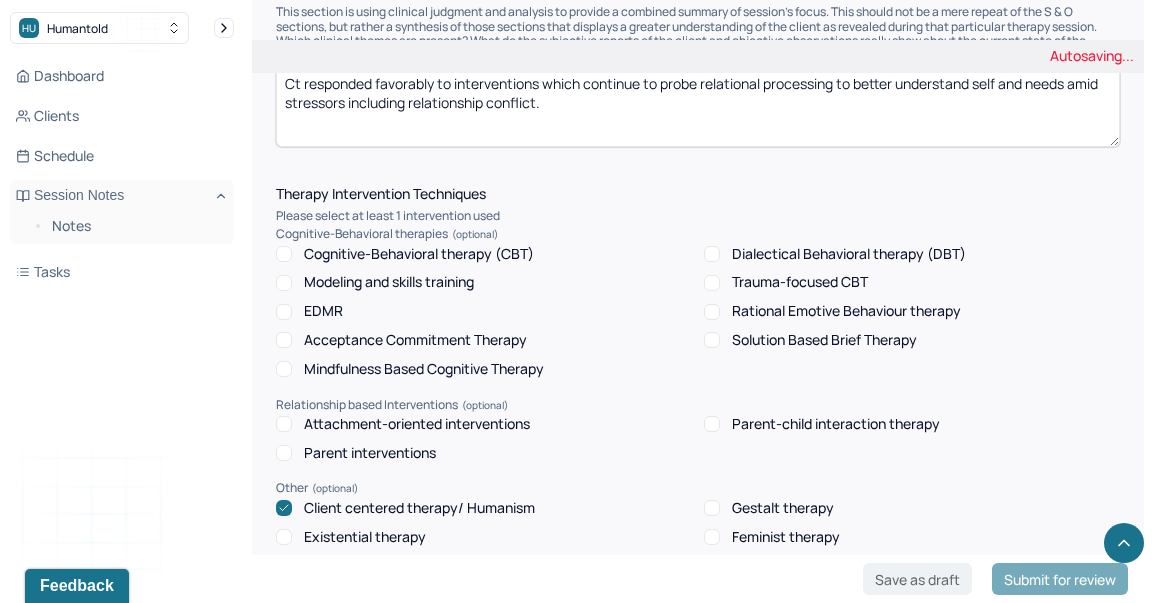 scroll, scrollTop: 2124, scrollLeft: 0, axis: vertical 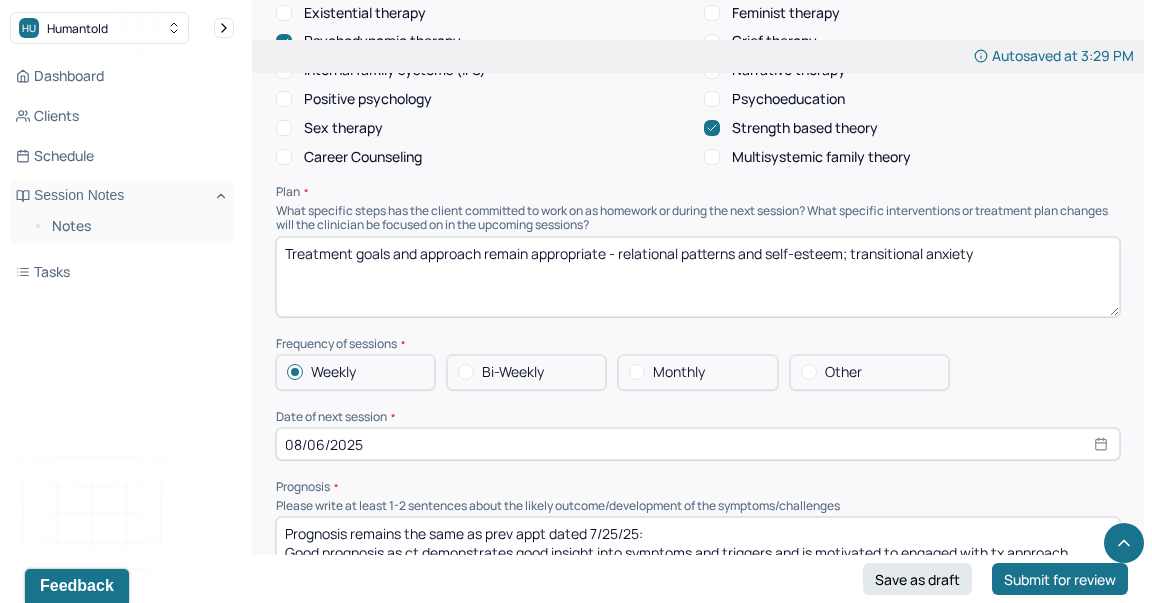 type on "Ct responded favorably to interventions which continue to probe relational processing to better understand self and needs amid stressors including relationship conflict." 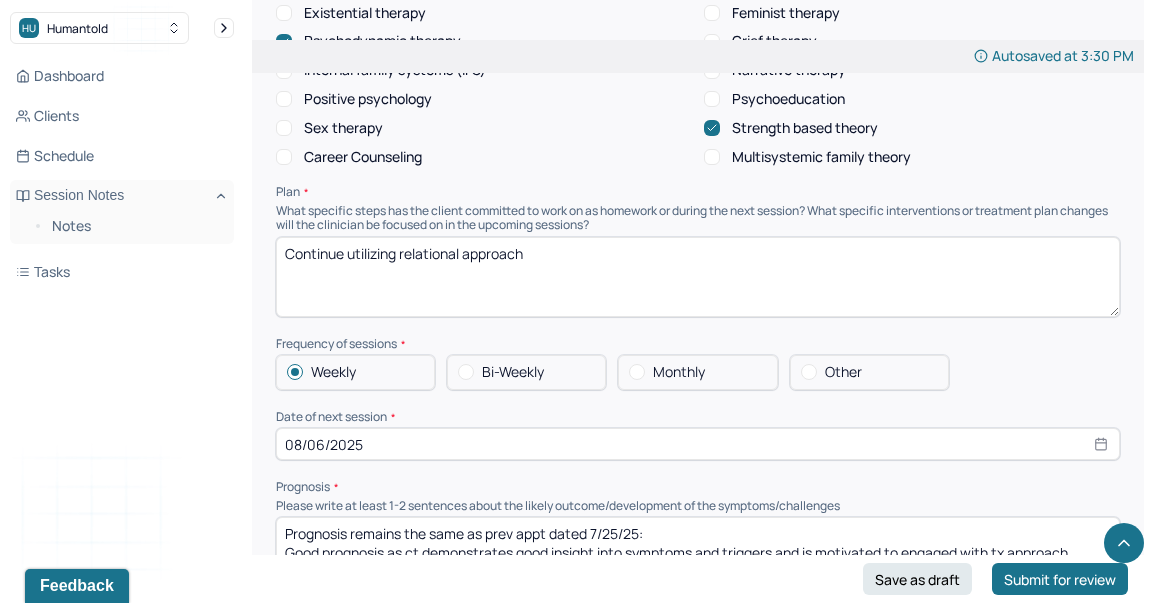type on "Continue utilizing relational approach" 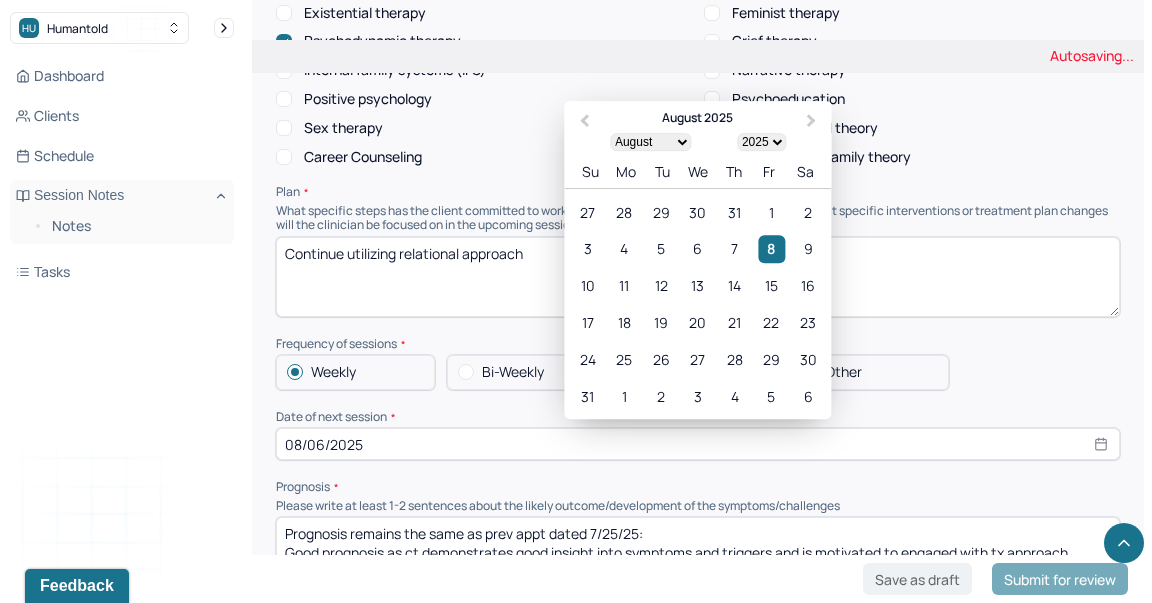 click on "08/06/2025" at bounding box center [698, 444] 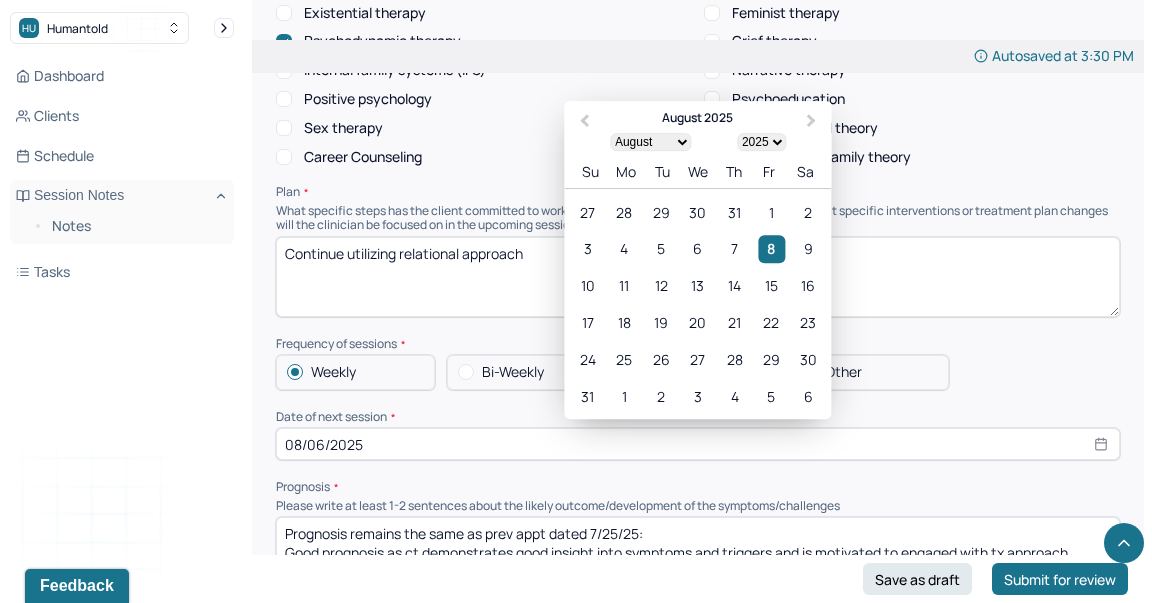click on "10 11 12 13 14 15 16" at bounding box center [697, 286] 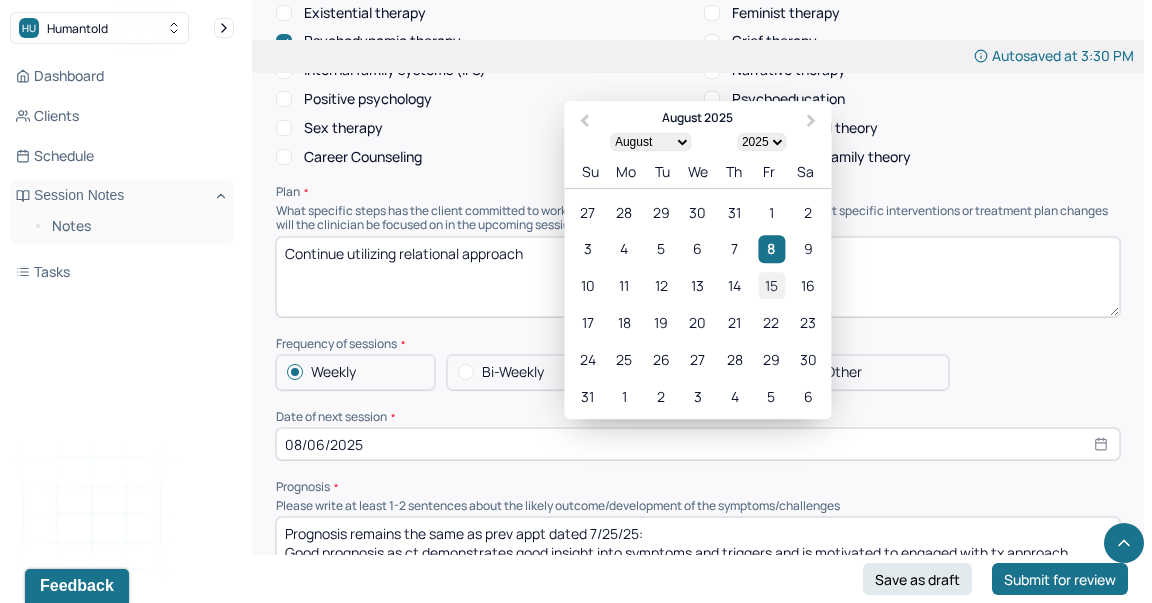 click on "15" at bounding box center [771, 286] 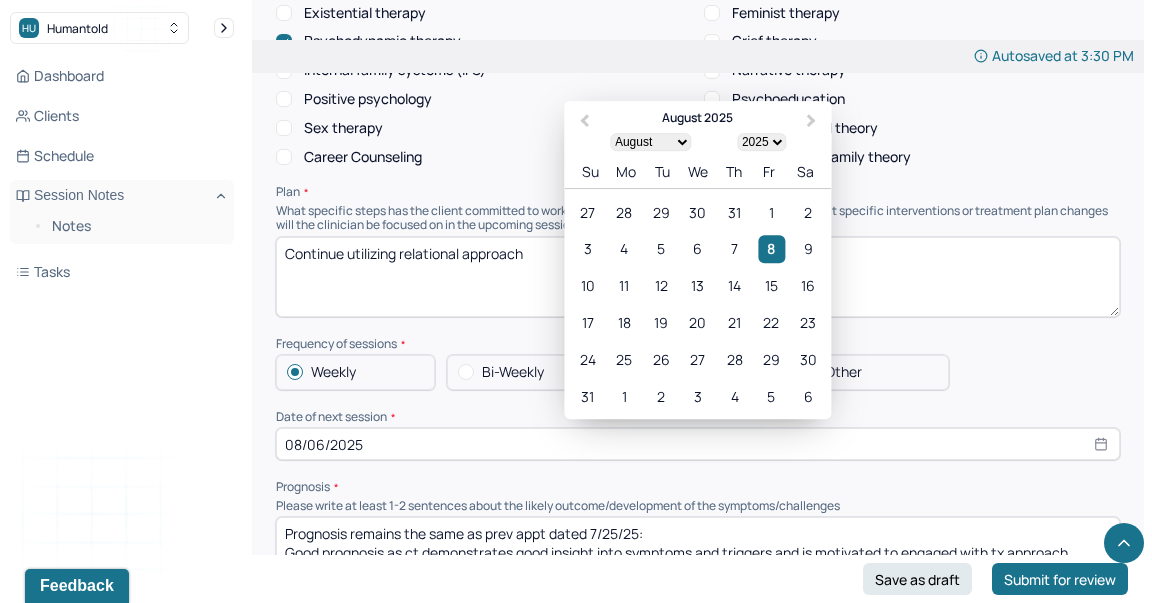 type on "08/15/2025" 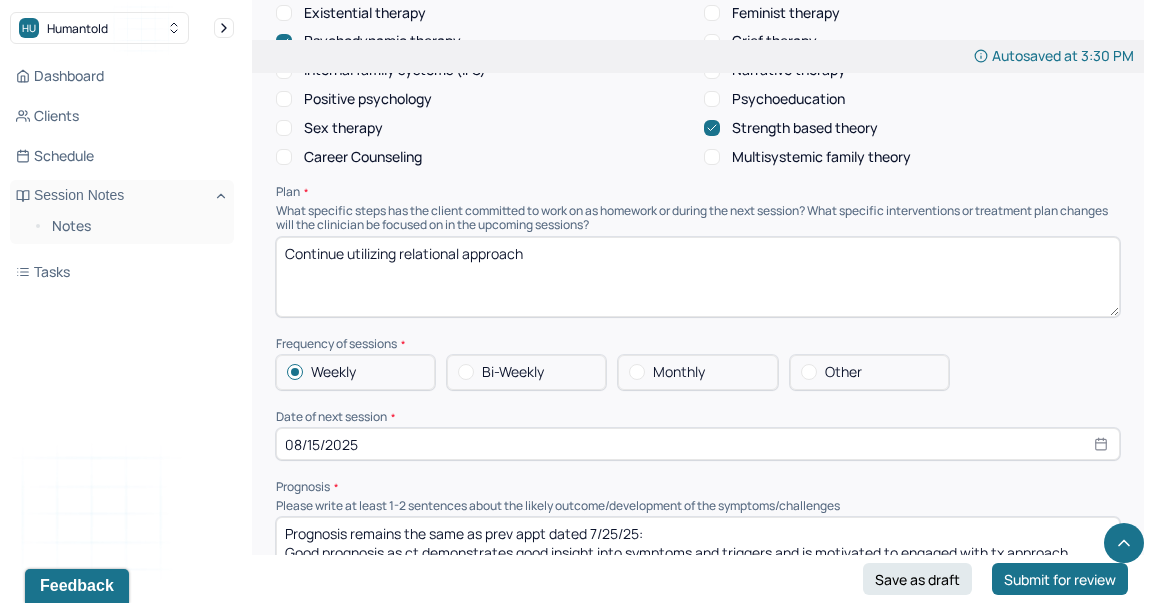 click on "Prognosis remains the same as prev appt dated 7/25/25:
Good prognosis as ct demonstrates good insight into symptoms and triggers and is motivated to engaged with tx approach." at bounding box center (698, 557) 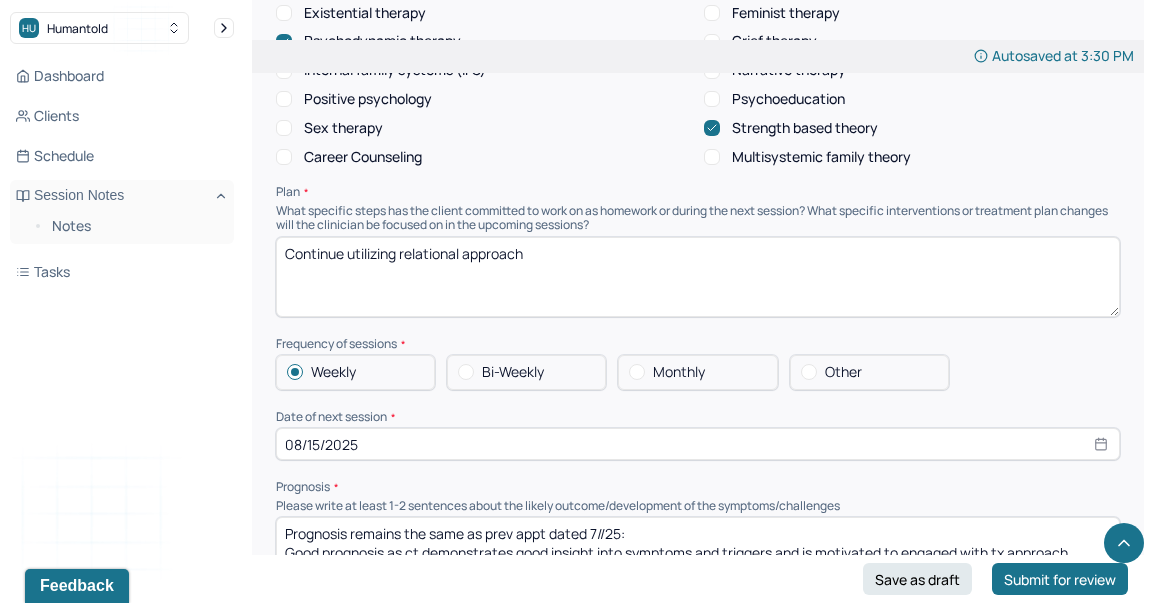 click on "Prognosis remains the same as prev appt dated 7//25:
Good prognosis as ct demonstrates good insight into symptoms and triggers and is motivated to engaged with tx approach." at bounding box center (698, 557) 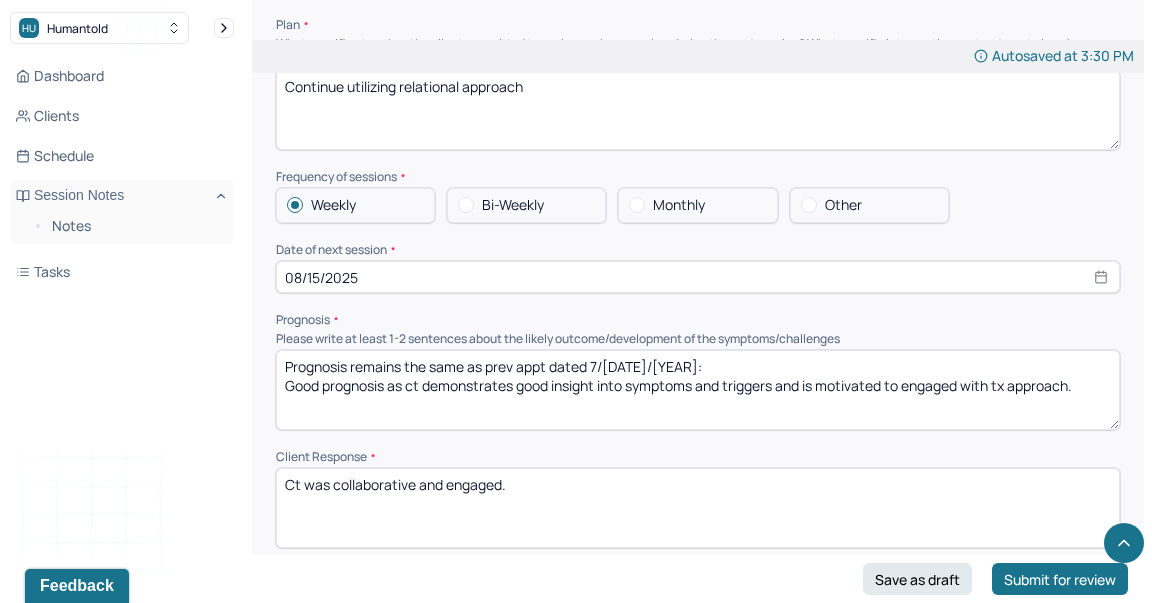 scroll, scrollTop: 2337, scrollLeft: 0, axis: vertical 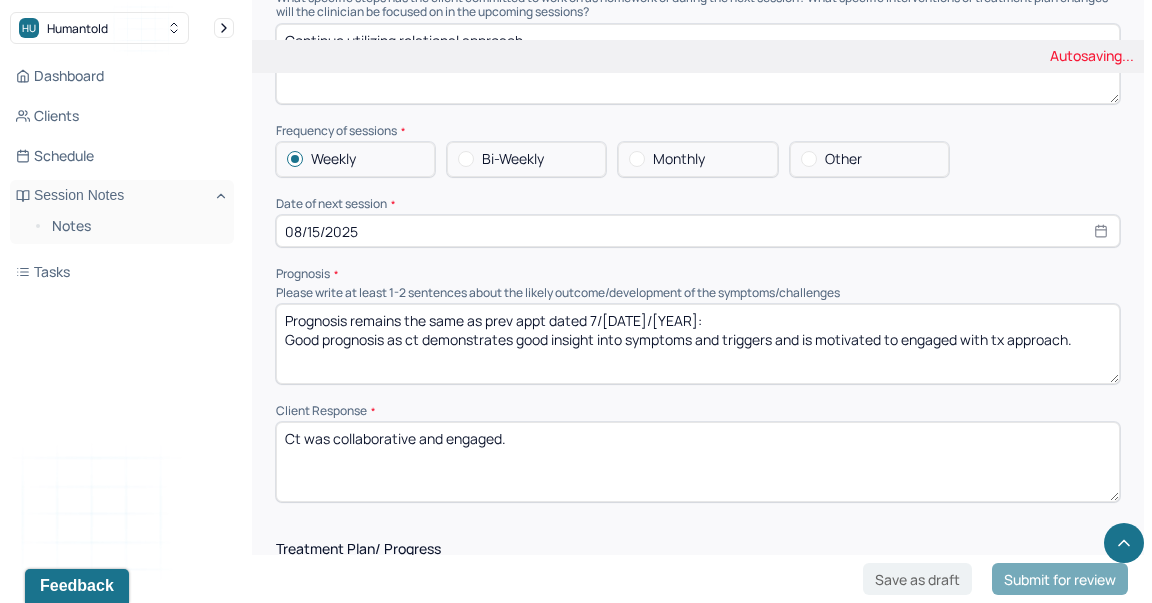 type on "Prognosis remains the same as prev appt dated 7/[DATE]/[YEAR]:
Good prognosis as ct demonstrates good insight into symptoms and triggers and is motivated to engaged with tx approach." 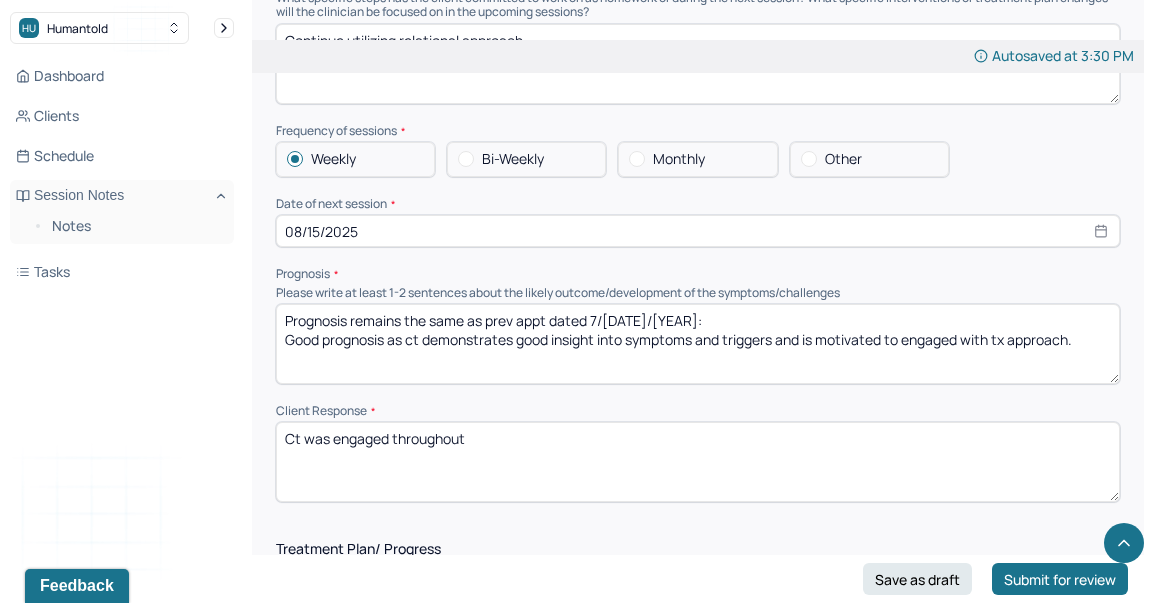 type on "Ct was engaged throughout" 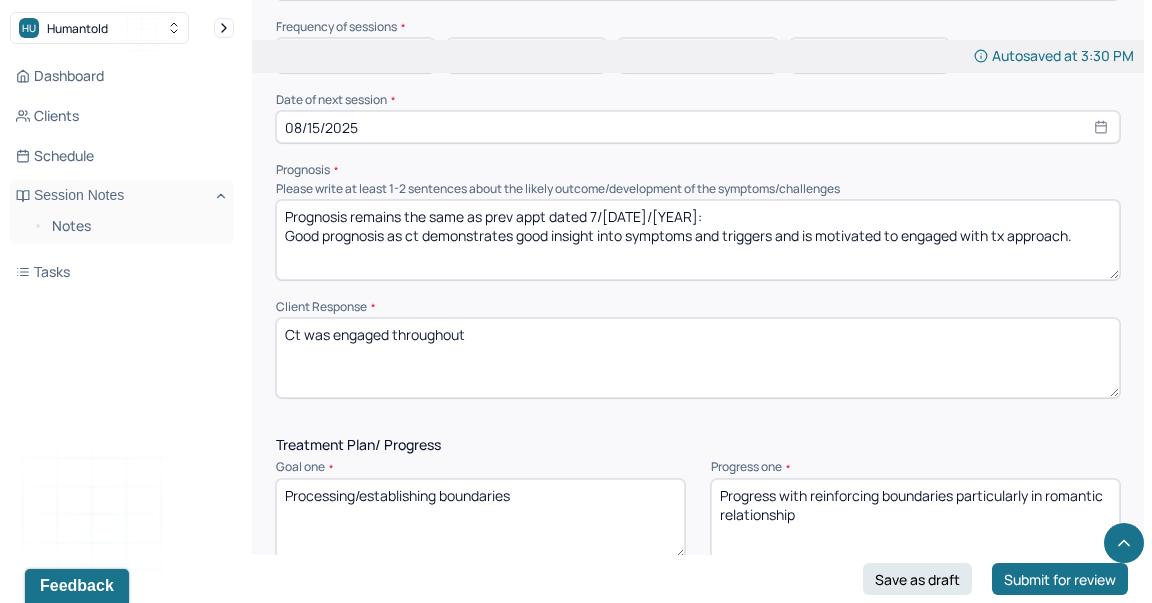 scroll, scrollTop: 2561, scrollLeft: 0, axis: vertical 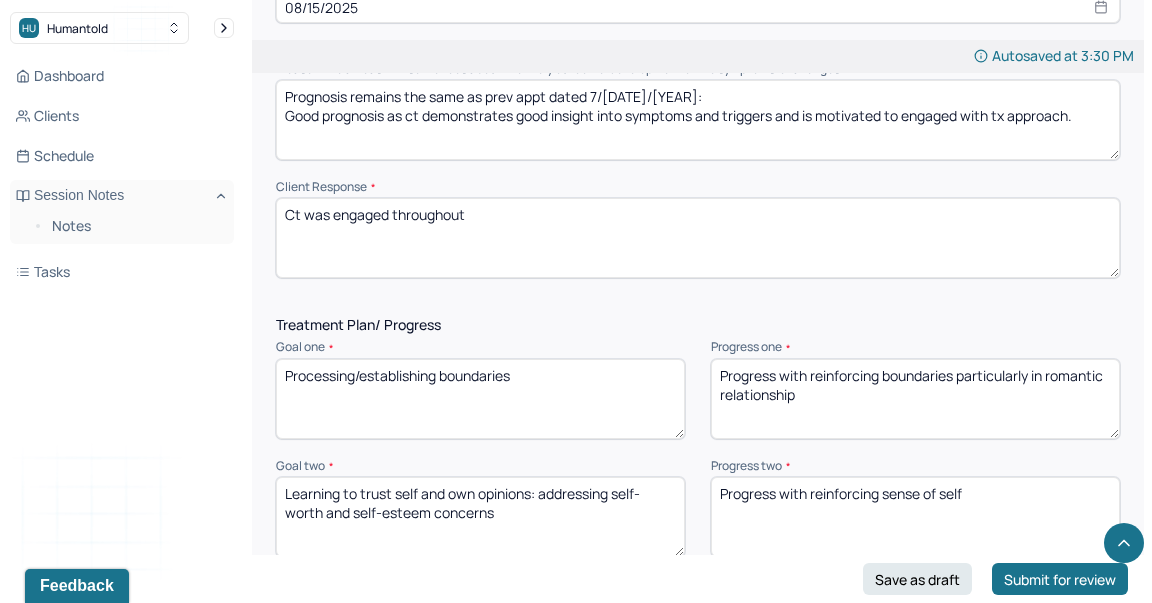 click on "Progress with reinforcing boundaries particularly in romantic relationship" at bounding box center [915, 399] 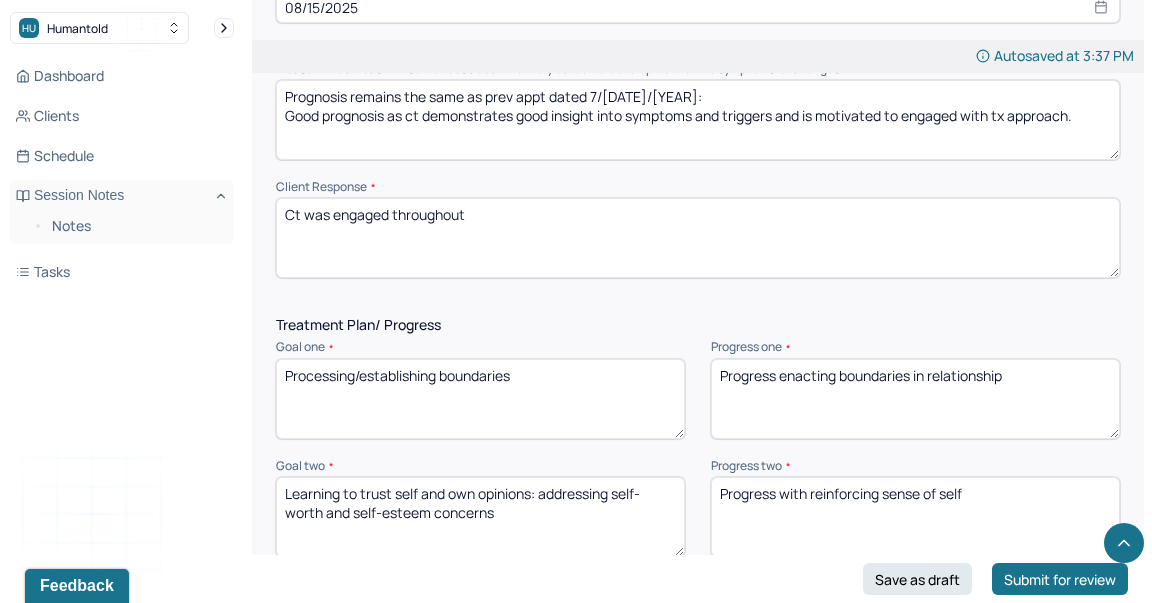 type on "Progress enacting boundaries in relationship" 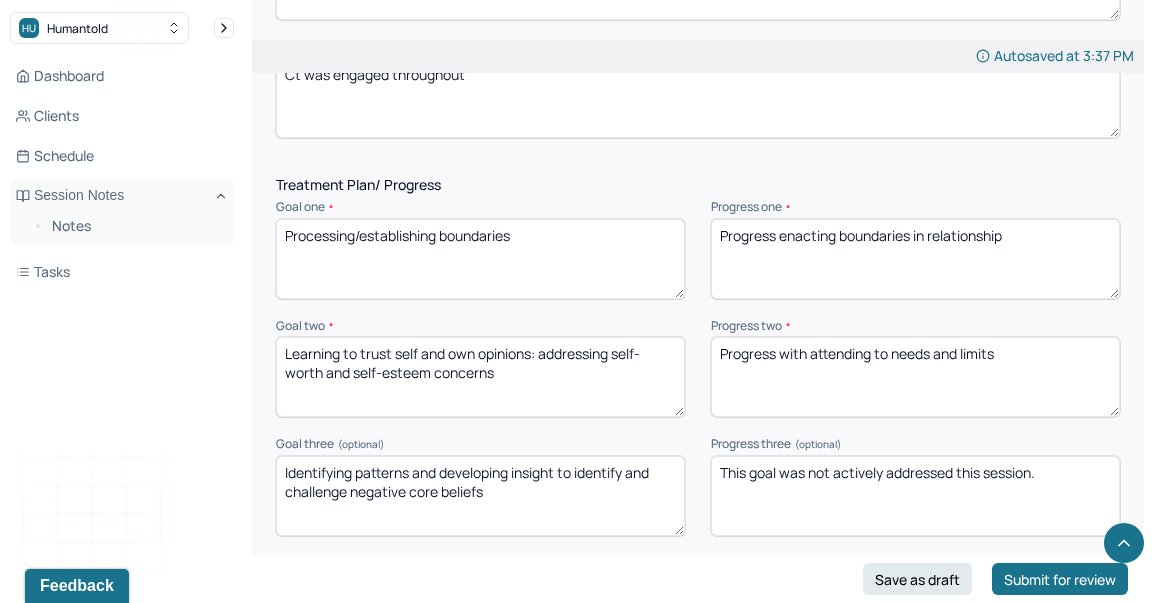 scroll, scrollTop: 2760, scrollLeft: 0, axis: vertical 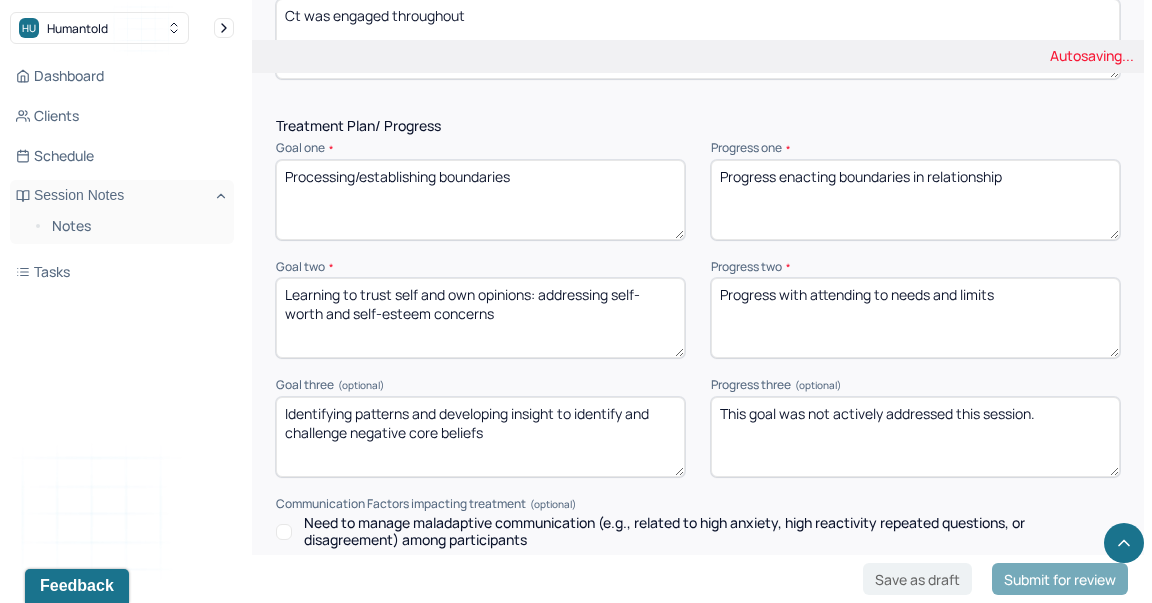 type on "Progress with attending to needs and limits" 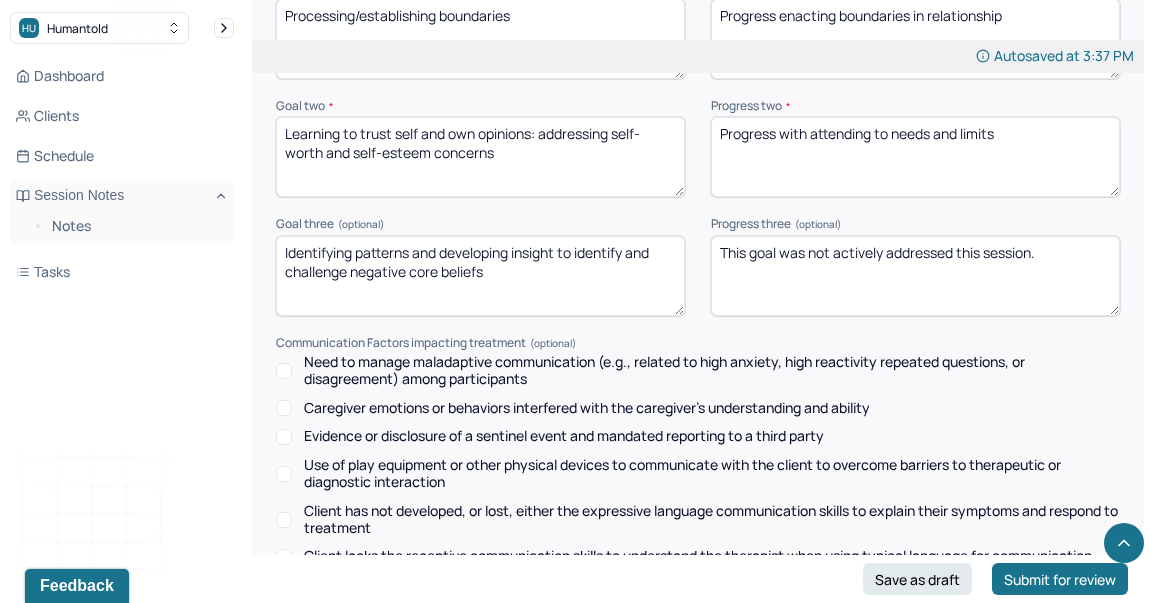 scroll, scrollTop: 3194, scrollLeft: 0, axis: vertical 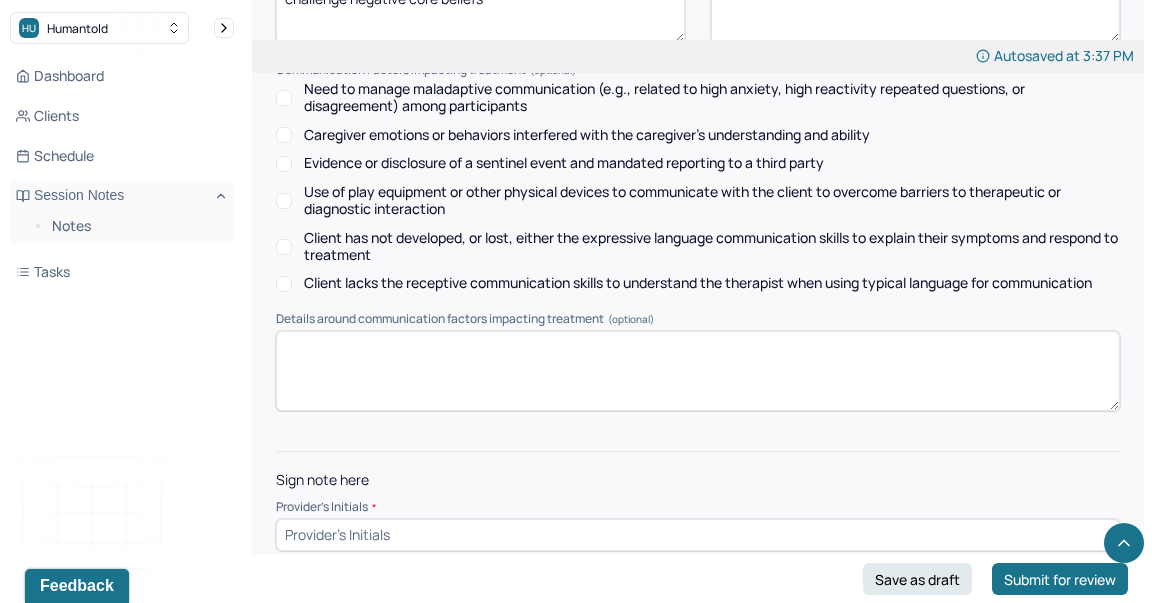 click at bounding box center (698, 535) 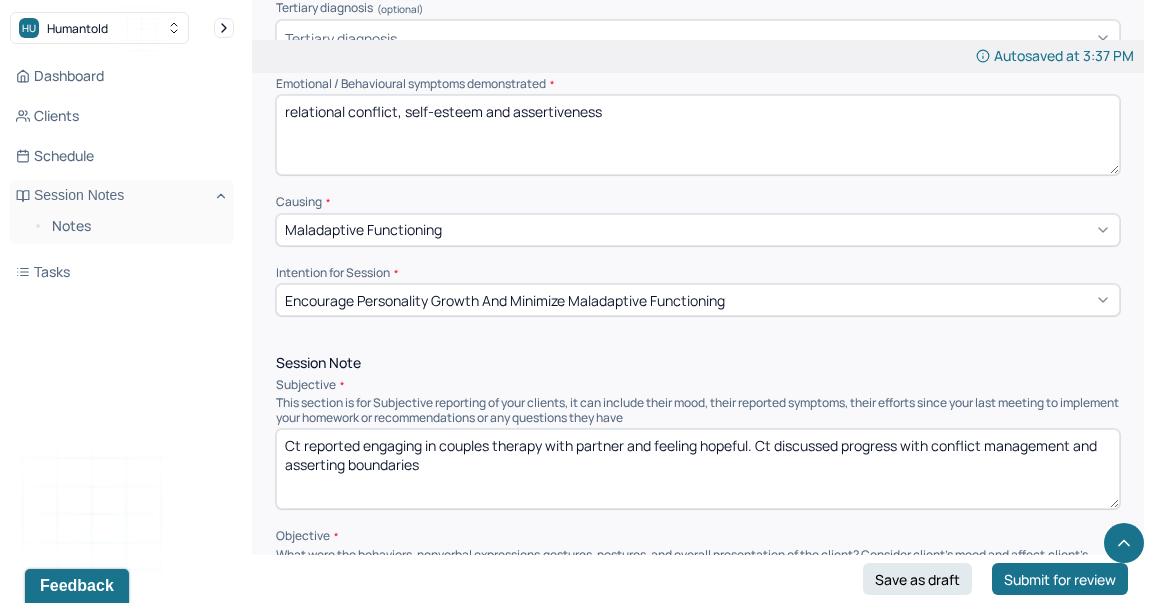 scroll, scrollTop: 893, scrollLeft: 0, axis: vertical 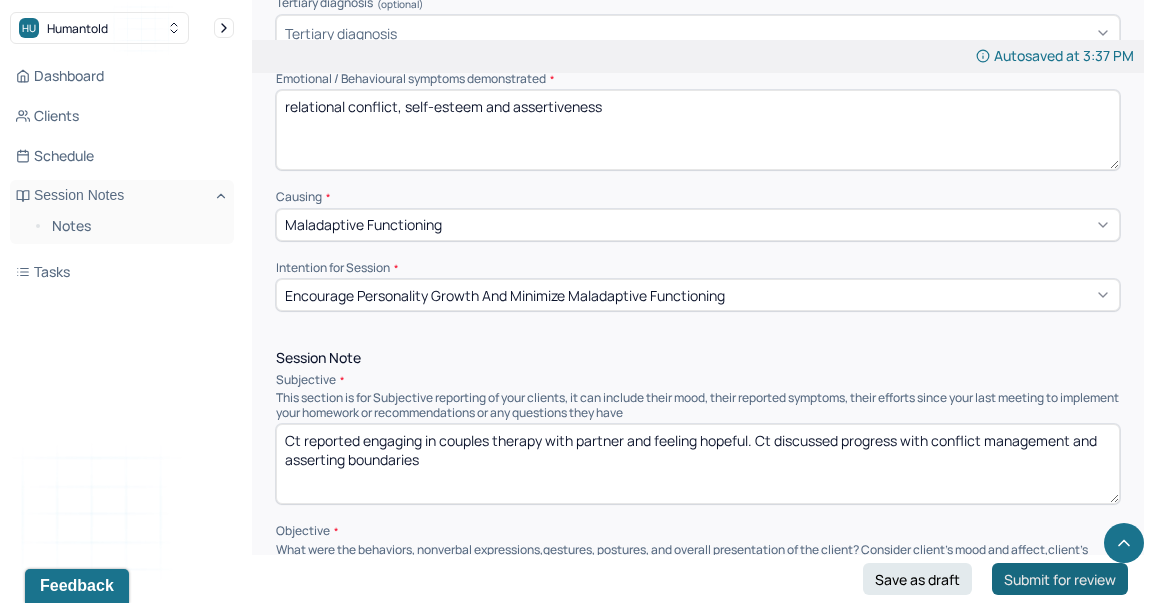 type on "KR" 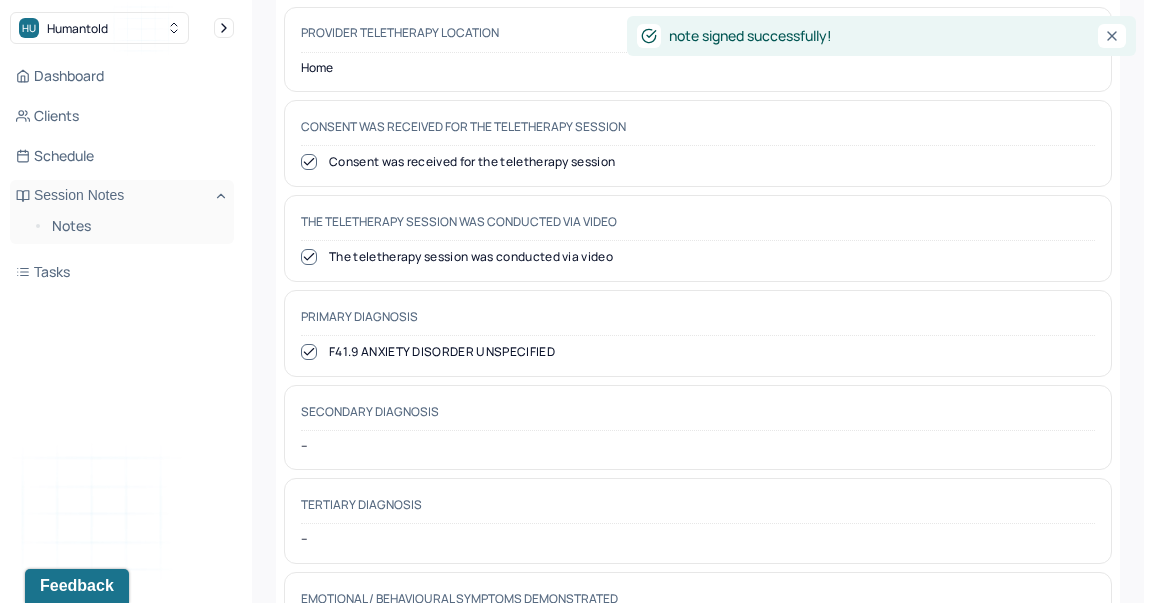 scroll, scrollTop: 0, scrollLeft: 0, axis: both 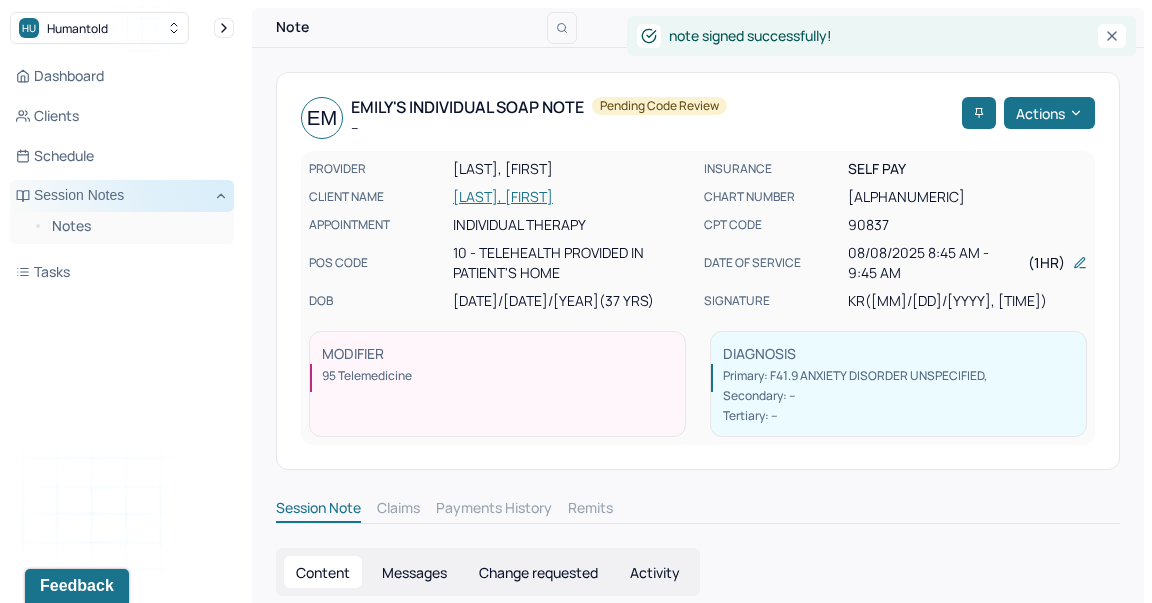click on "Session Notes" at bounding box center (122, 196) 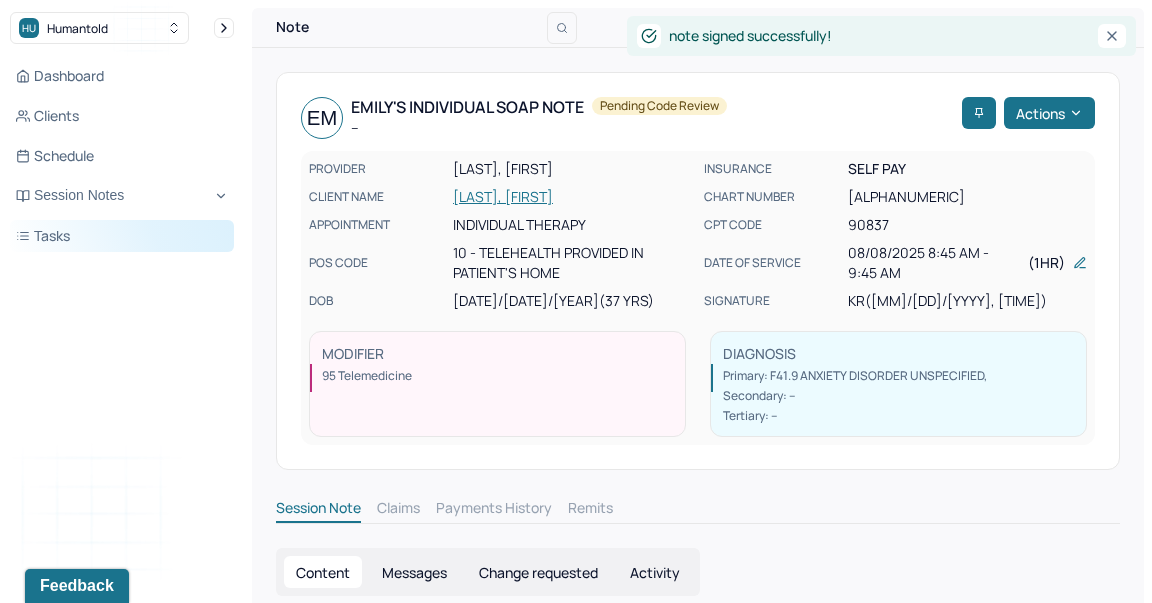 click on "Tasks" at bounding box center [122, 236] 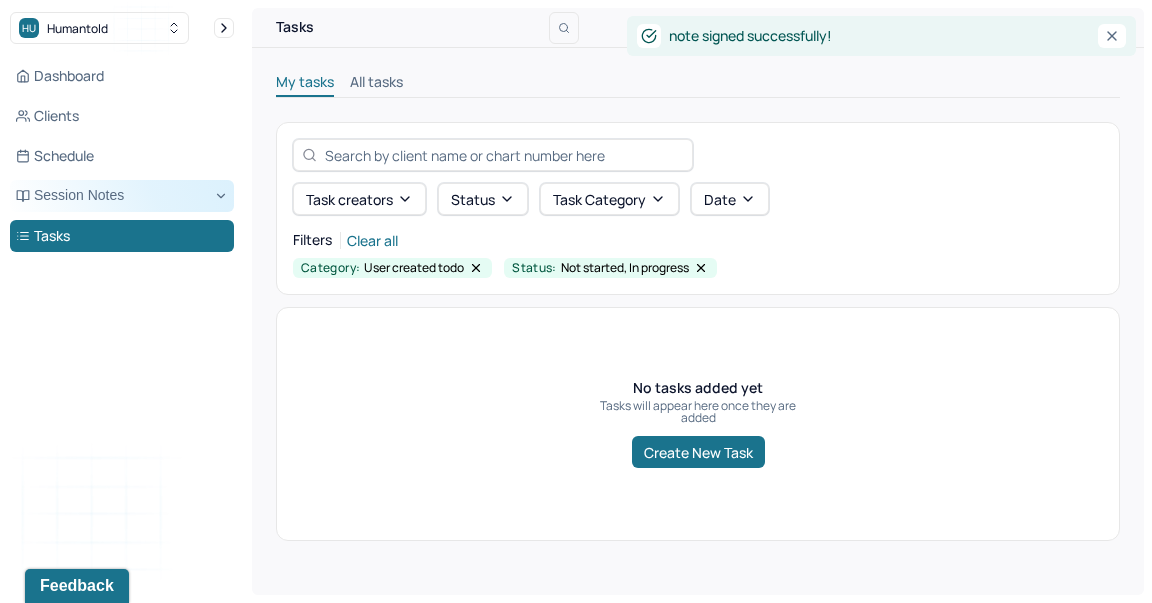 click on "Session Notes" at bounding box center (122, 196) 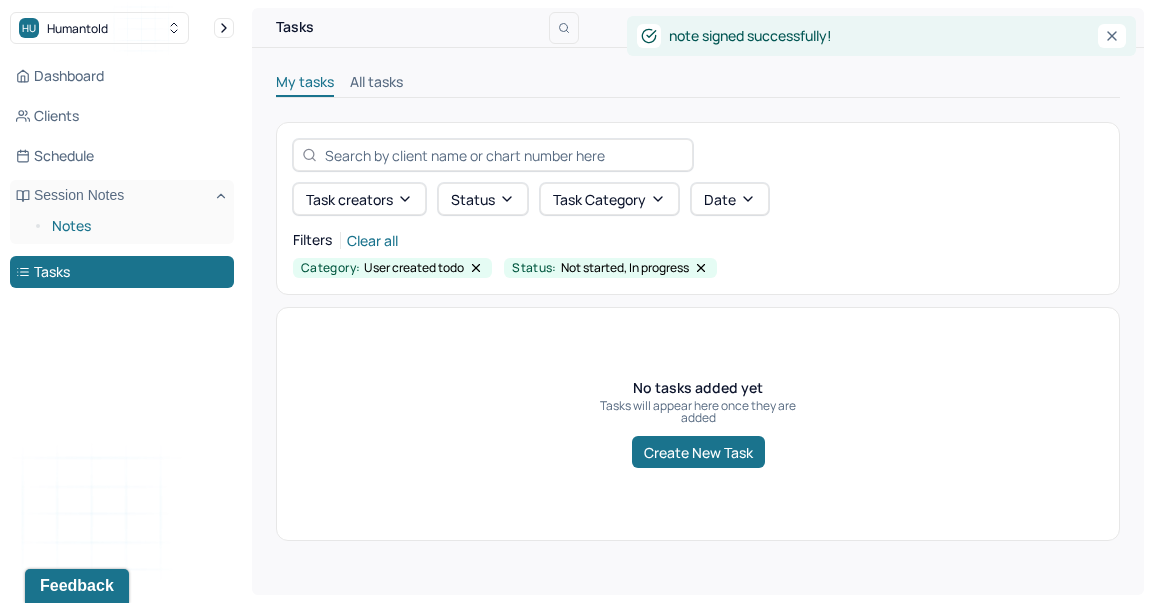 click on "Notes" at bounding box center [135, 226] 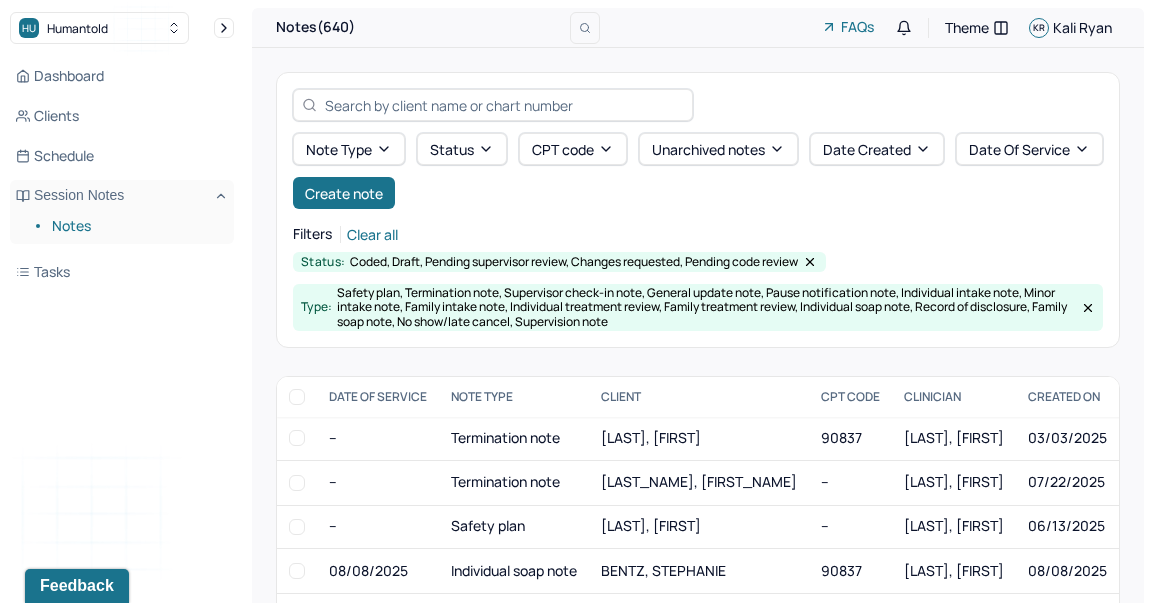 scroll, scrollTop: 268, scrollLeft: 0, axis: vertical 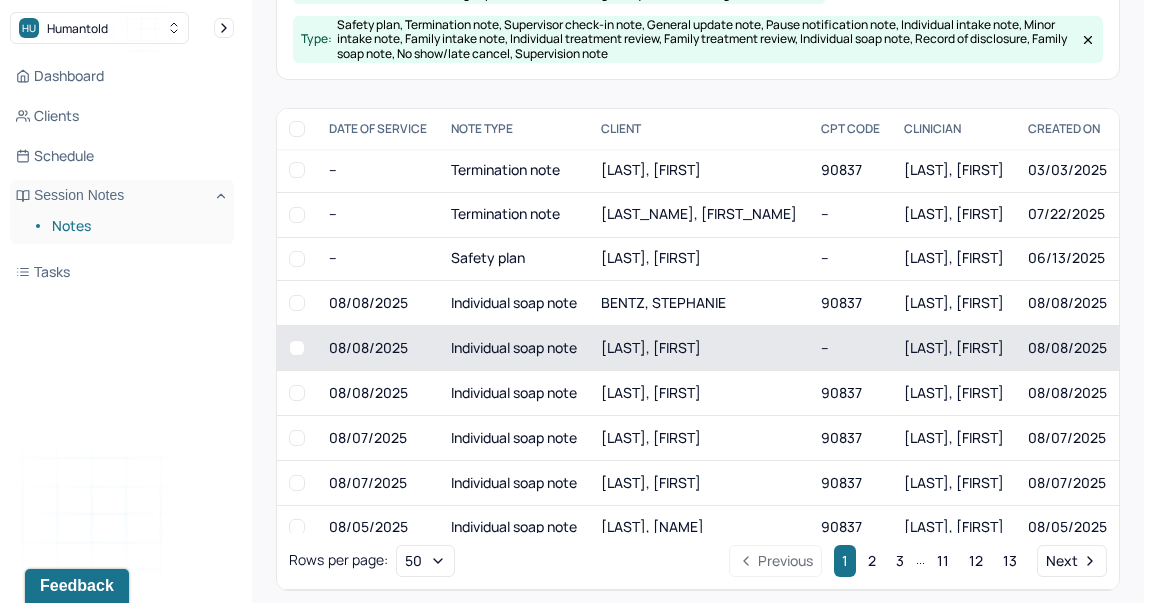 click on "[LAST], [FIRST]" at bounding box center (699, 347) 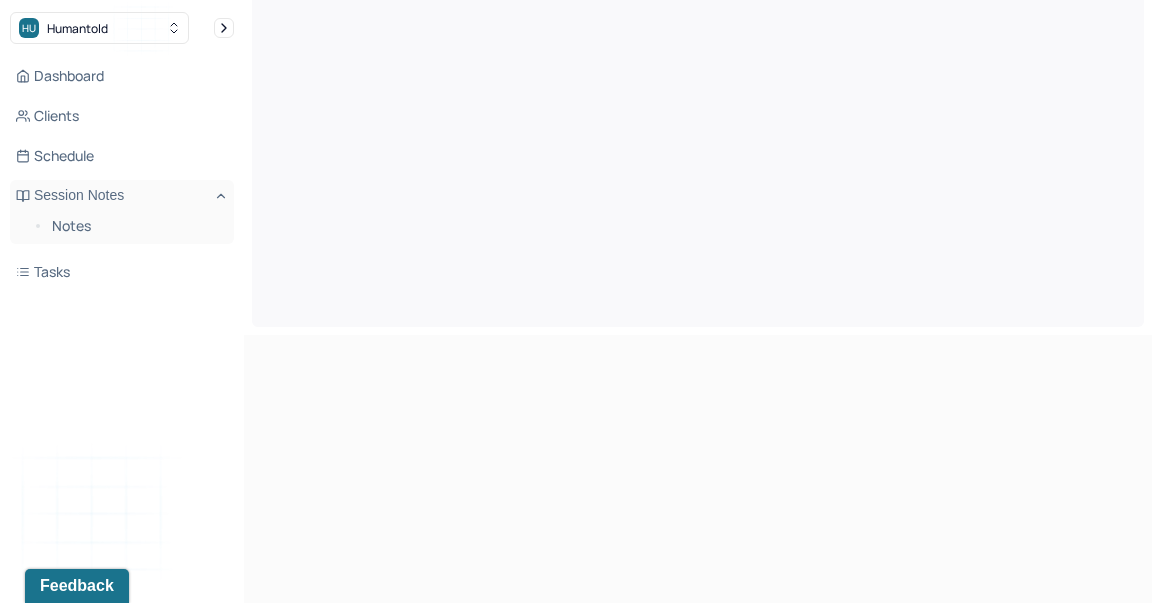 scroll, scrollTop: 0, scrollLeft: 0, axis: both 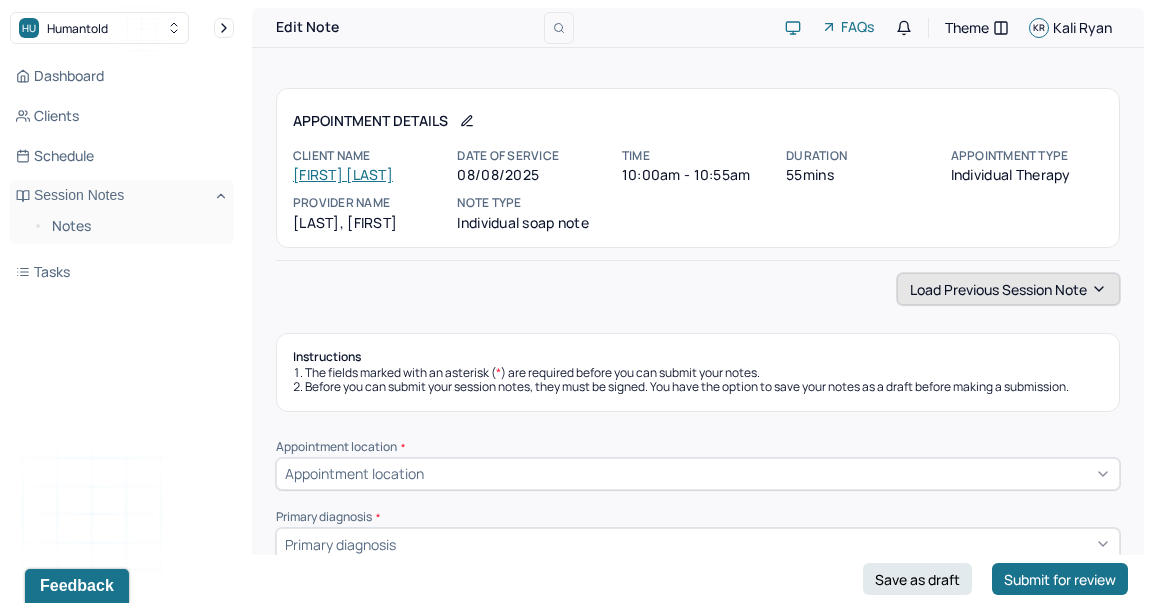 click on "Load previous session note" at bounding box center (1008, 289) 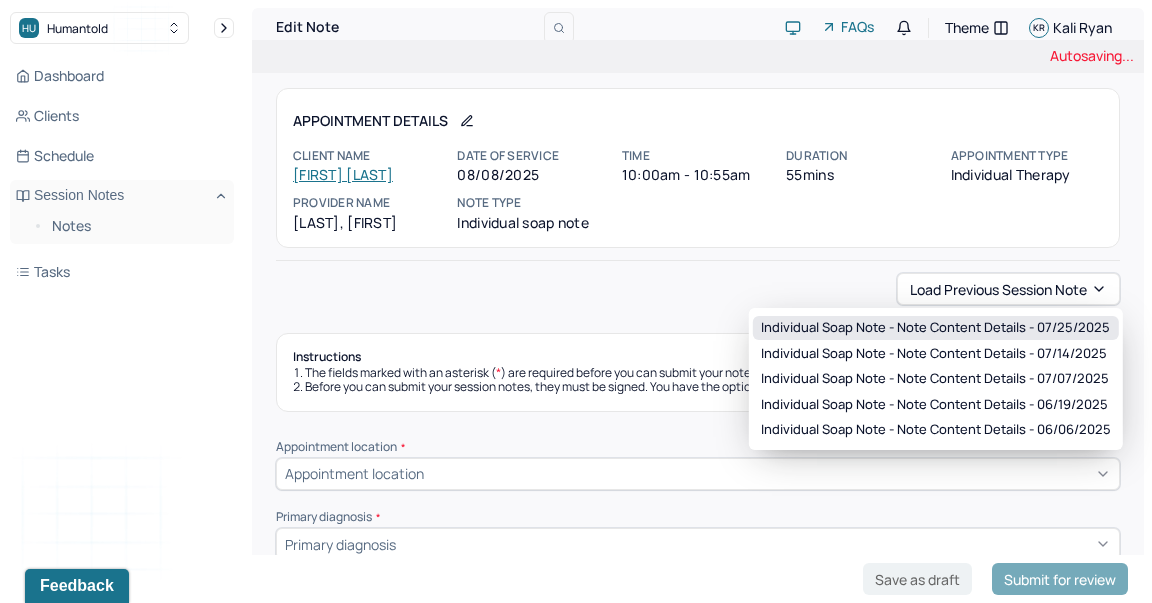 click on "Individual soap note   - Note content Details -   [MM]/[DD]/[YYYY]" at bounding box center [935, 328] 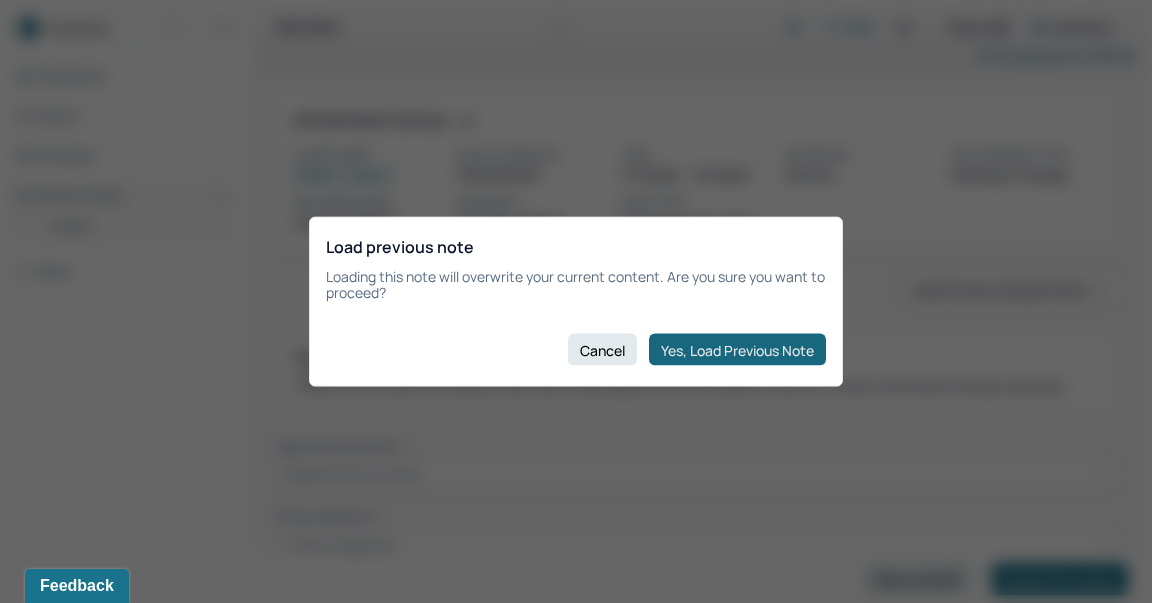 click on "Yes, Load Previous Note" at bounding box center (737, 350) 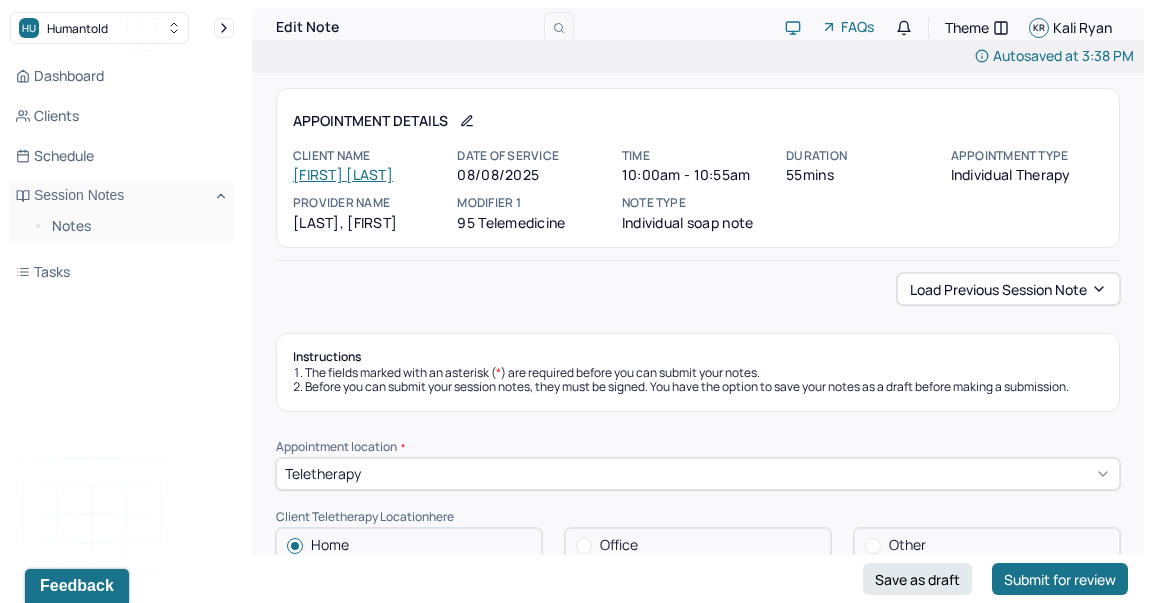 type on "transitional anxiety, shame, guilt, conflicted" 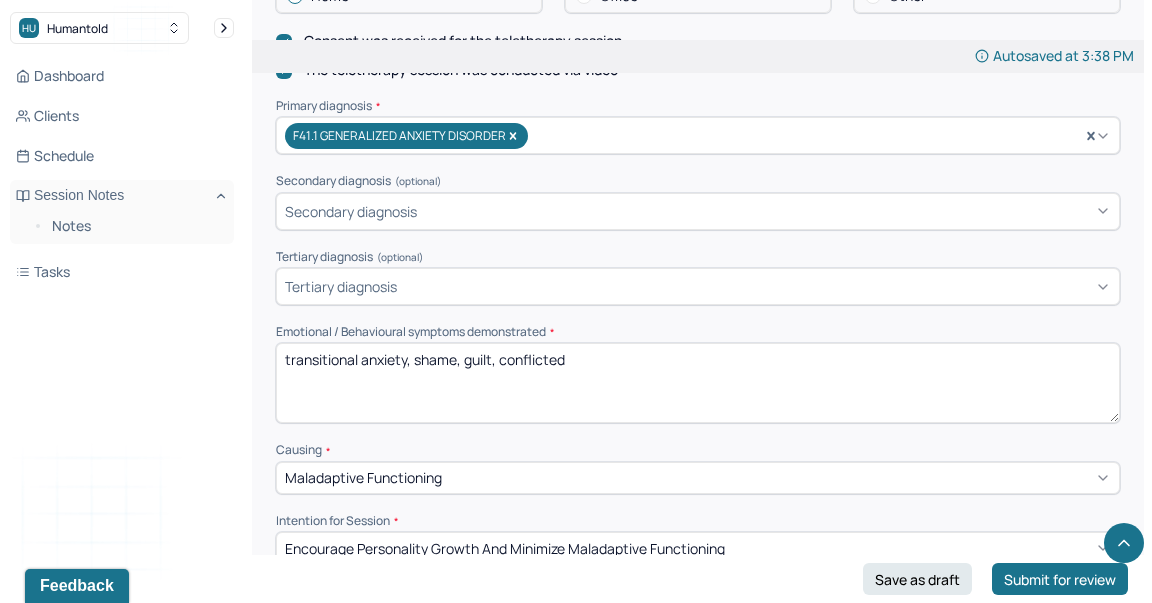 scroll, scrollTop: 625, scrollLeft: 0, axis: vertical 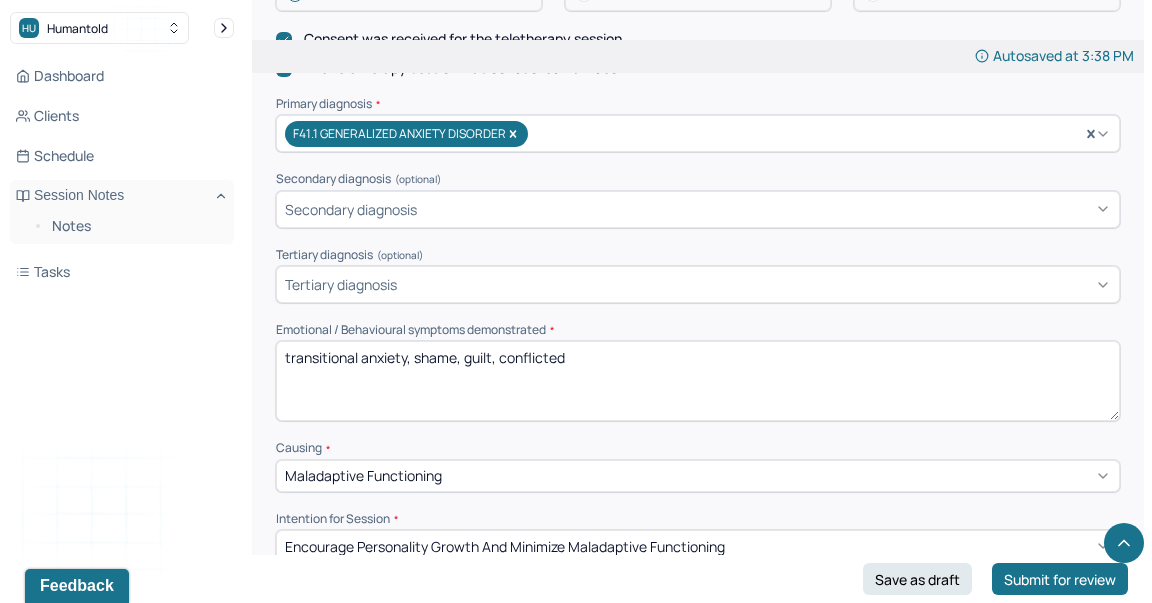 click on "transitional anxiety, shame, guilt, conflicted" at bounding box center (698, 381) 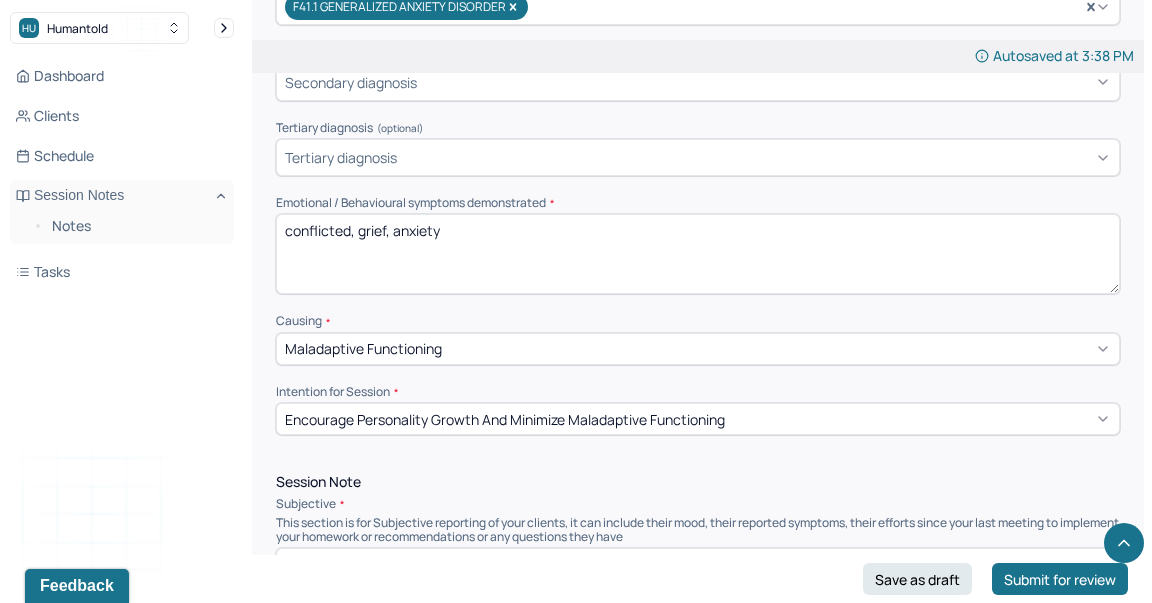 scroll, scrollTop: 944, scrollLeft: 0, axis: vertical 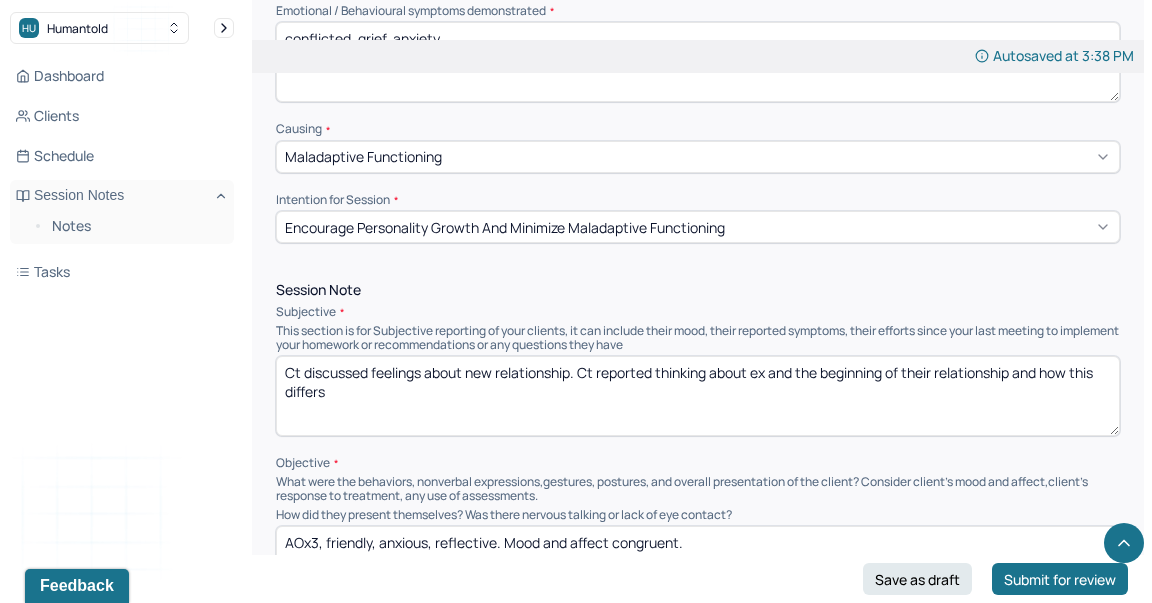 type on "conflicted, grief, anxiety" 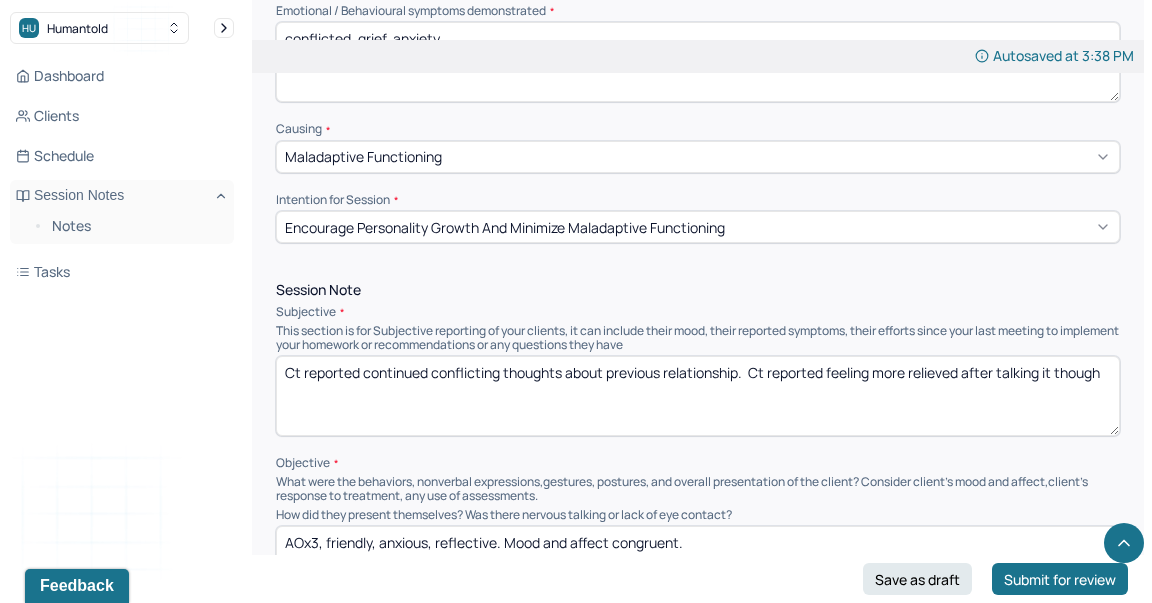 scroll, scrollTop: 1036, scrollLeft: 0, axis: vertical 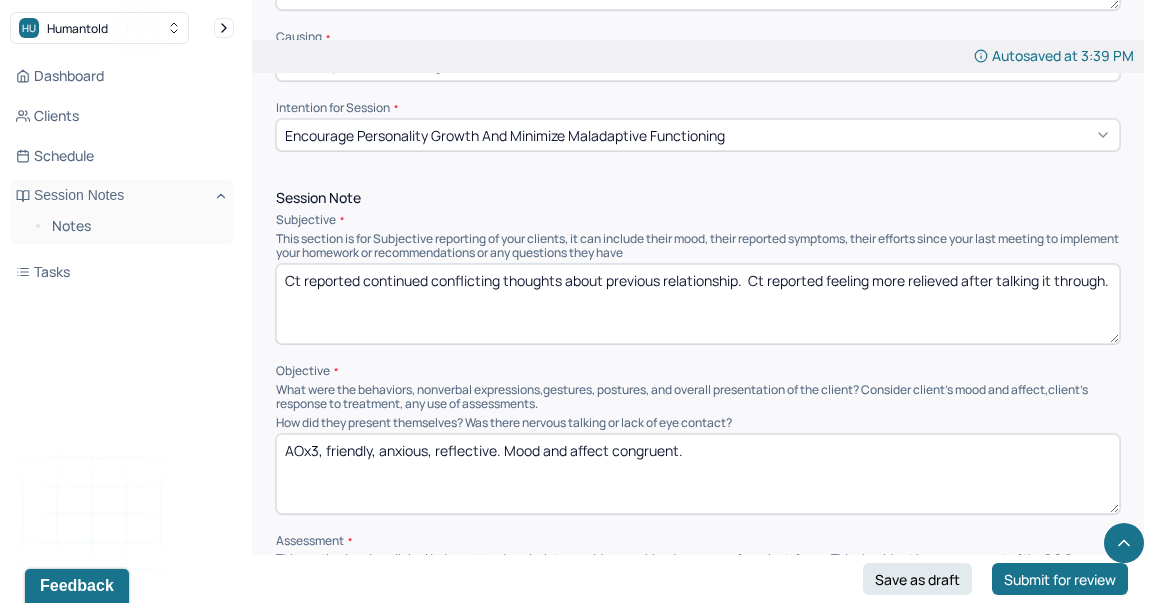click on "Ct reported continued conflicting thoughts about previous relationship.  Ct reported feeling more relieved after talking it through." at bounding box center (698, 304) 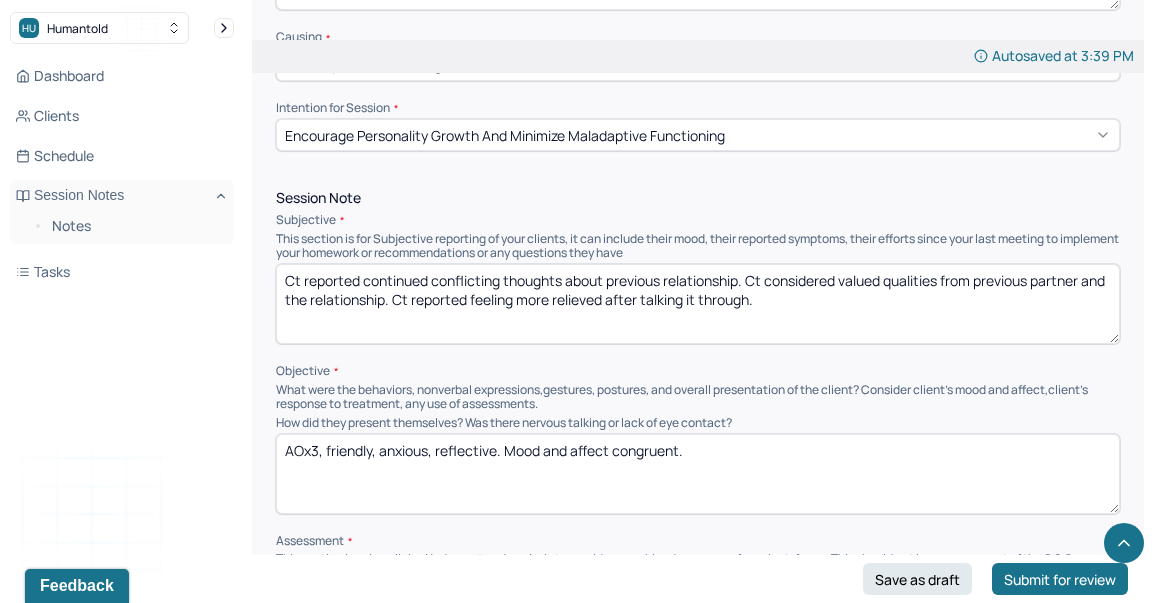 type on "Ct reported continued conflicting thoughts about previous relationship. Ct considered valued qualities from previous partner and the relationship. Ct reported feeling more relieved after talking it through." 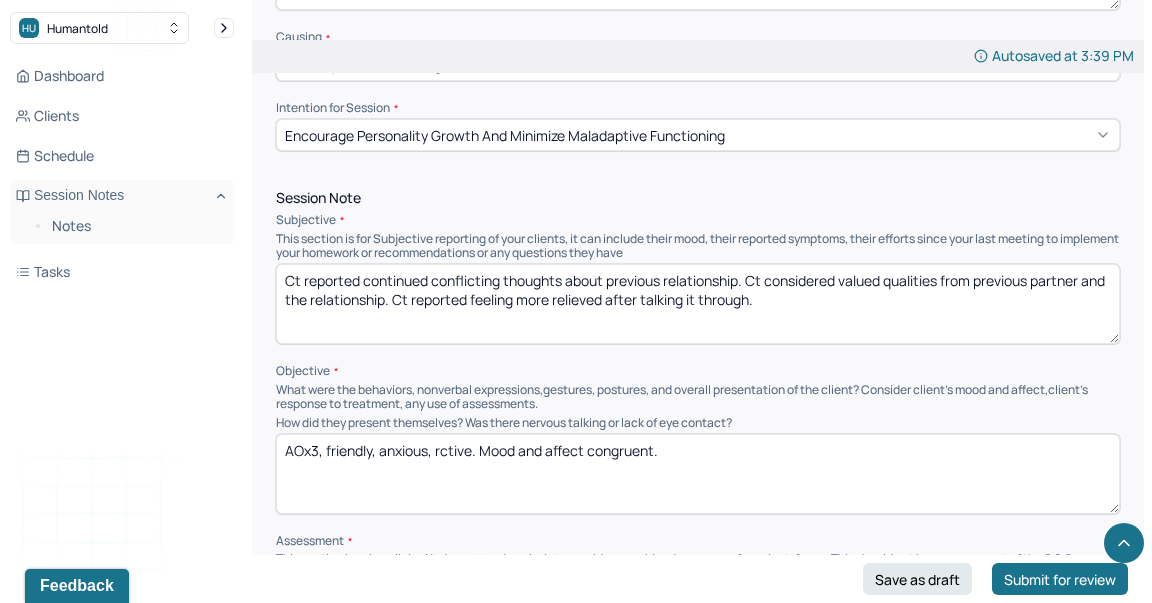 drag, startPoint x: 474, startPoint y: 445, endPoint x: 379, endPoint y: 444, distance: 95.005264 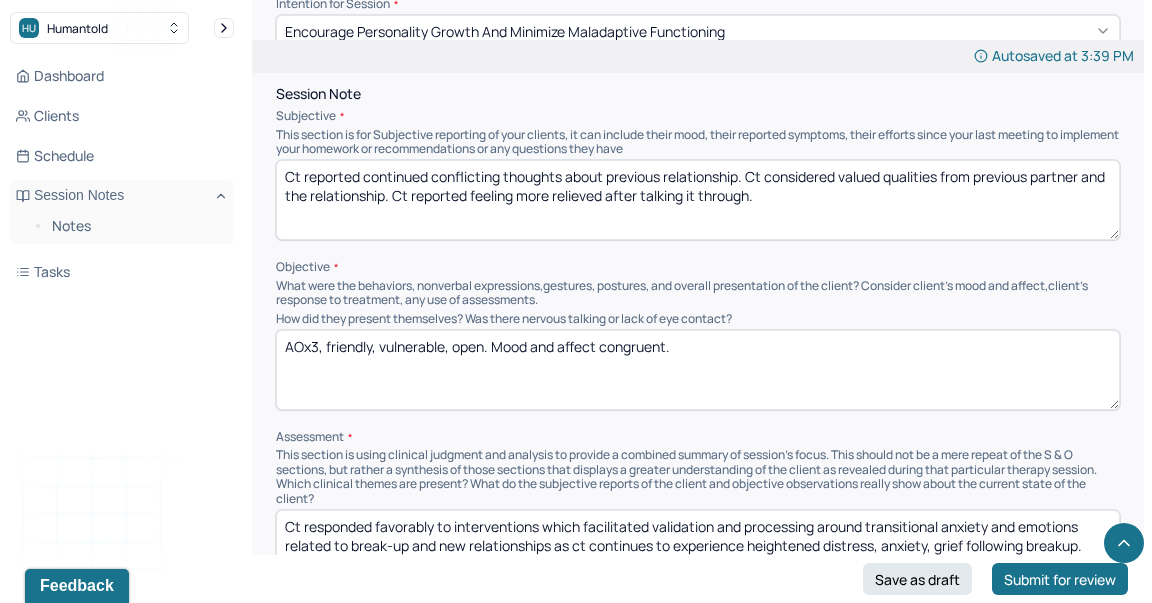 scroll, scrollTop: 1176, scrollLeft: 0, axis: vertical 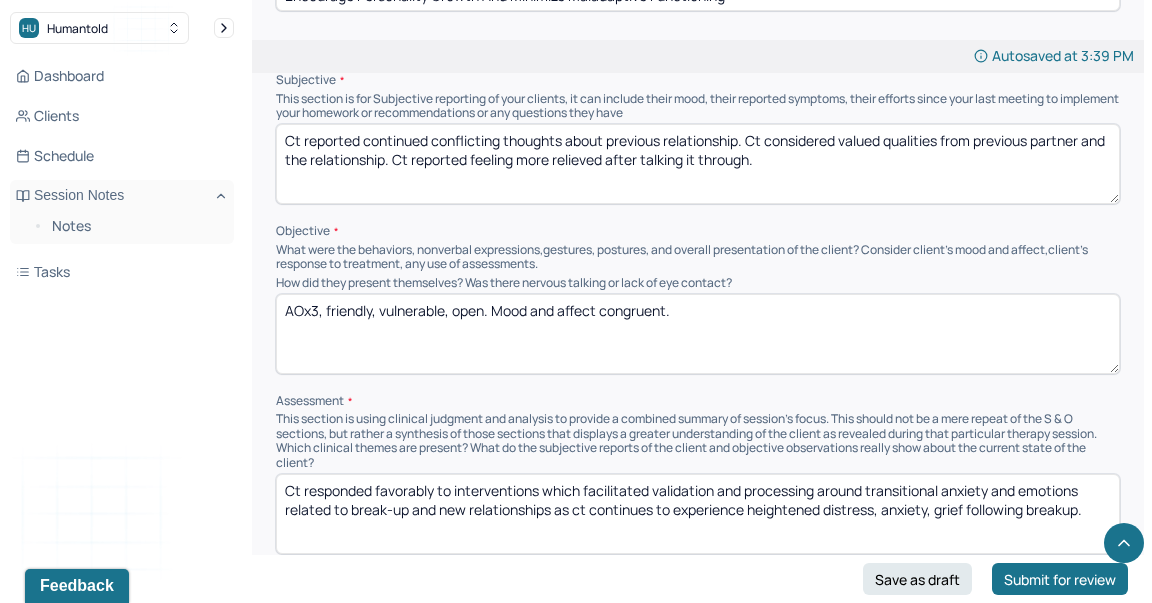type on "AOx3, friendly, vulnerable, open. Mood and affect congruent." 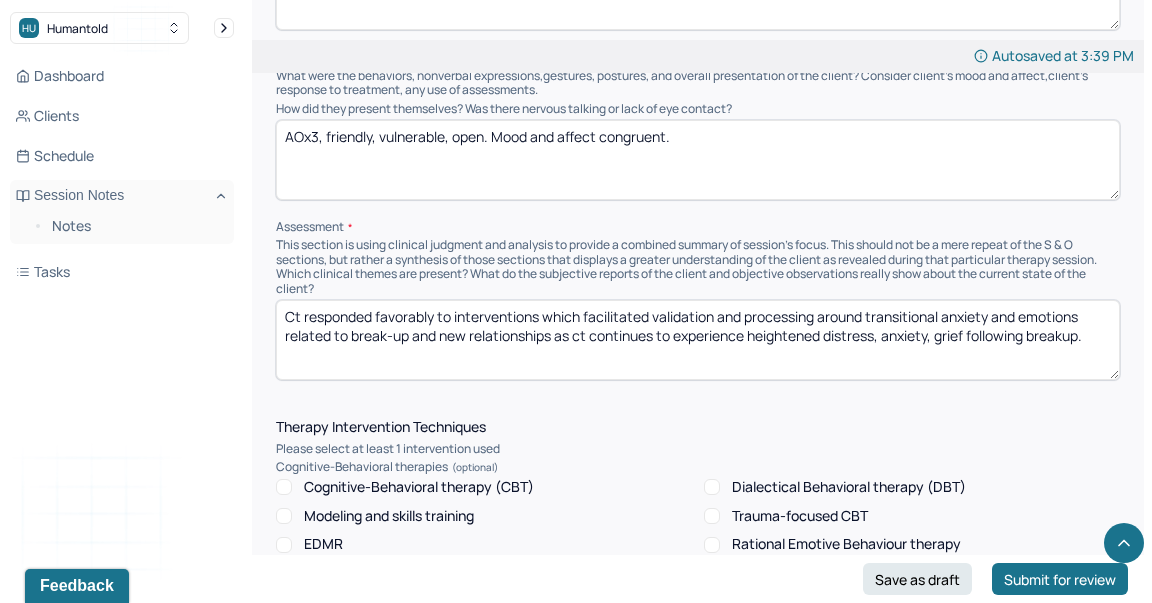 drag, startPoint x: 545, startPoint y: 480, endPoint x: 933, endPoint y: 603, distance: 407.02948 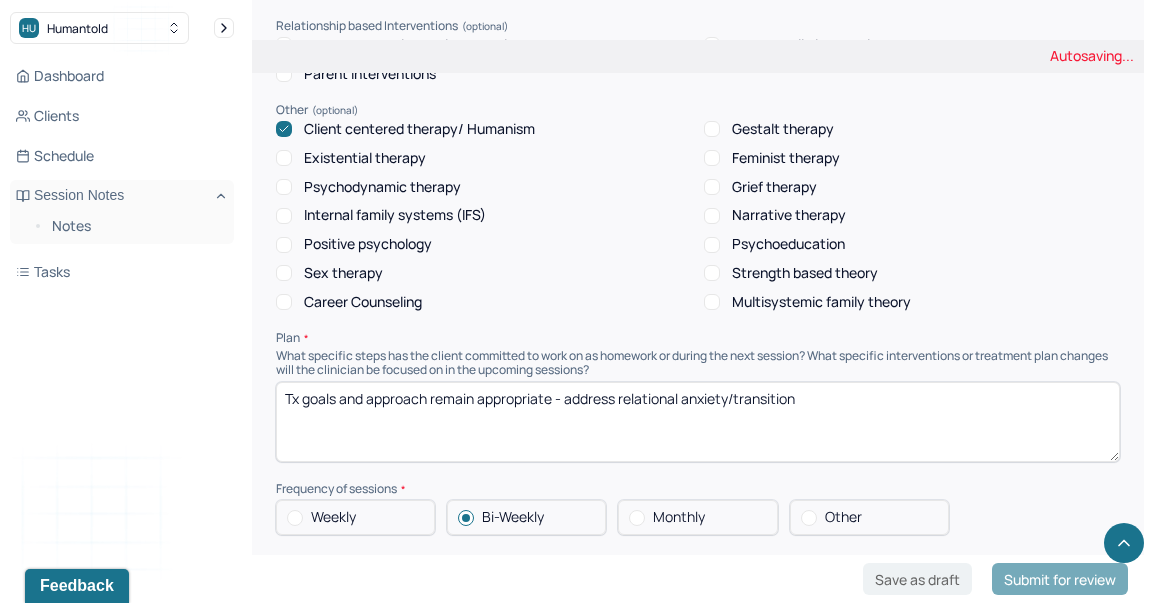 scroll, scrollTop: 1970, scrollLeft: 0, axis: vertical 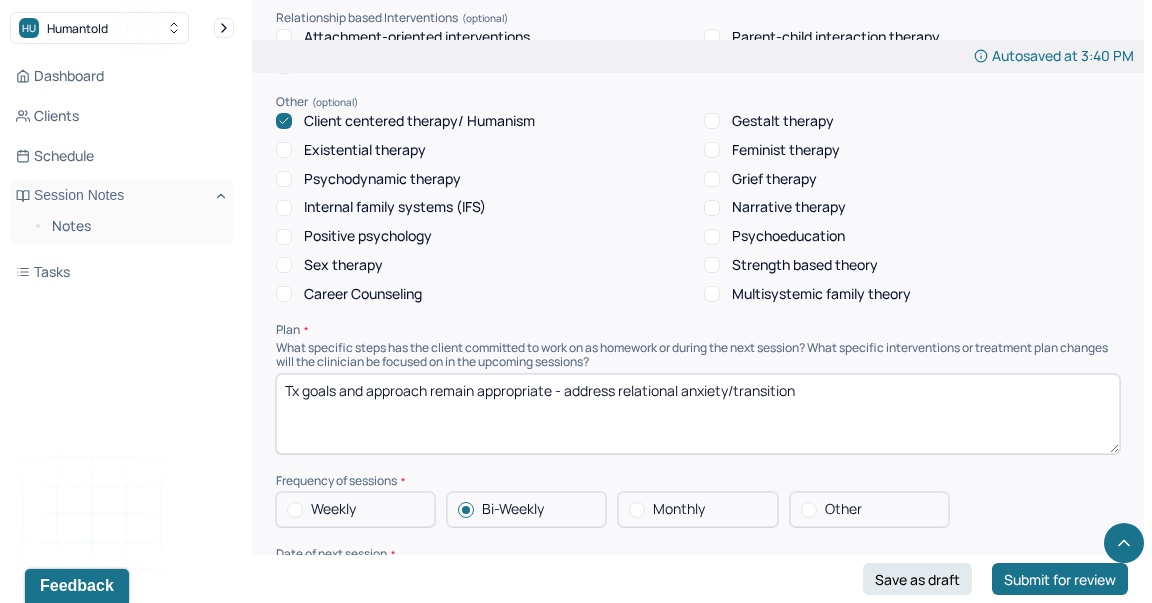 type on "Ct responded favorably to interventions continue to normalize reflection and complex feelings/grief following end of romantic relationship and providing prompts to deepen introspection about relational needs and gain clarity about relationship" 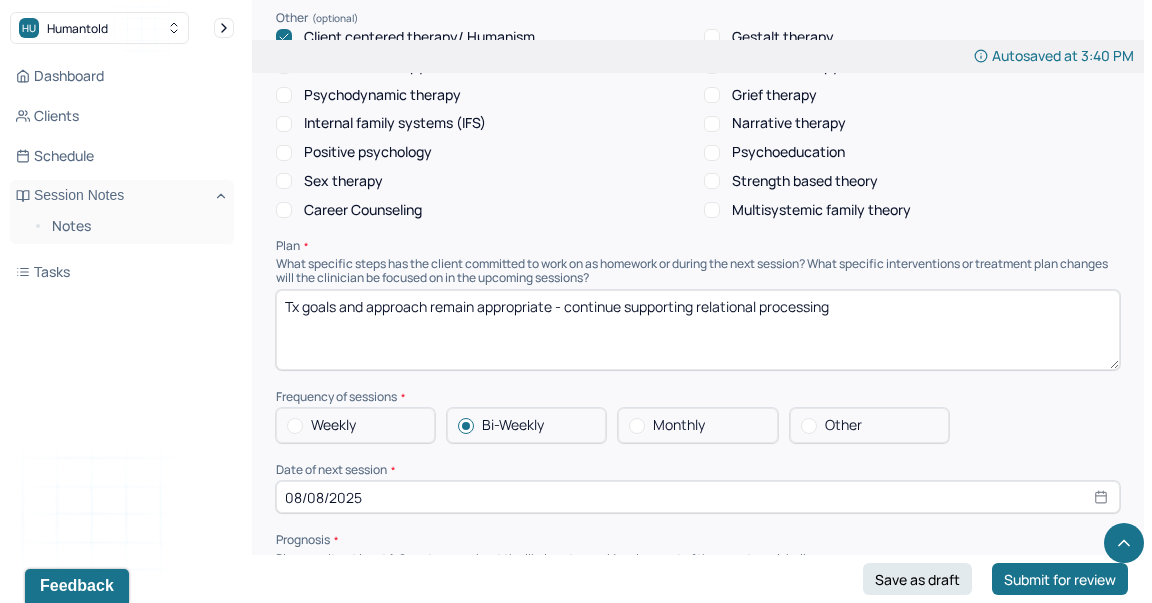 scroll, scrollTop: 2115, scrollLeft: 0, axis: vertical 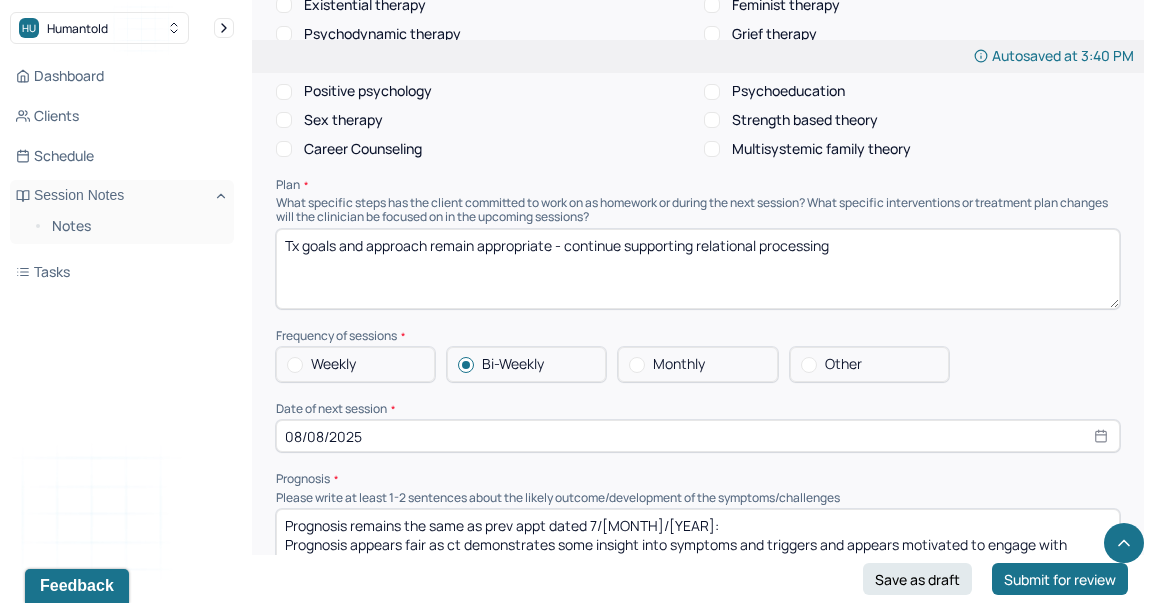 type on "Tx goals and approach remain appropriate - continue supporting relational processing" 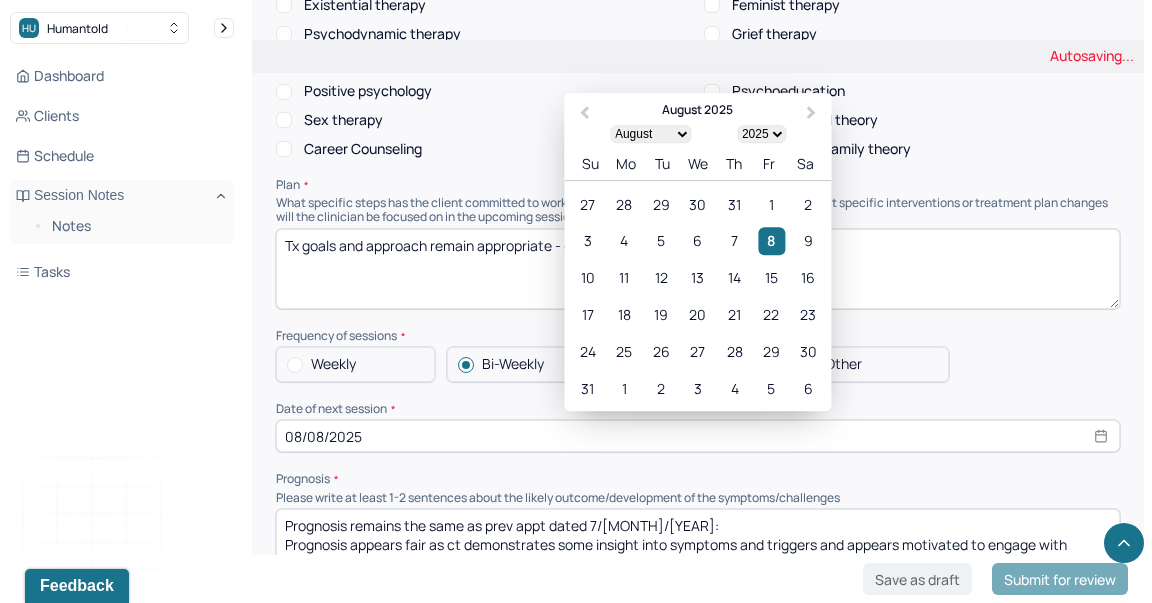 click on "08/08/2025" at bounding box center (698, 436) 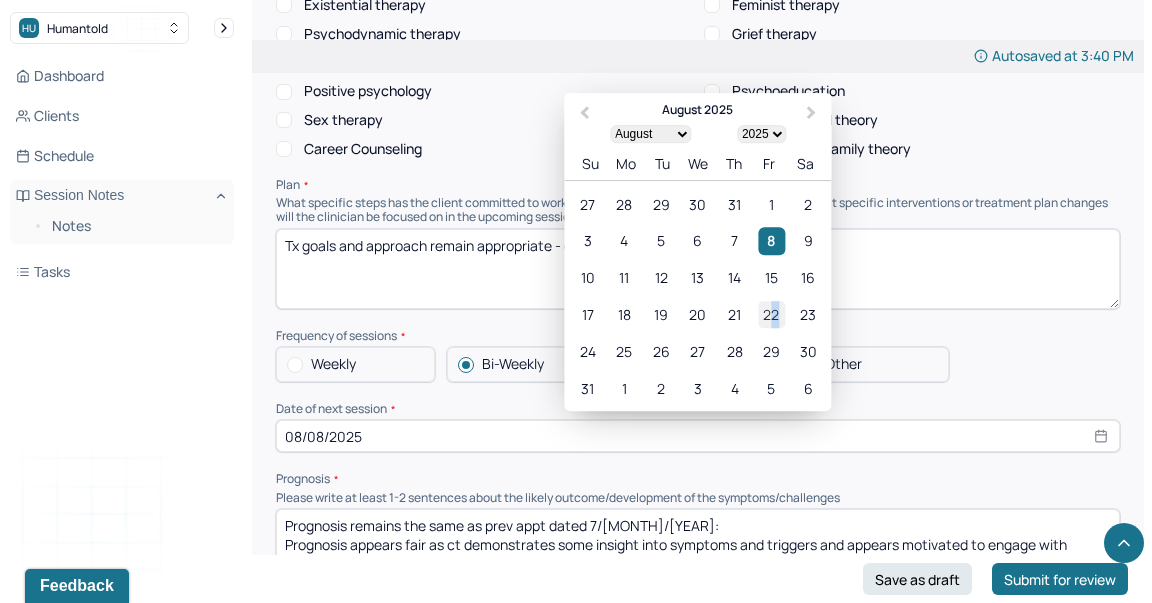 click on "22" at bounding box center [771, 315] 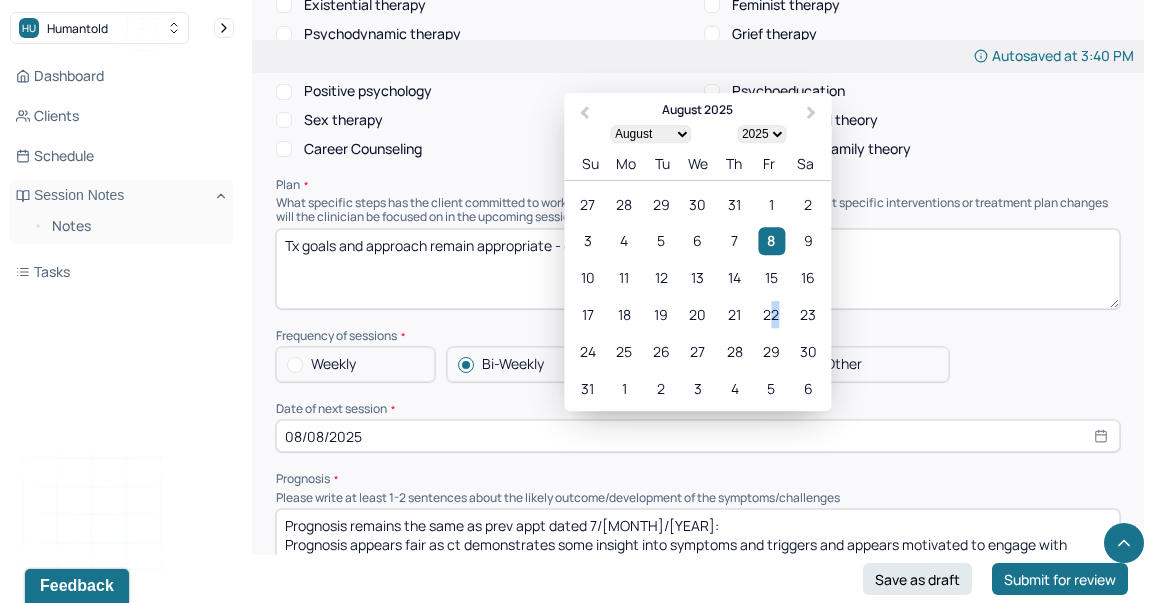 type on "08/22/2025" 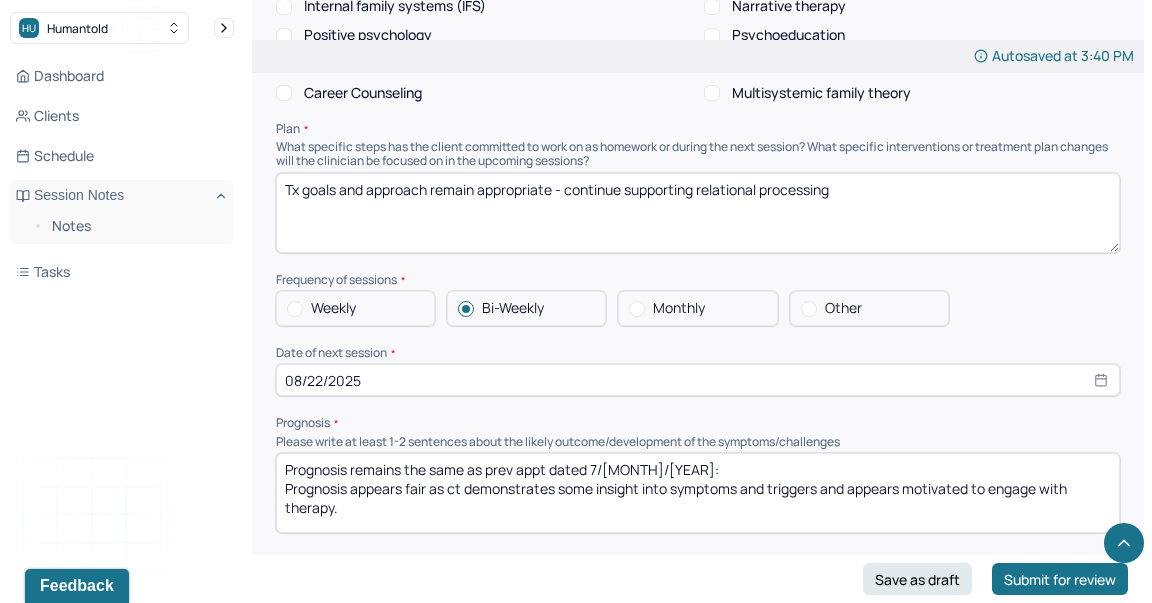 scroll, scrollTop: 2228, scrollLeft: 0, axis: vertical 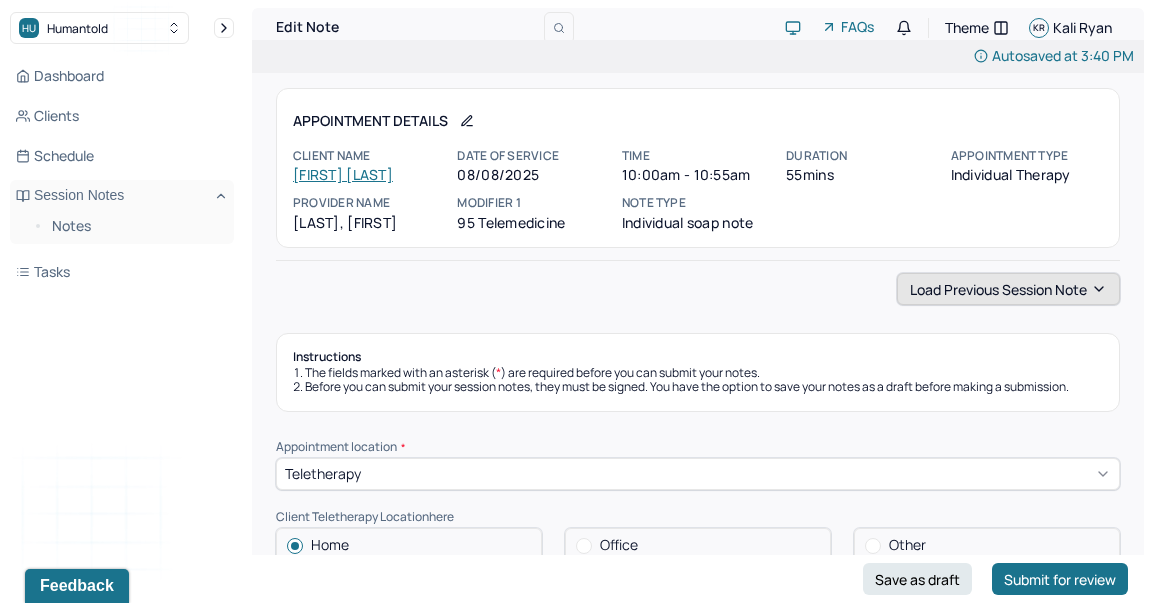 click on "Load previous session note" at bounding box center (1008, 289) 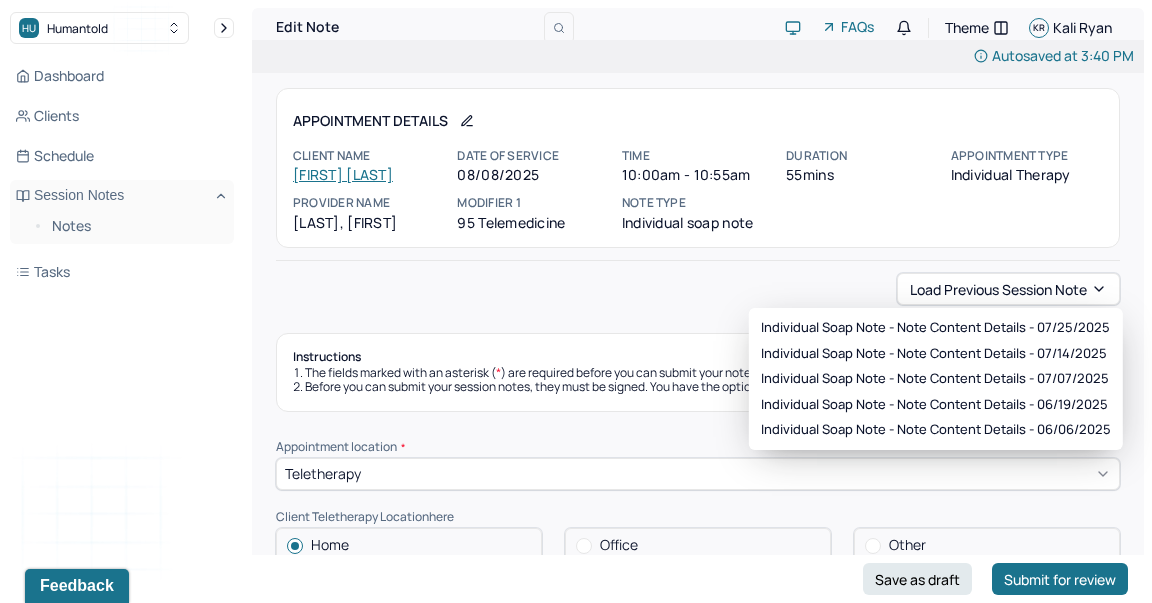 click on "Autosaved at 3:40 PM Appointment Details Client name [NAME] [LAST] Date of service 08/08/2025 Time 10:00am - 10:55am Duration 55mins Appointment type individual therapy Provider name [NAME] [LAST] Modifier 1 95 Telemedicine Note type Individual soap note Load previous session note Instructions The fields marked with an asterisk ( * ) are required before you can submit your notes. Before you can submit your session notes, they must be signed. You have the option to save your notes as a draft before making a submission. Appointment location * Teletherapy Client Teletherapy Location here Home Office Other Provider Teletherapy Location Home Office Other Consent was received for the teletherapy session The teletherapy session was conducted via video Primary diagnosis * F41.1 GENERALIZED ANXIETY DISORDER Secondary diagnosis (optional) Secondary diagnosis Tertiary diagnosis (optional) Tertiary diagnosis Emotional / Behavioural symptoms demonstrated * conflicted, grief, anxiety Causing * Maladaptive Functioning * EDMR *" at bounding box center (698, 1930) 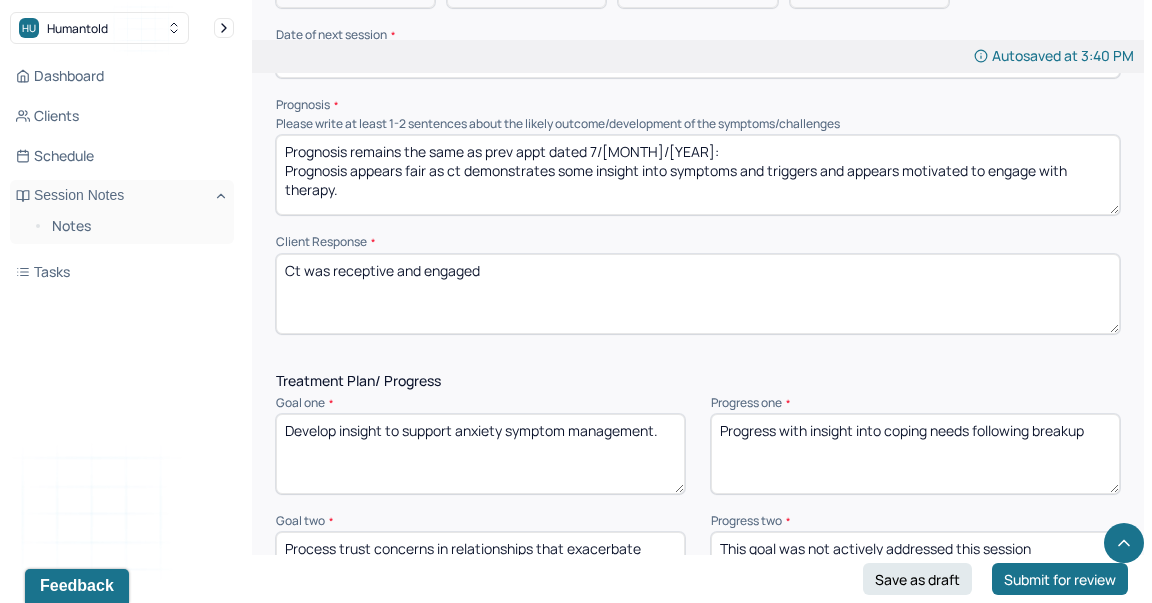 scroll, scrollTop: 2482, scrollLeft: 0, axis: vertical 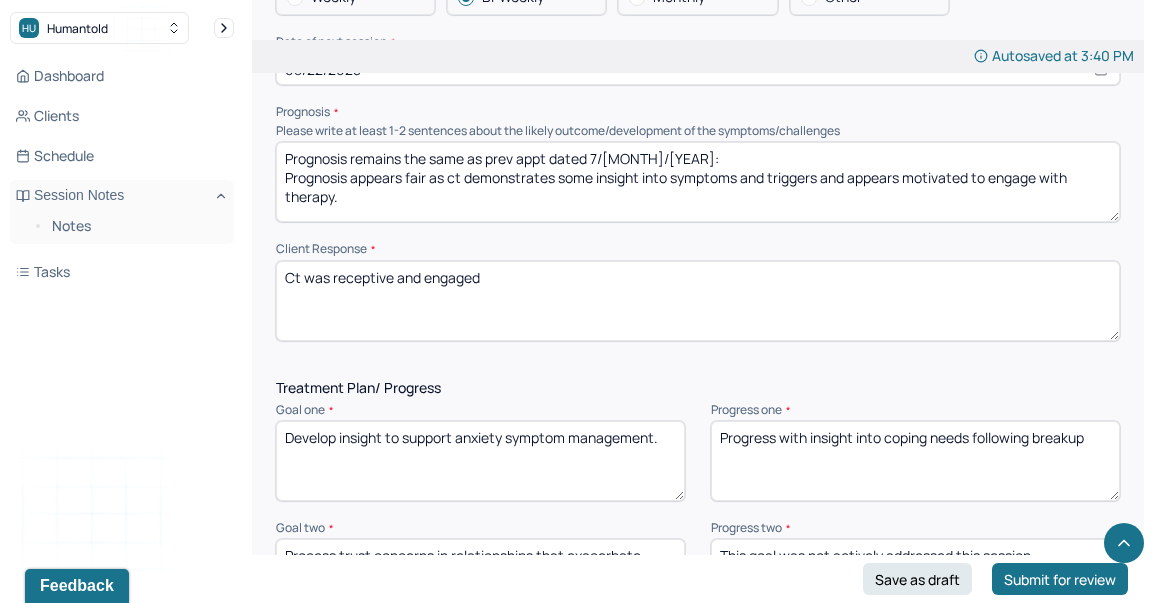 click on "Prognosis remains the same as prev appt dated 7/[MONTH]/[YEAR]:
Prognosis appears fair as ct demonstrates some insight into symptoms and triggers and appears motivated to engage with therapy." at bounding box center [698, 182] 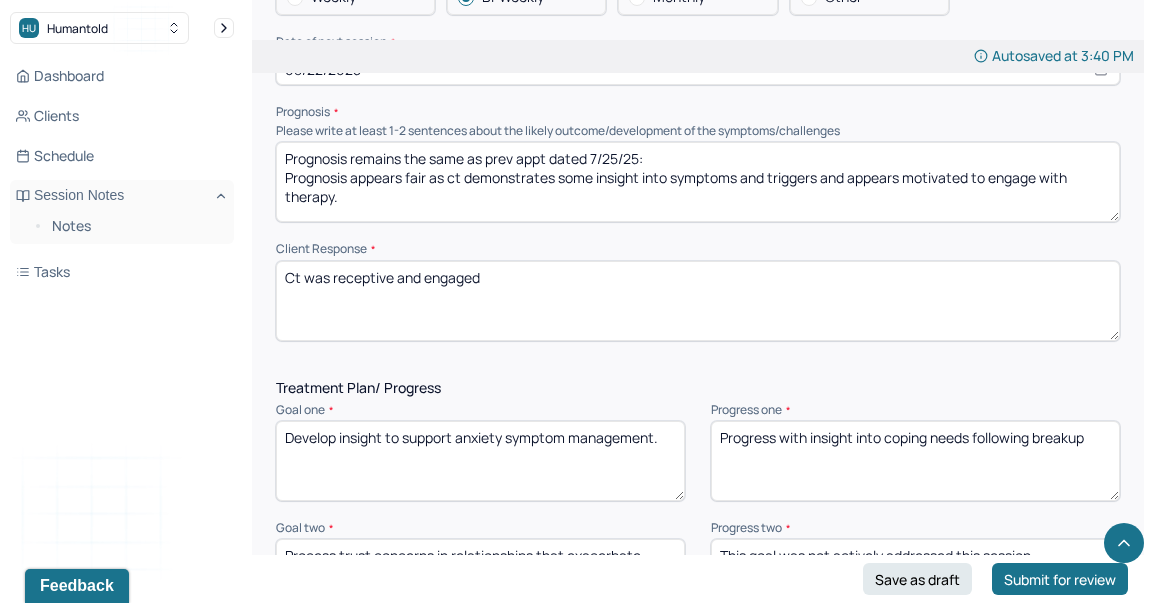 type on "Prognosis remains the same as prev appt dated 7/25/25:
Prognosis appears fair as ct demonstrates some insight into symptoms and triggers and appears motivated to engage with therapy." 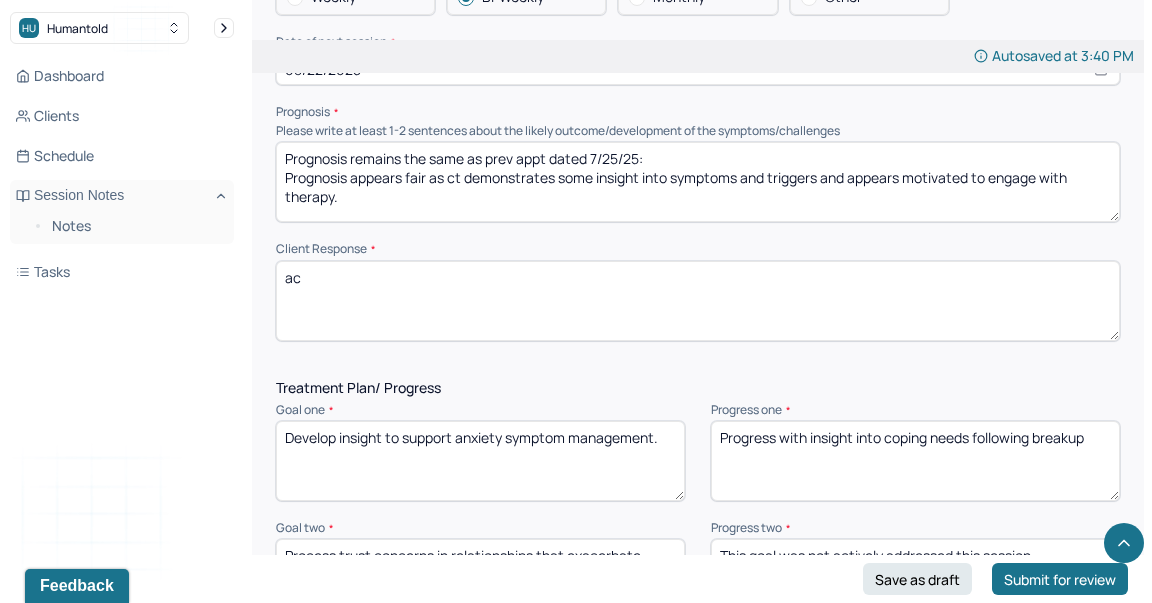 type on "a" 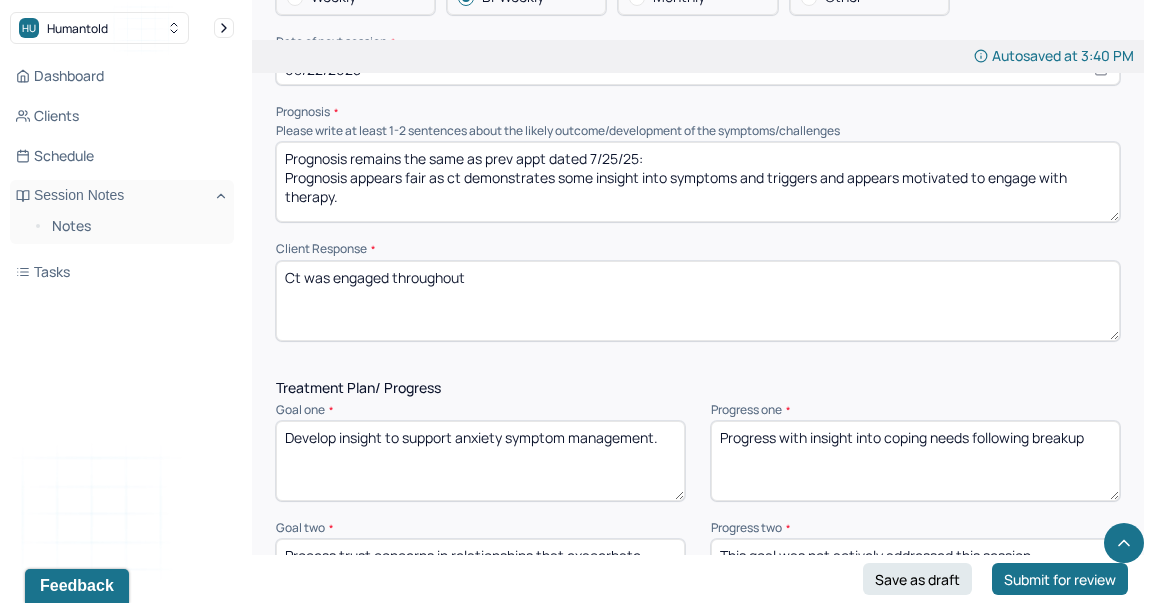 type on "Ct was engaged throughout" 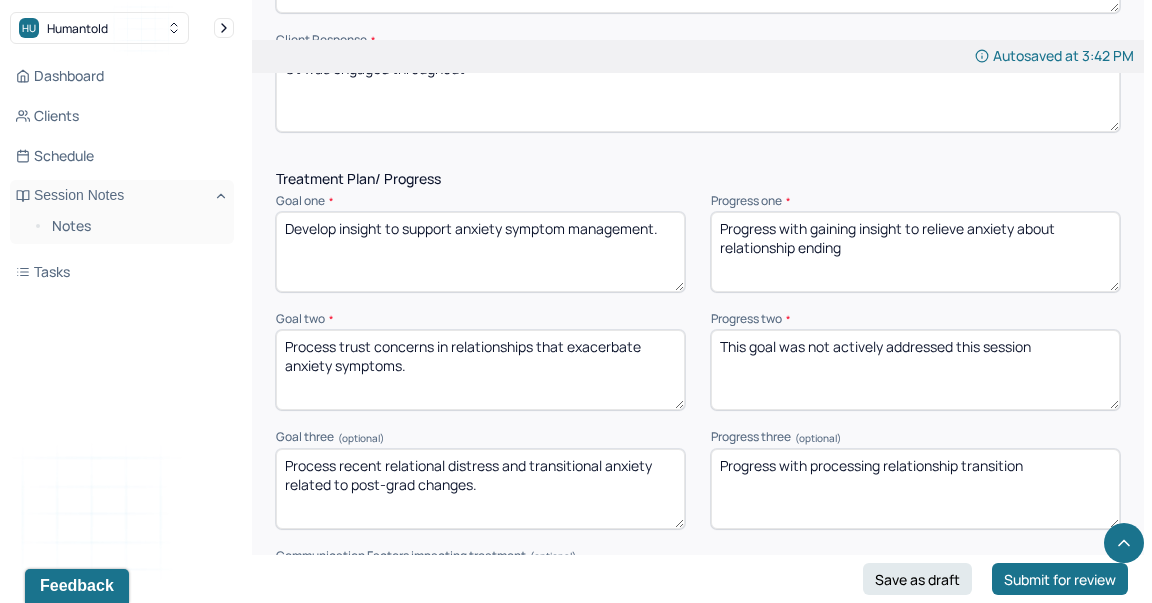 scroll, scrollTop: 2692, scrollLeft: 0, axis: vertical 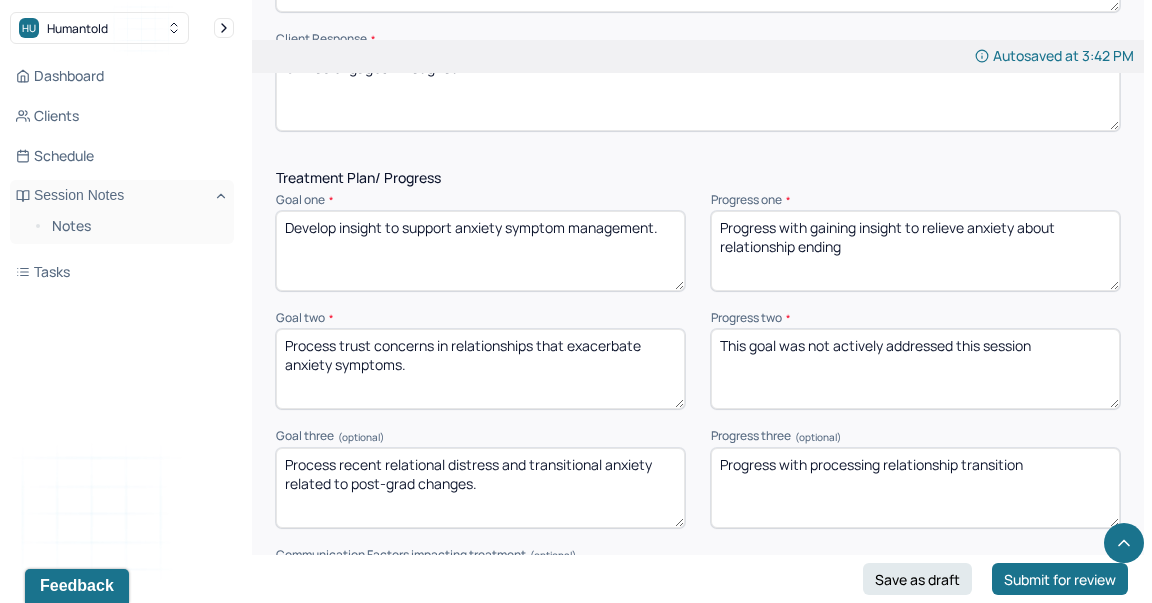 type on "Progress with gaining insight to relieve anxiety about relationship ending" 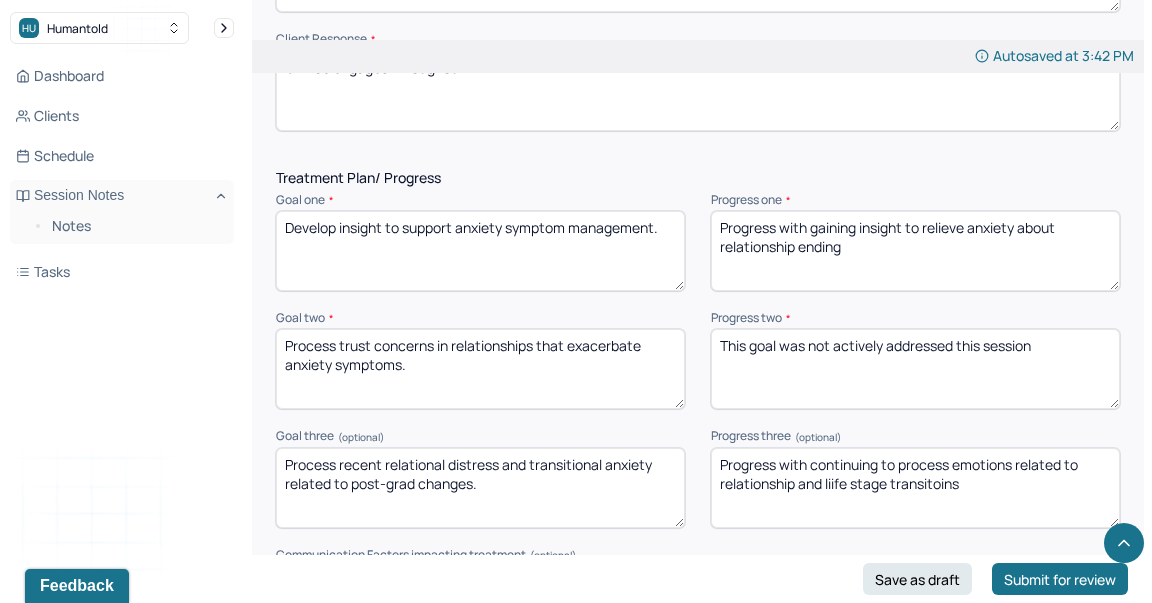 click on "Progress with processing relationship transition" at bounding box center (915, 488) 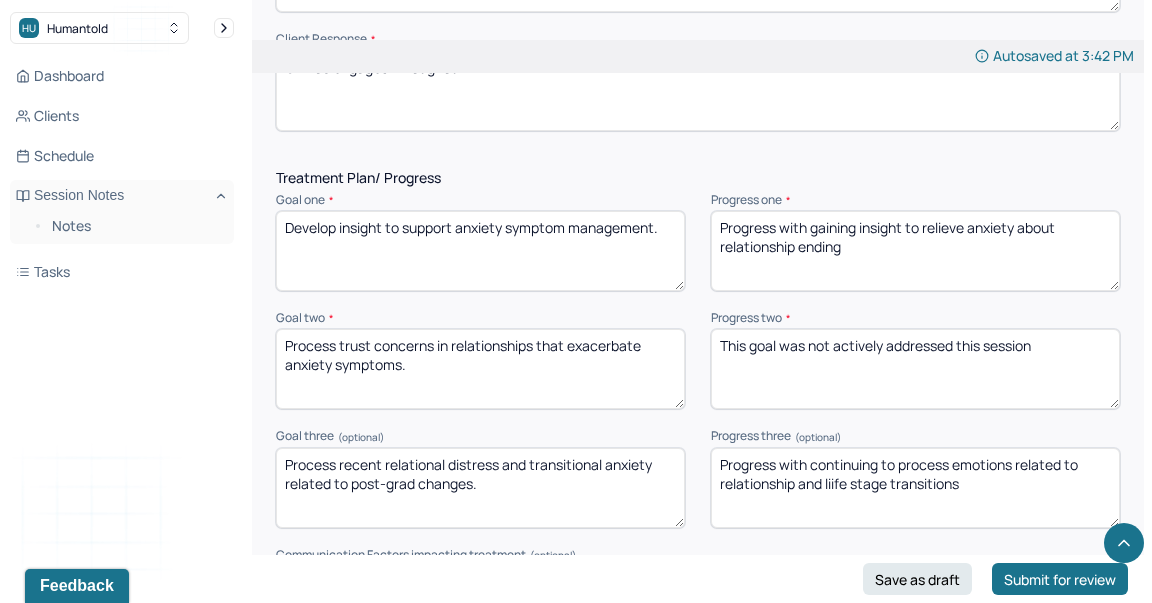 click on "Progress with continuing to process emotions related to relationship and liife stage transitoins" at bounding box center (915, 488) 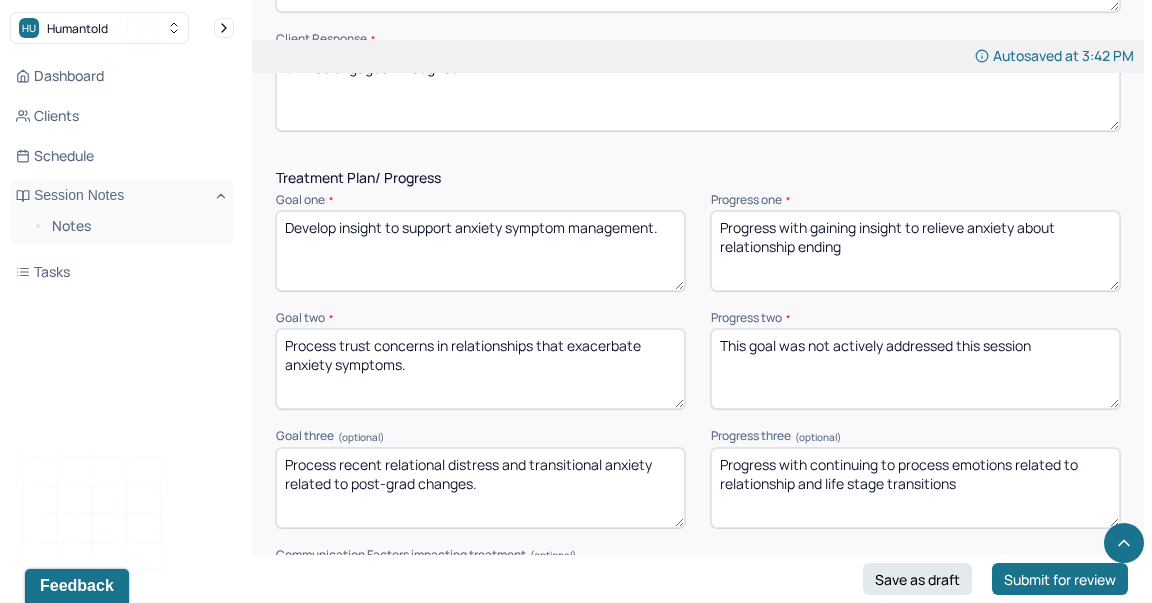 scroll, scrollTop: 3194, scrollLeft: 0, axis: vertical 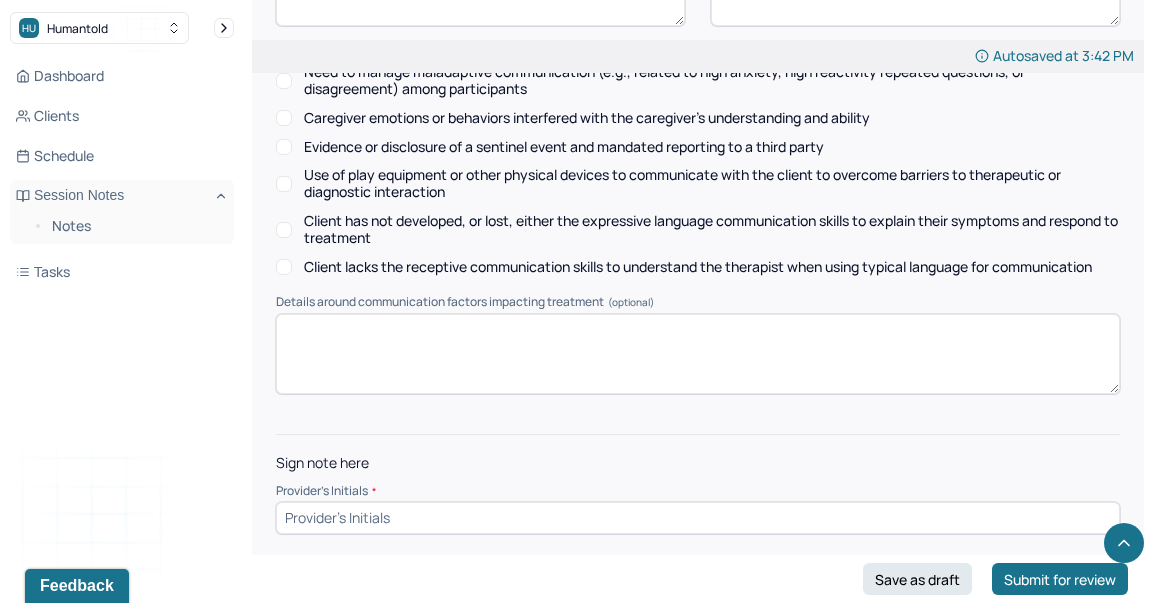type on "Progress with continuing to process emotions related to relationship and life stage transitions" 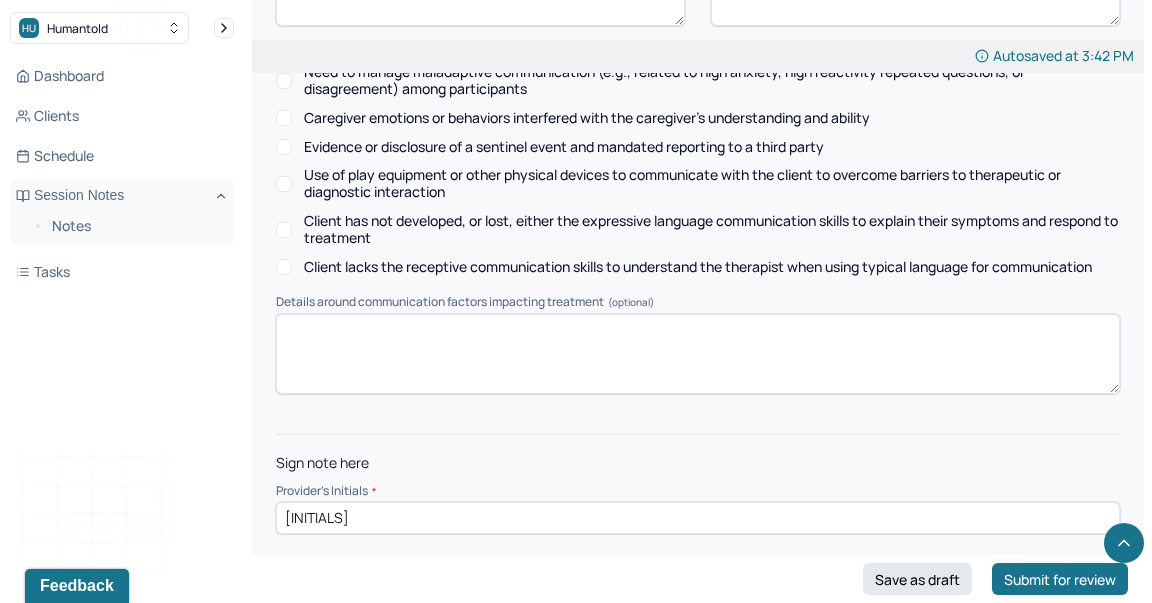 type on "[INITIALS]" 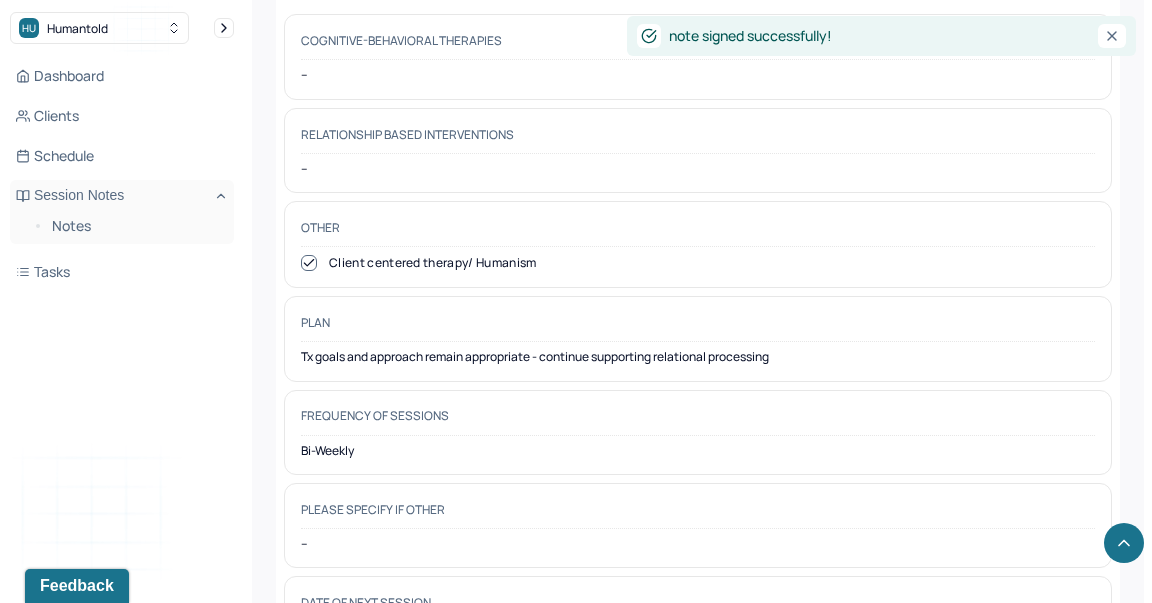 scroll, scrollTop: 1657, scrollLeft: 0, axis: vertical 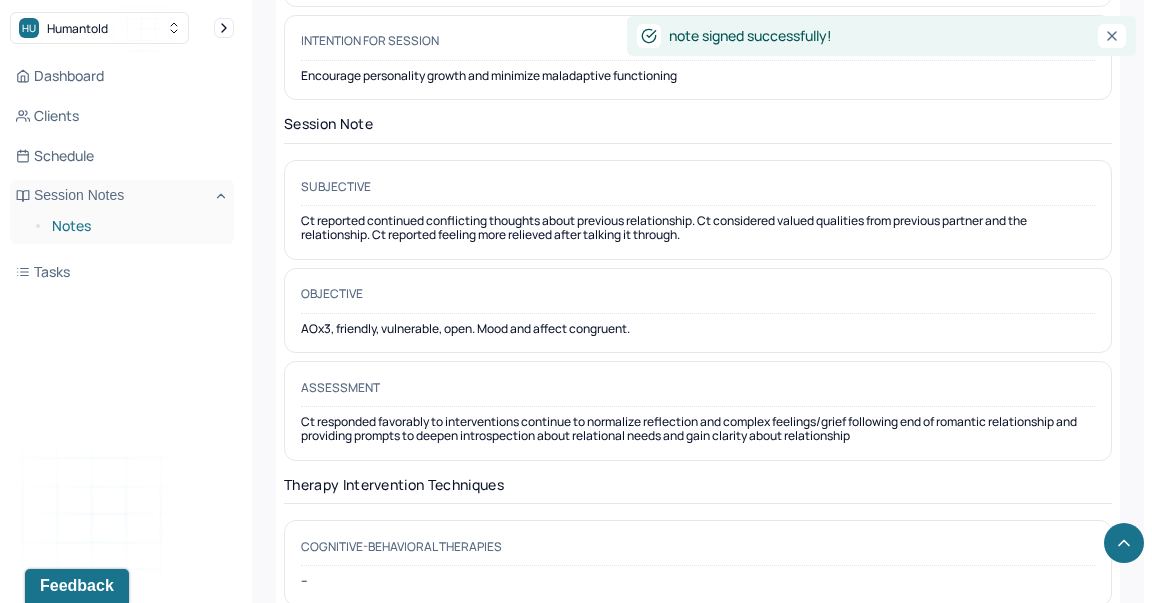 click on "Notes" at bounding box center [135, 226] 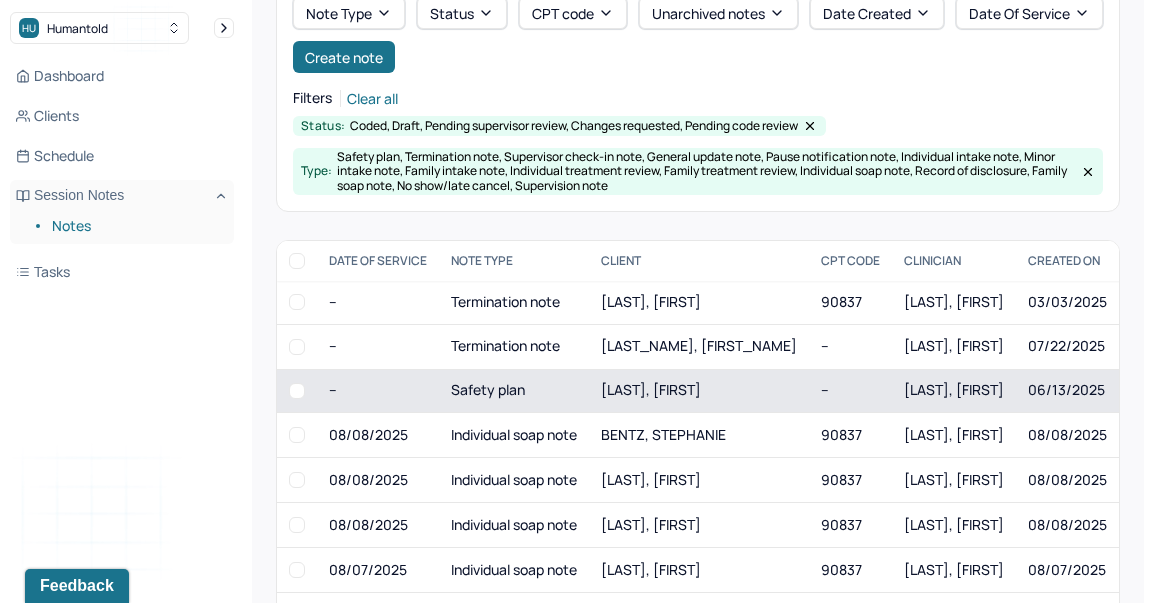 scroll, scrollTop: 164, scrollLeft: 0, axis: vertical 